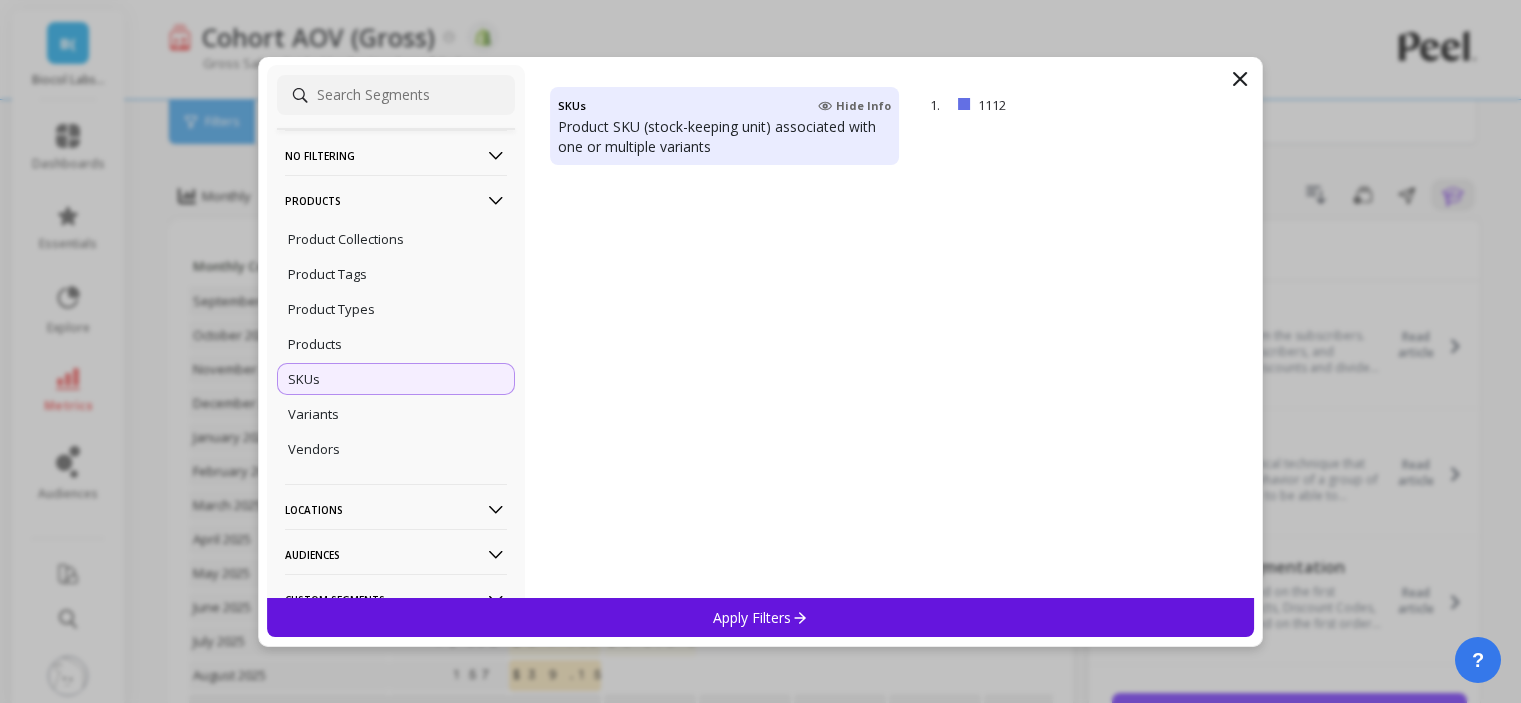 scroll, scrollTop: 100, scrollLeft: 0, axis: vertical 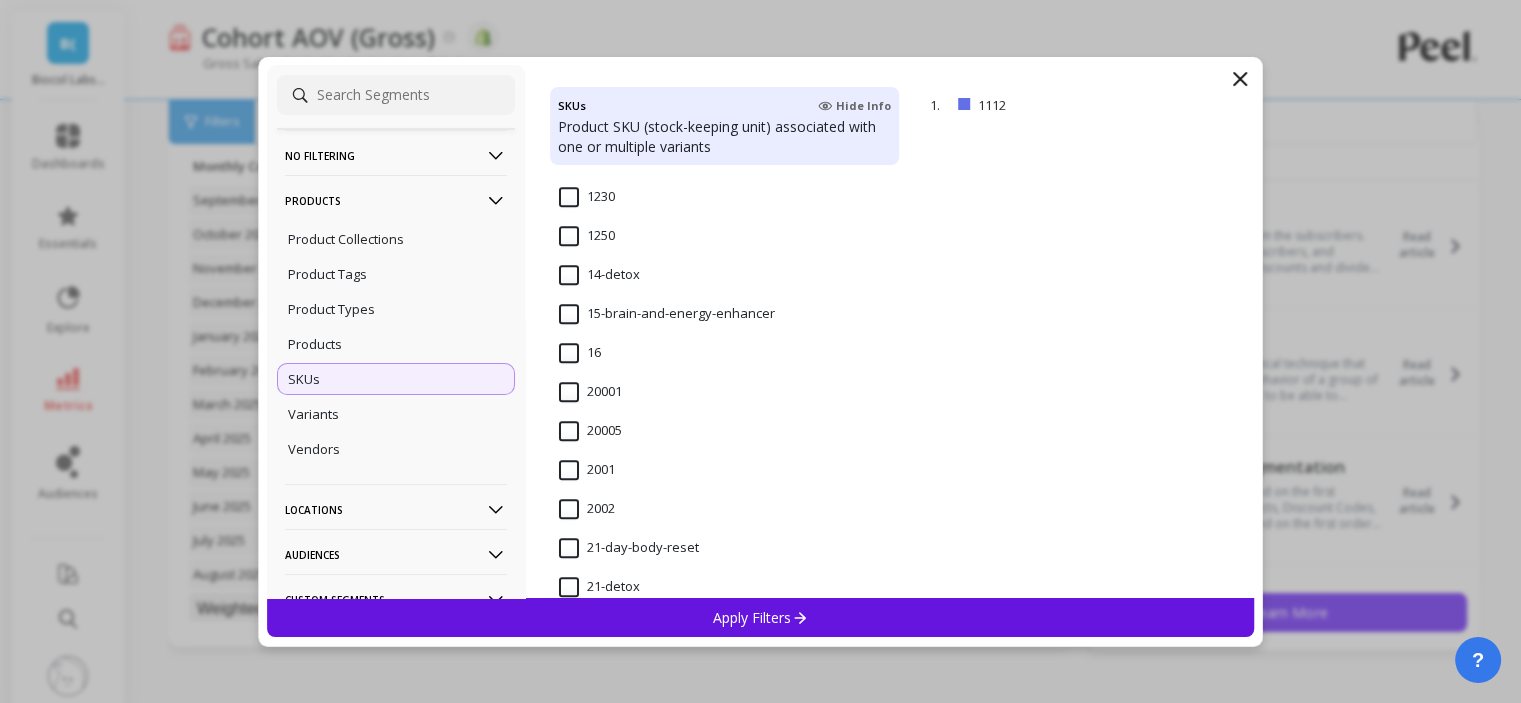 click on "14-detox" at bounding box center [599, 275] 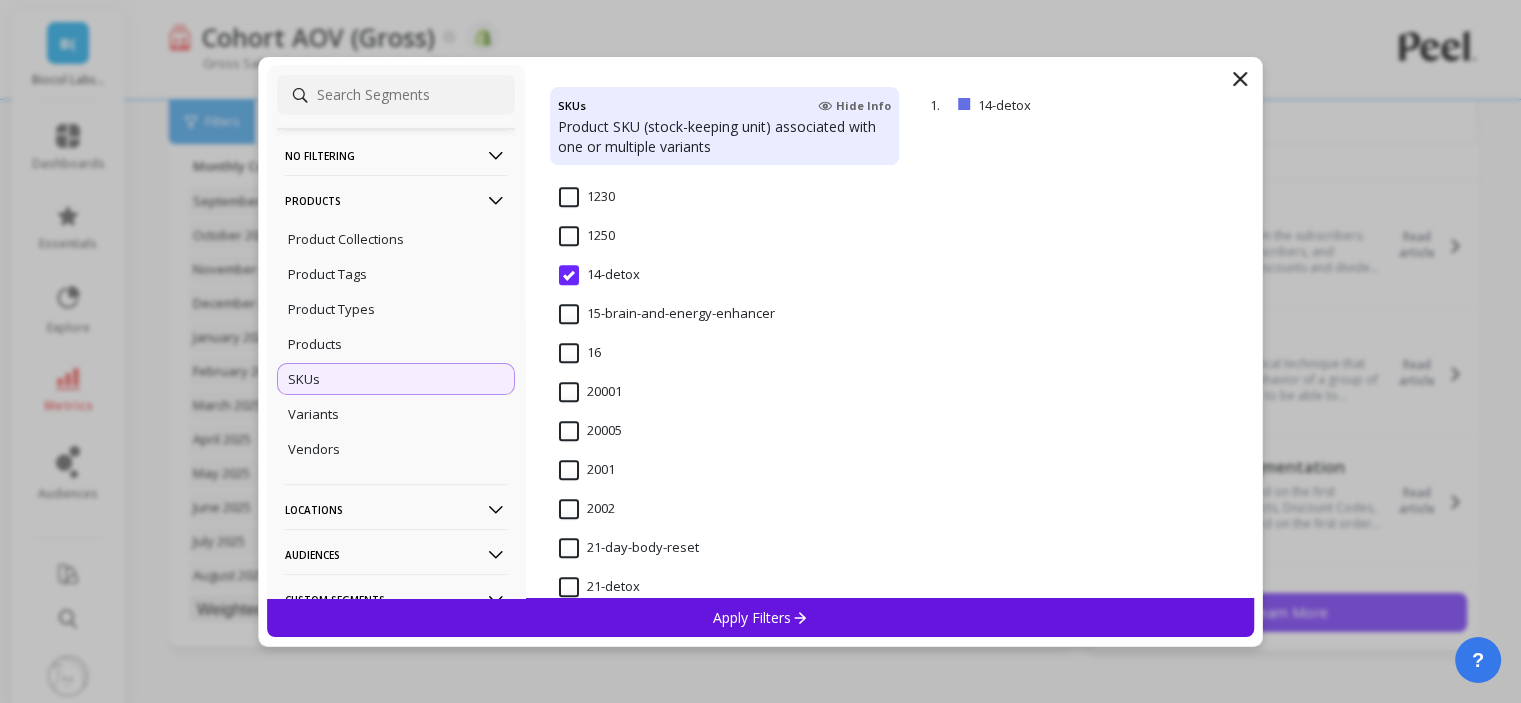 click on "Apply Filters" at bounding box center [760, 617] 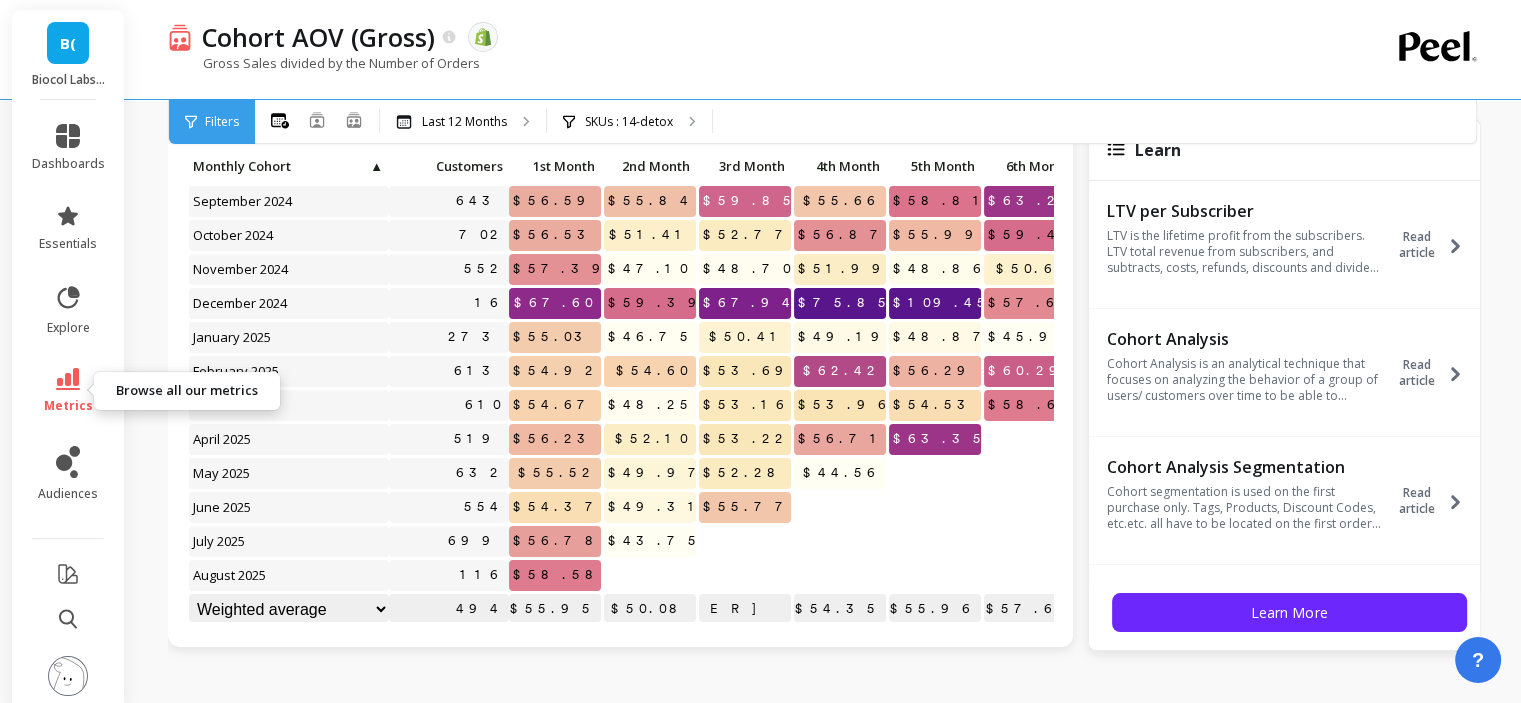 click on "explore" at bounding box center (68, 310) 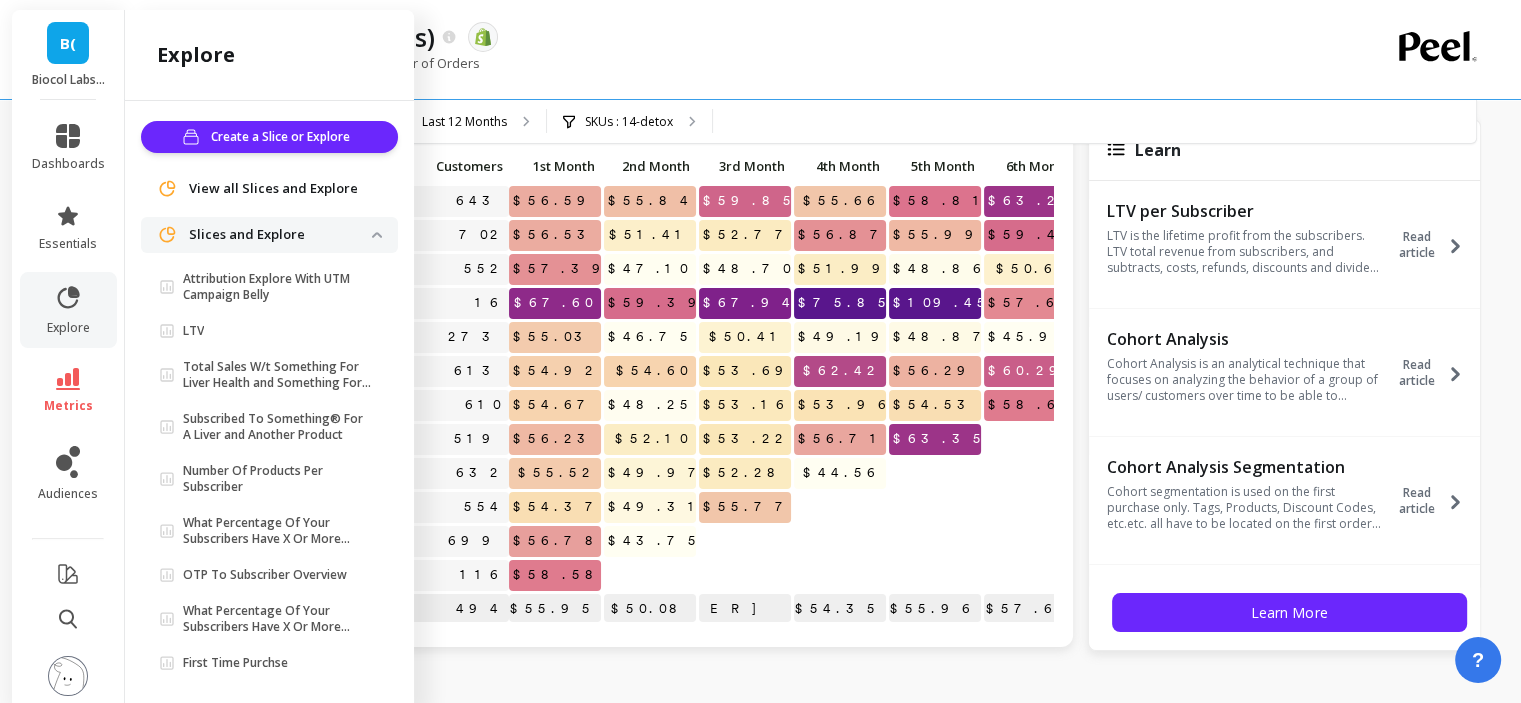 click on "metrics" at bounding box center (68, 391) 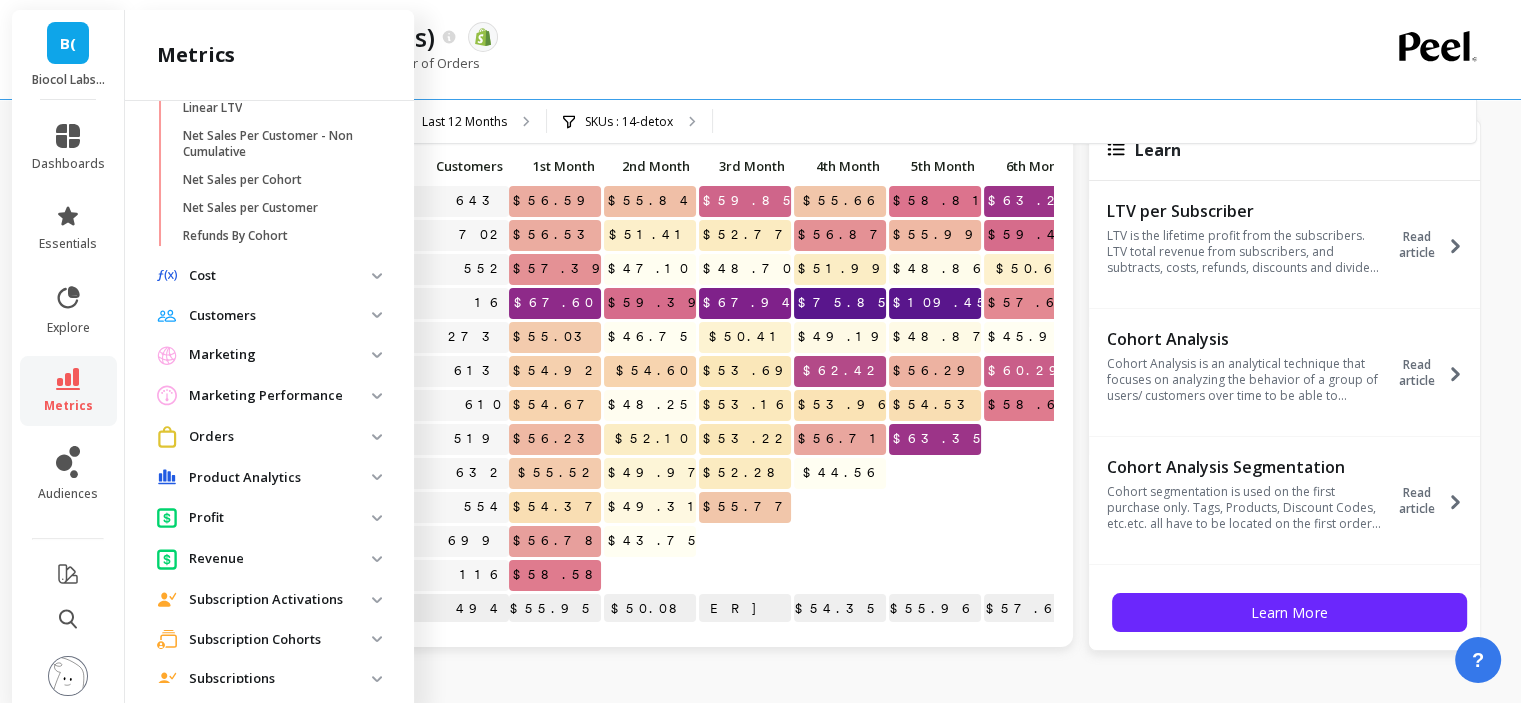 scroll, scrollTop: 792, scrollLeft: 0, axis: vertical 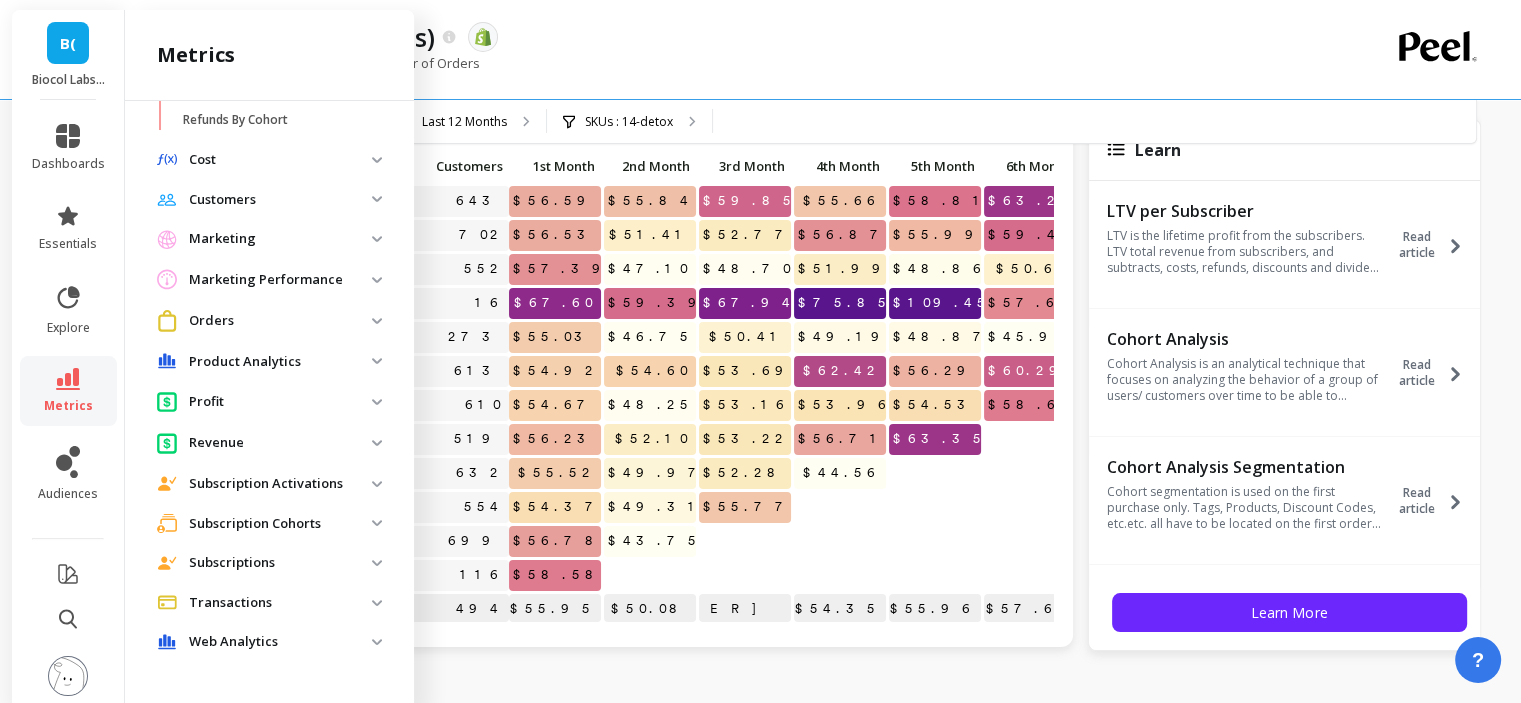 click on "Subscription Cohorts" at bounding box center [280, 524] 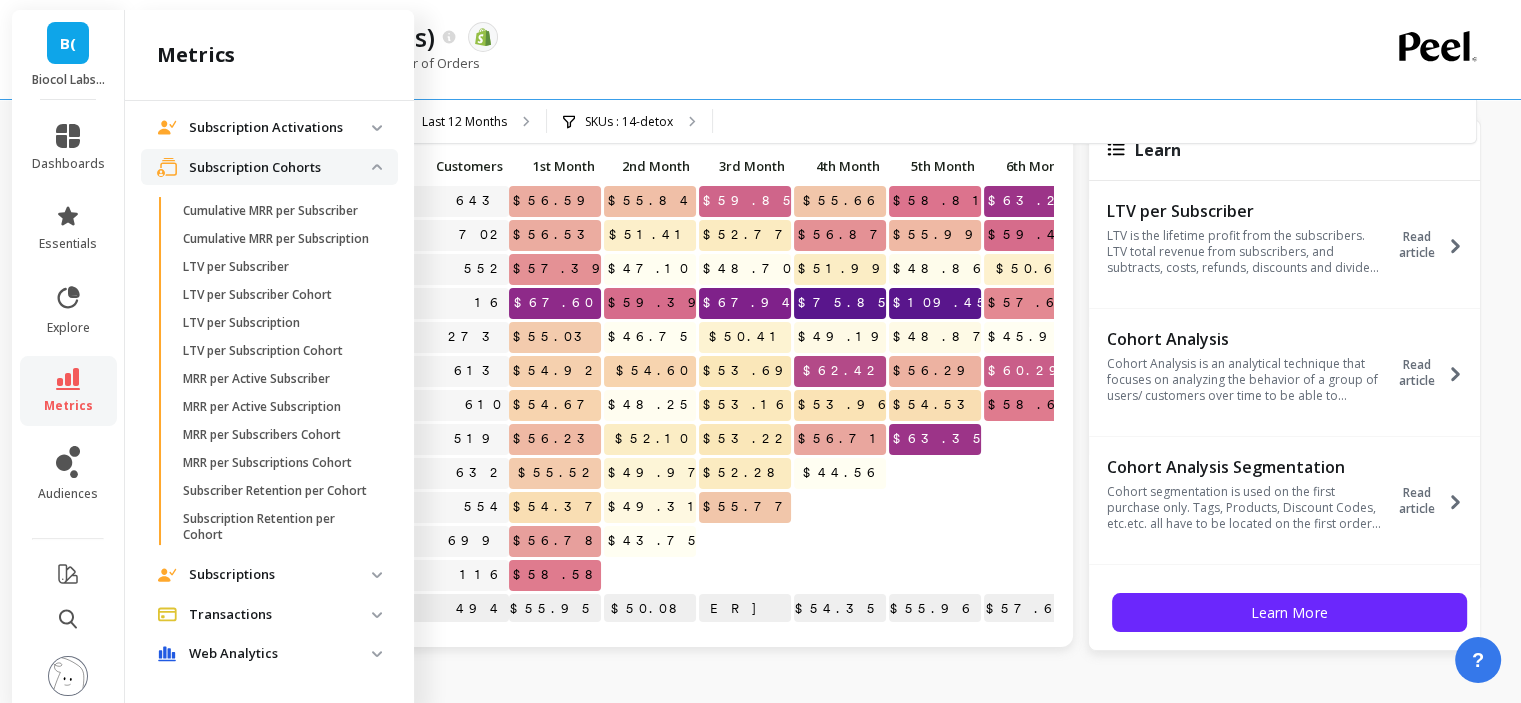 scroll, scrollTop: 1208, scrollLeft: 0, axis: vertical 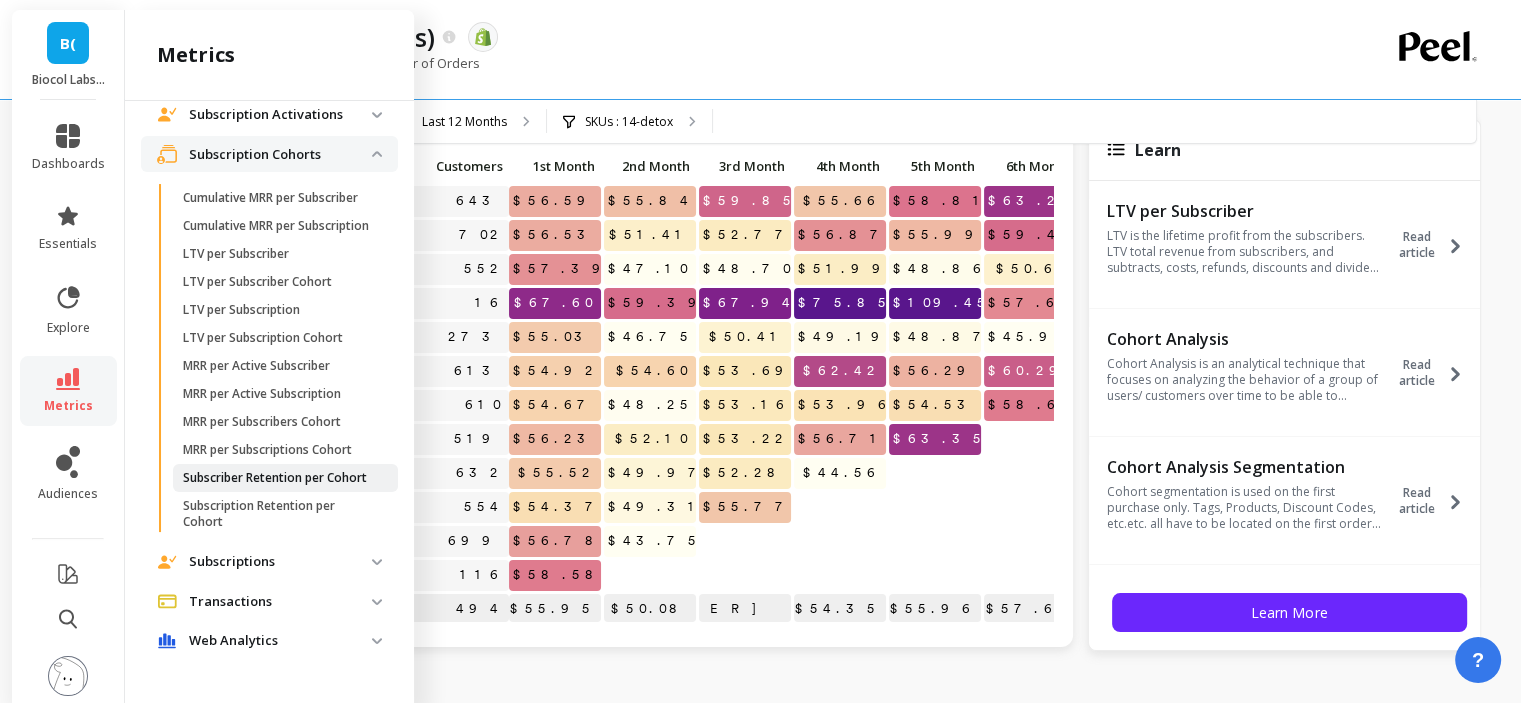 click on "Subscriber Retention per Cohort" at bounding box center [275, 478] 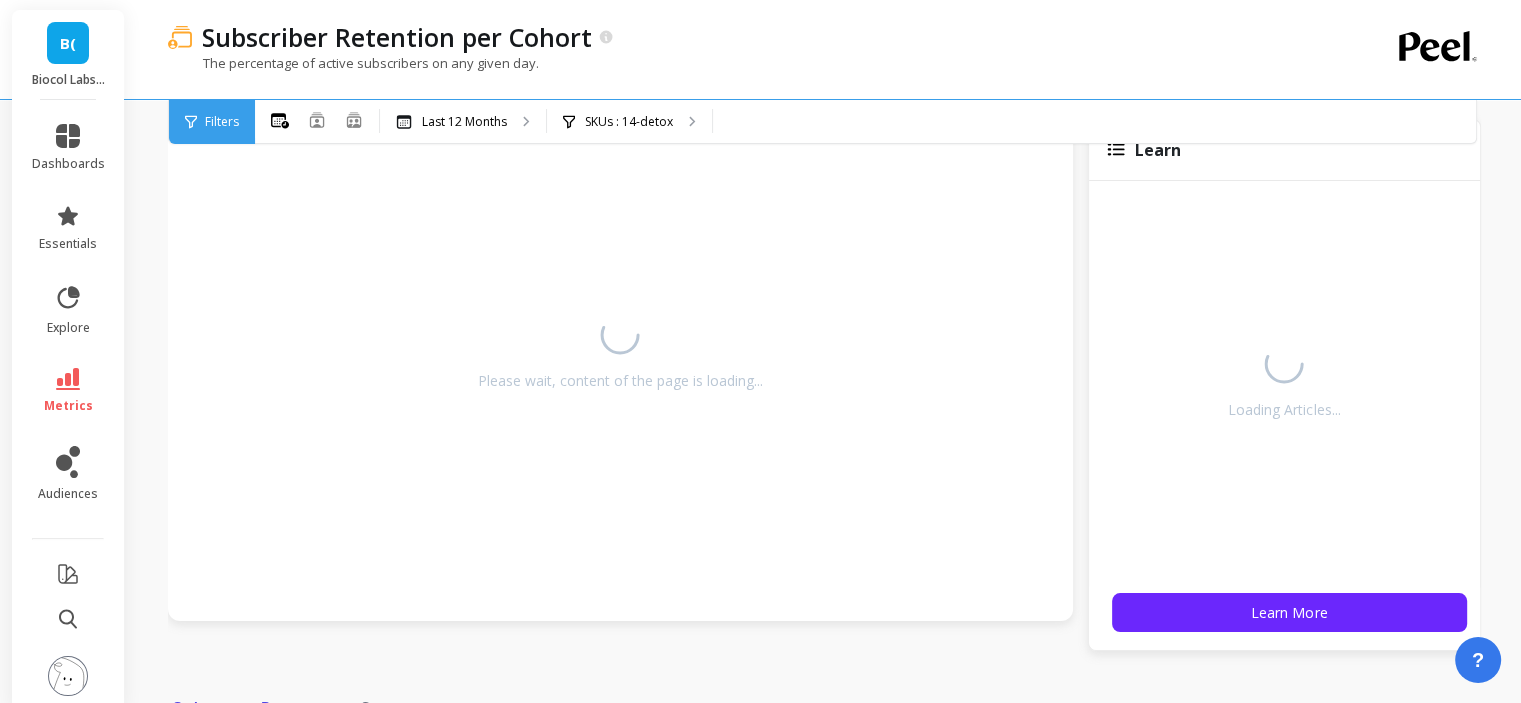 scroll, scrollTop: 0, scrollLeft: 0, axis: both 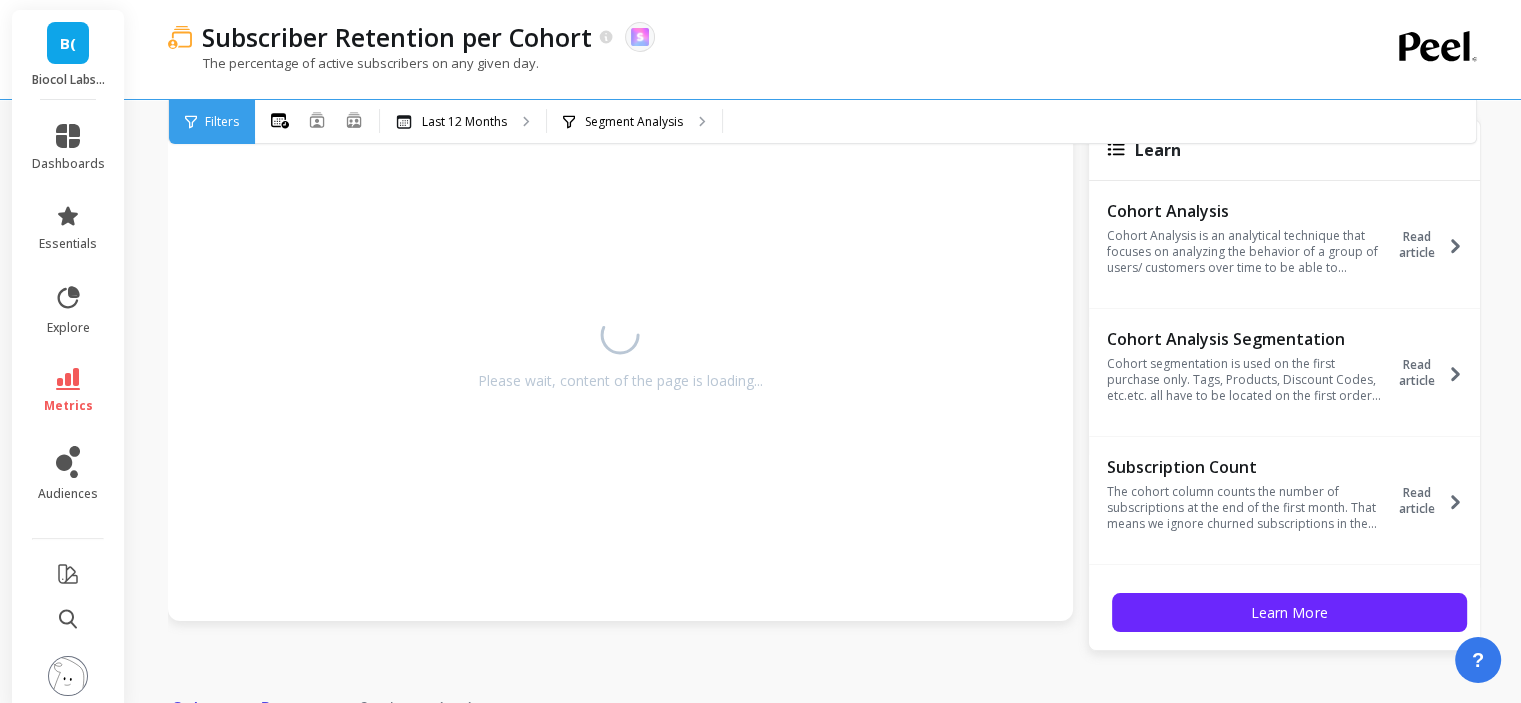 click on "Please wait, content of the page is loading..." at bounding box center (620, 347) 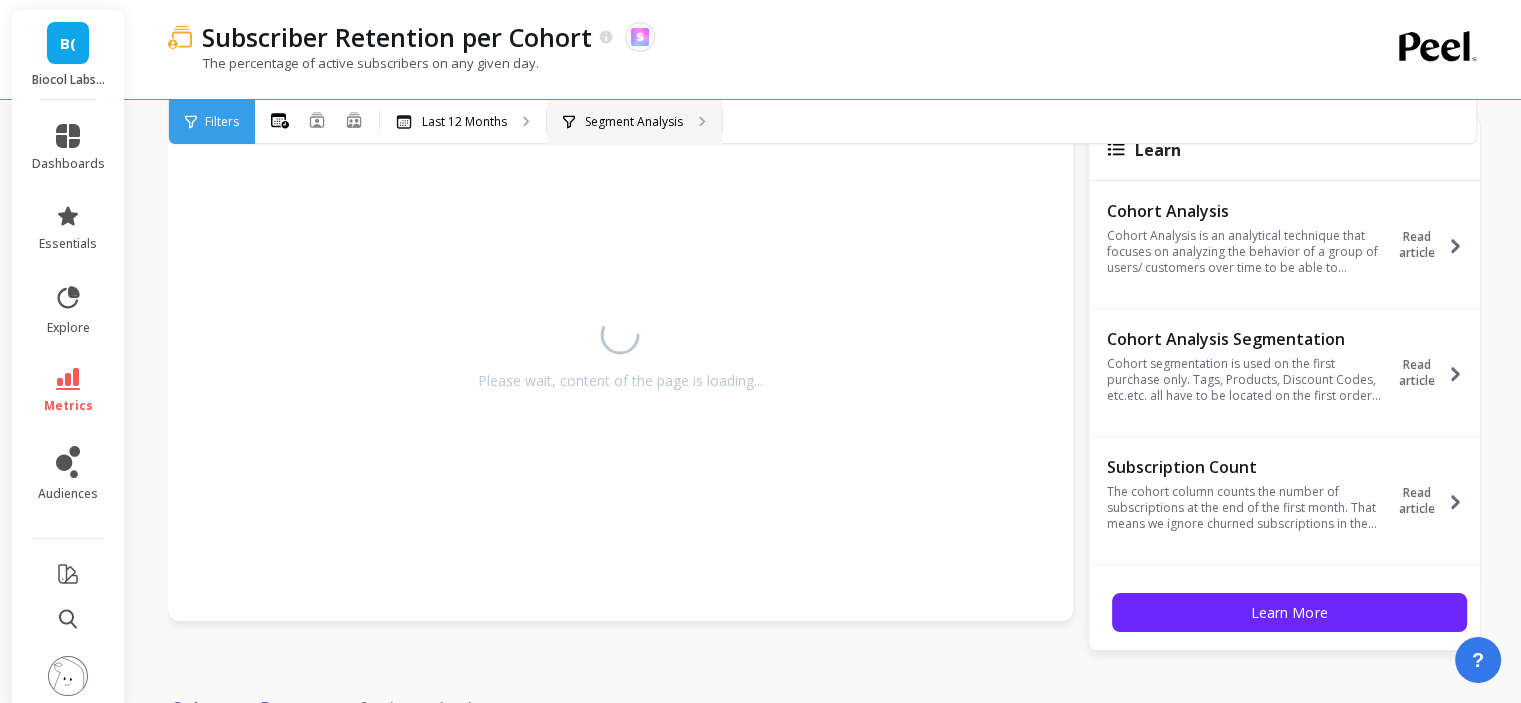 click on "Segment Analysis" at bounding box center [634, 122] 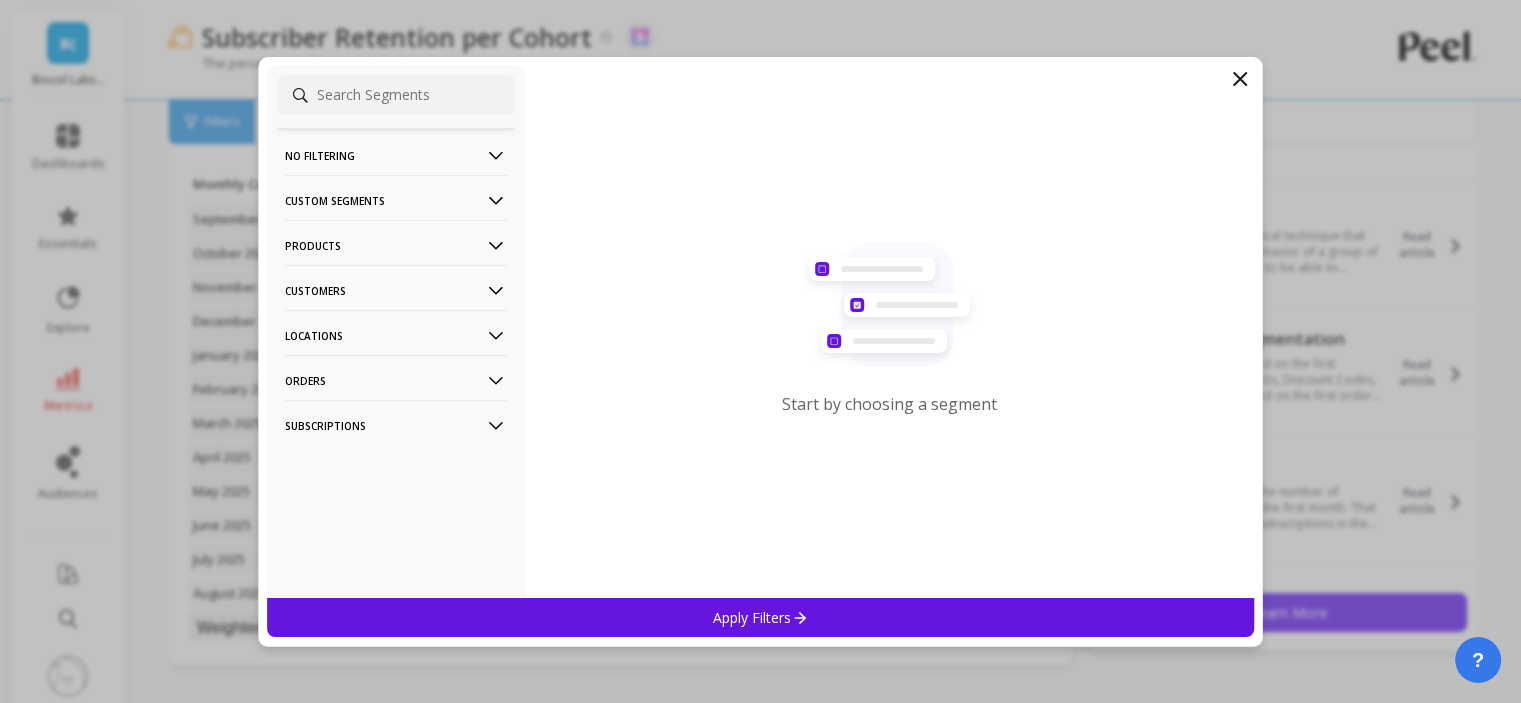 click on "Customers" at bounding box center [396, 290] 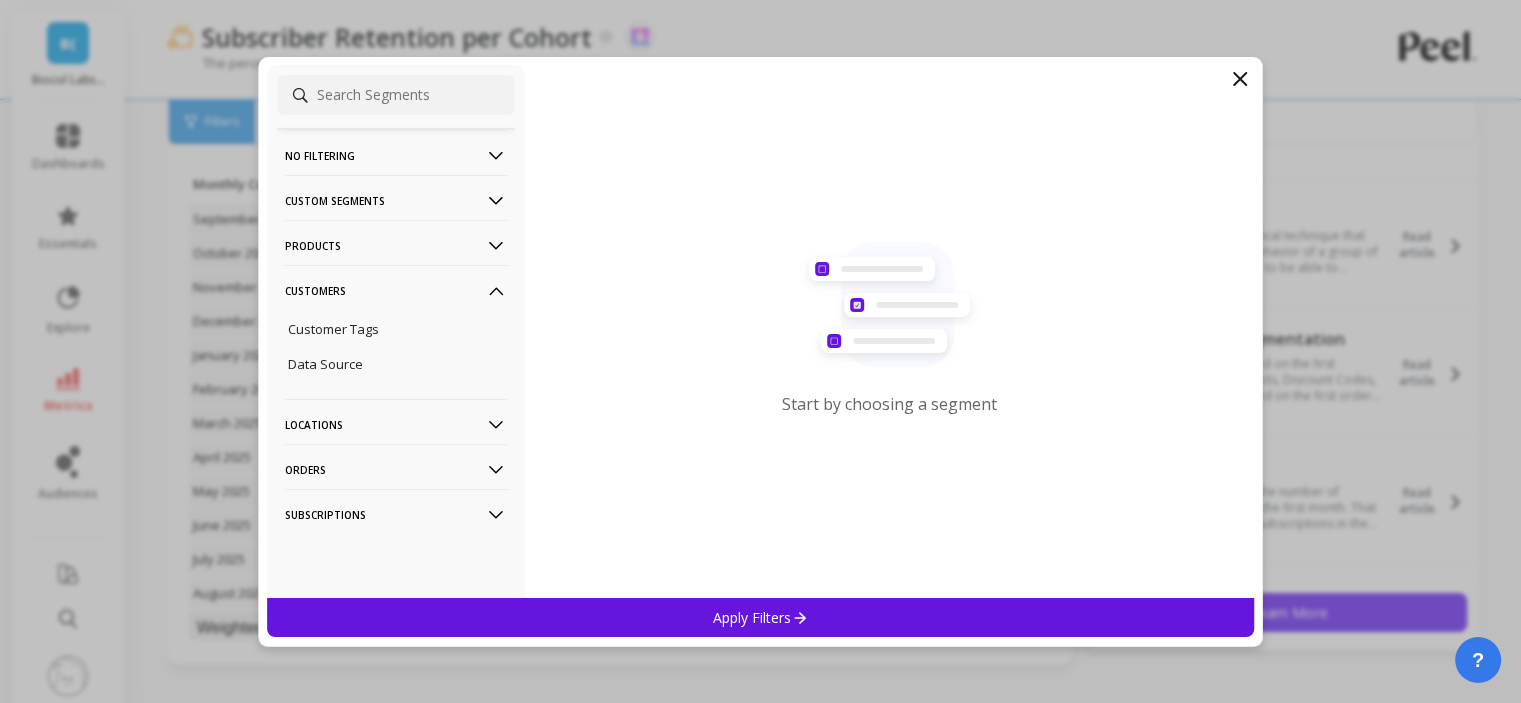 click on "Products" at bounding box center (396, 245) 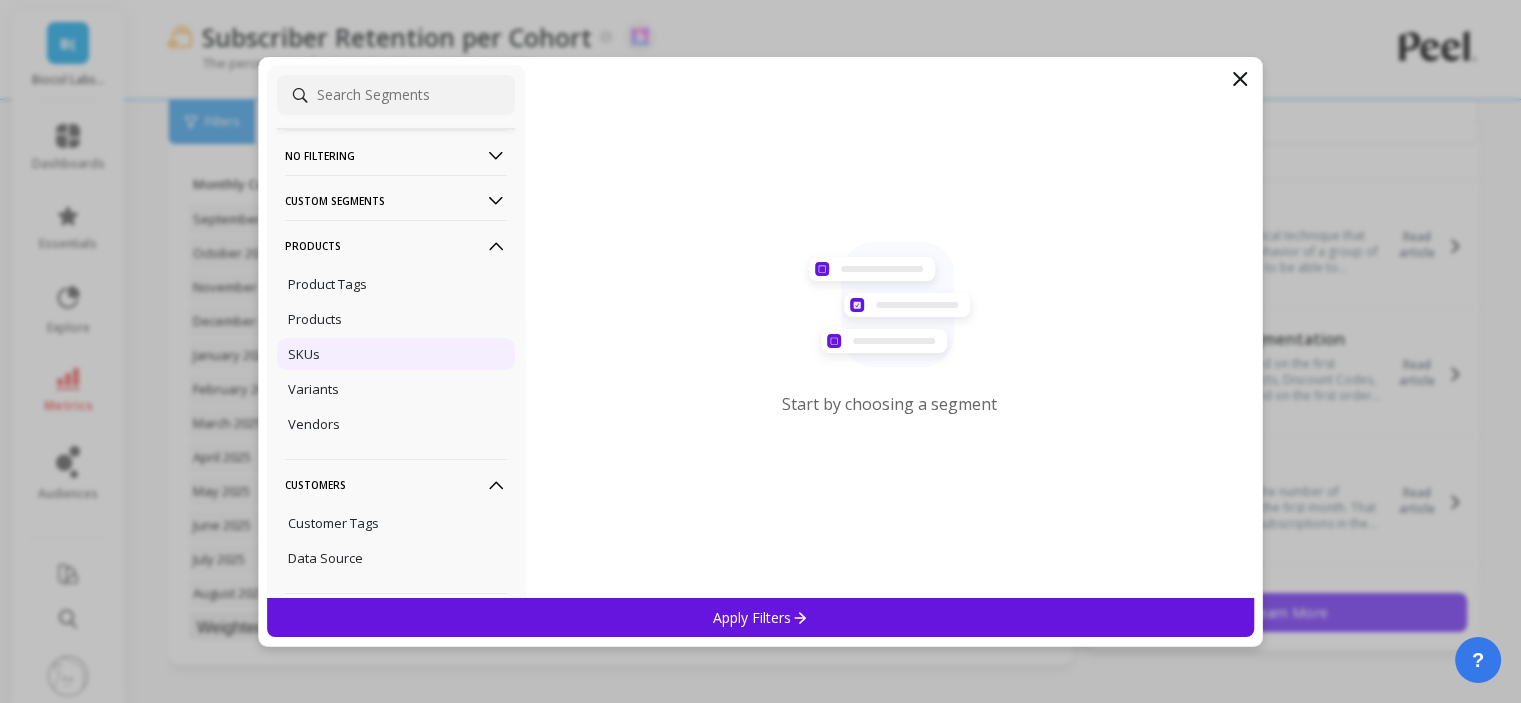 click on "SKUs" at bounding box center [396, 354] 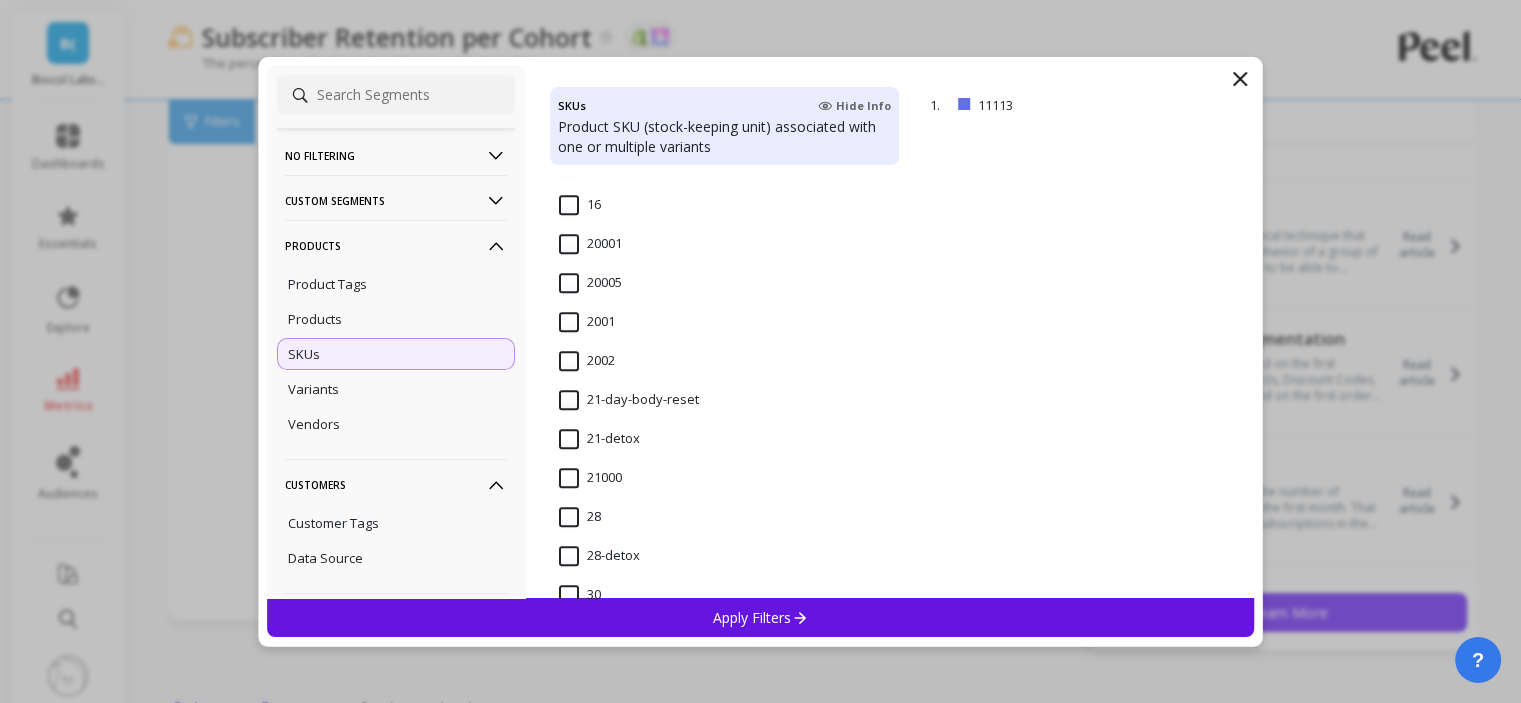 scroll, scrollTop: 1600, scrollLeft: 0, axis: vertical 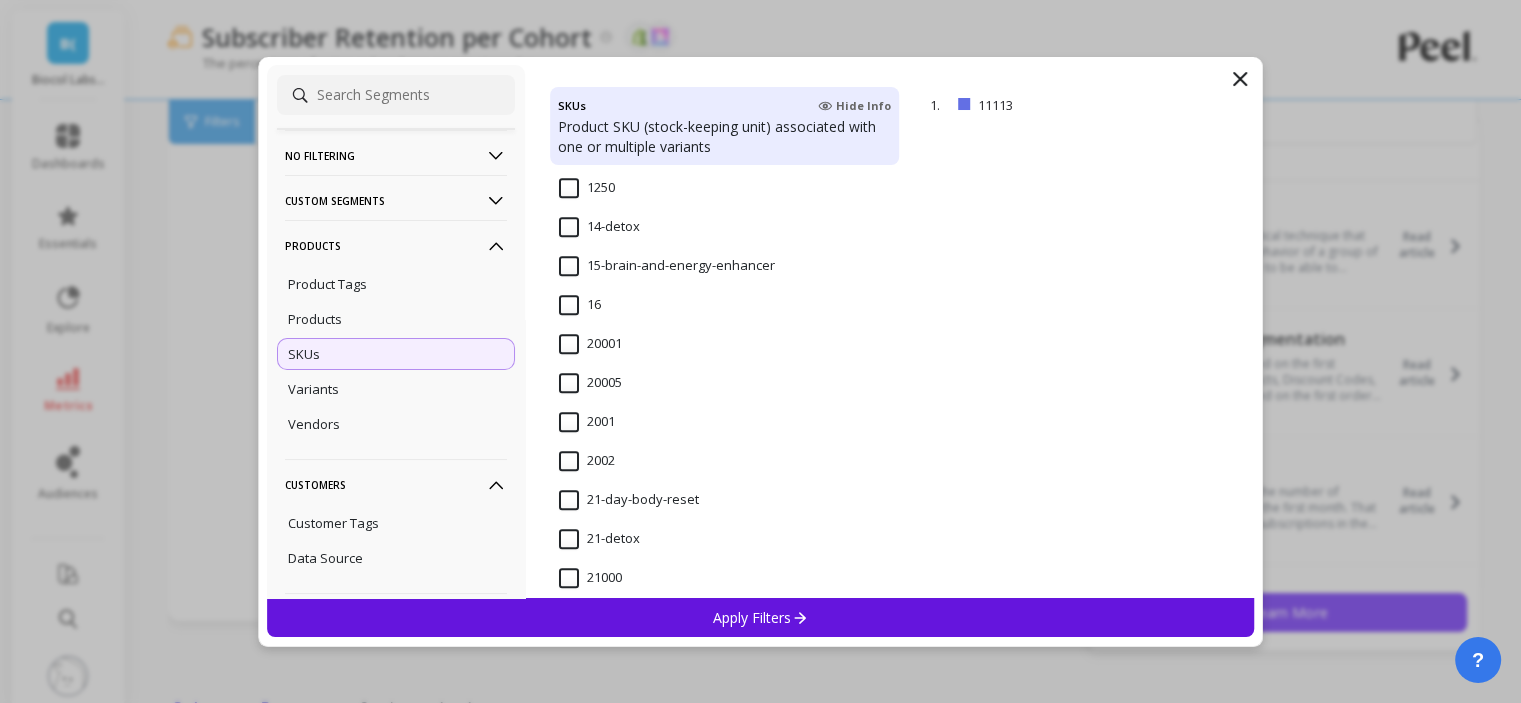 click on "14-detox" at bounding box center [599, 227] 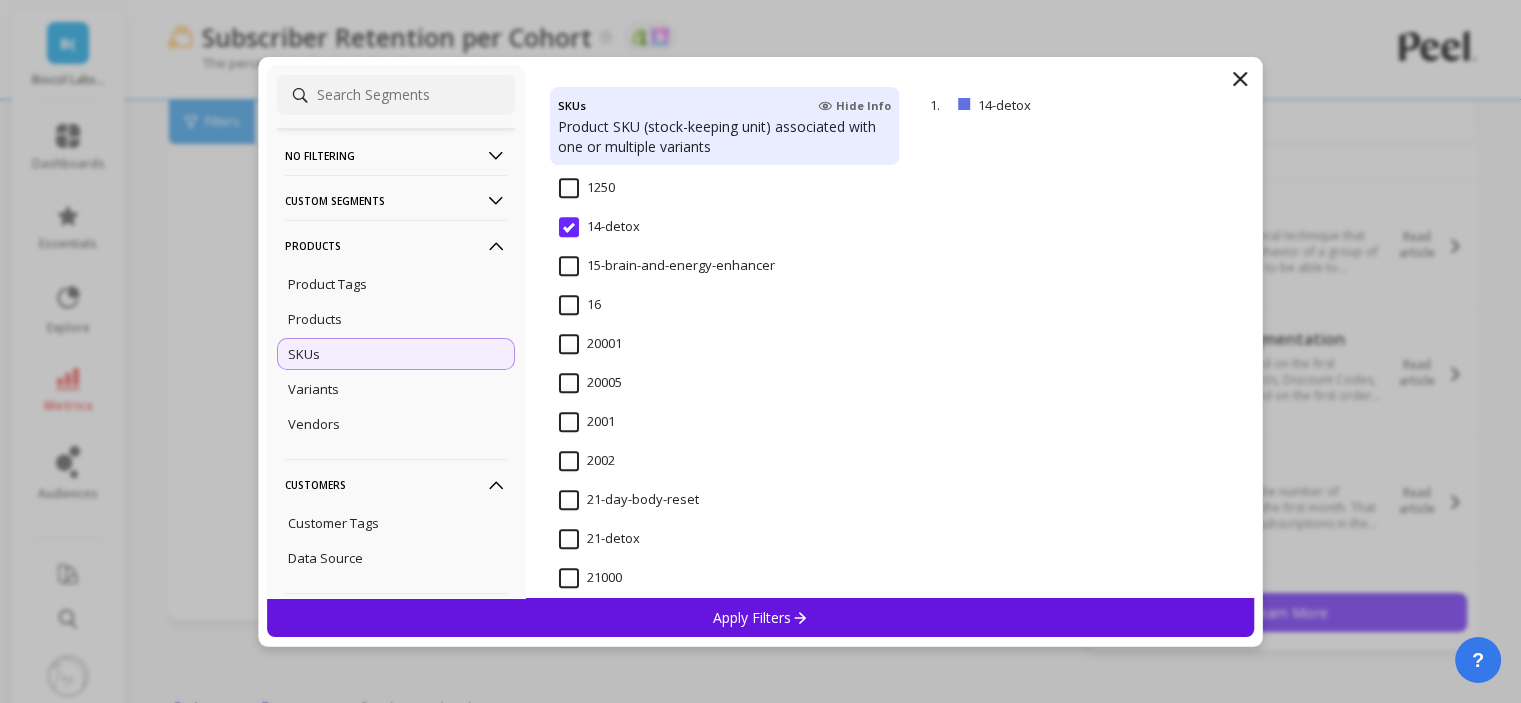 click on "Apply Filters" at bounding box center [761, 617] 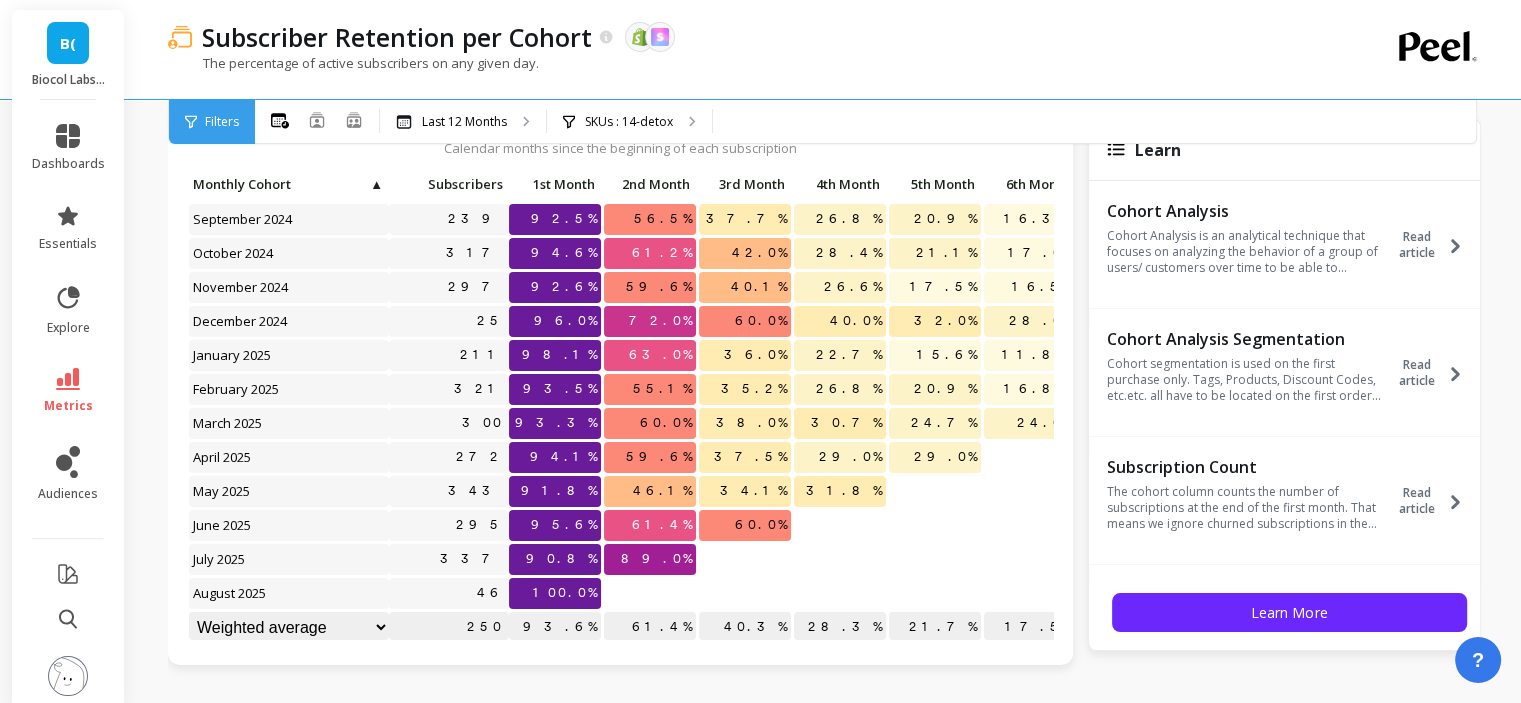 drag, startPoint x: 692, startPoint y: 490, endPoint x: 670, endPoint y: 491, distance: 22.022715 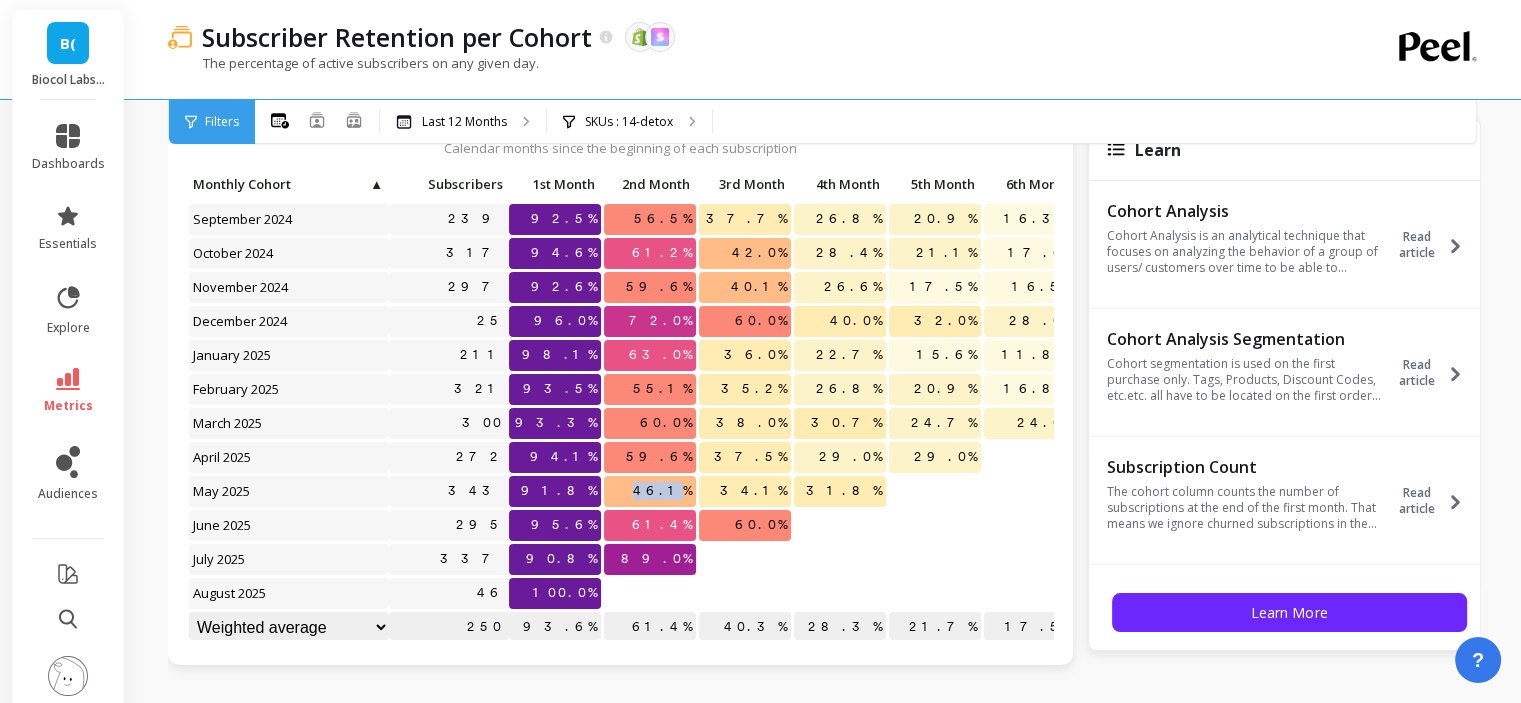 click on "46.1%" at bounding box center (662, 491) 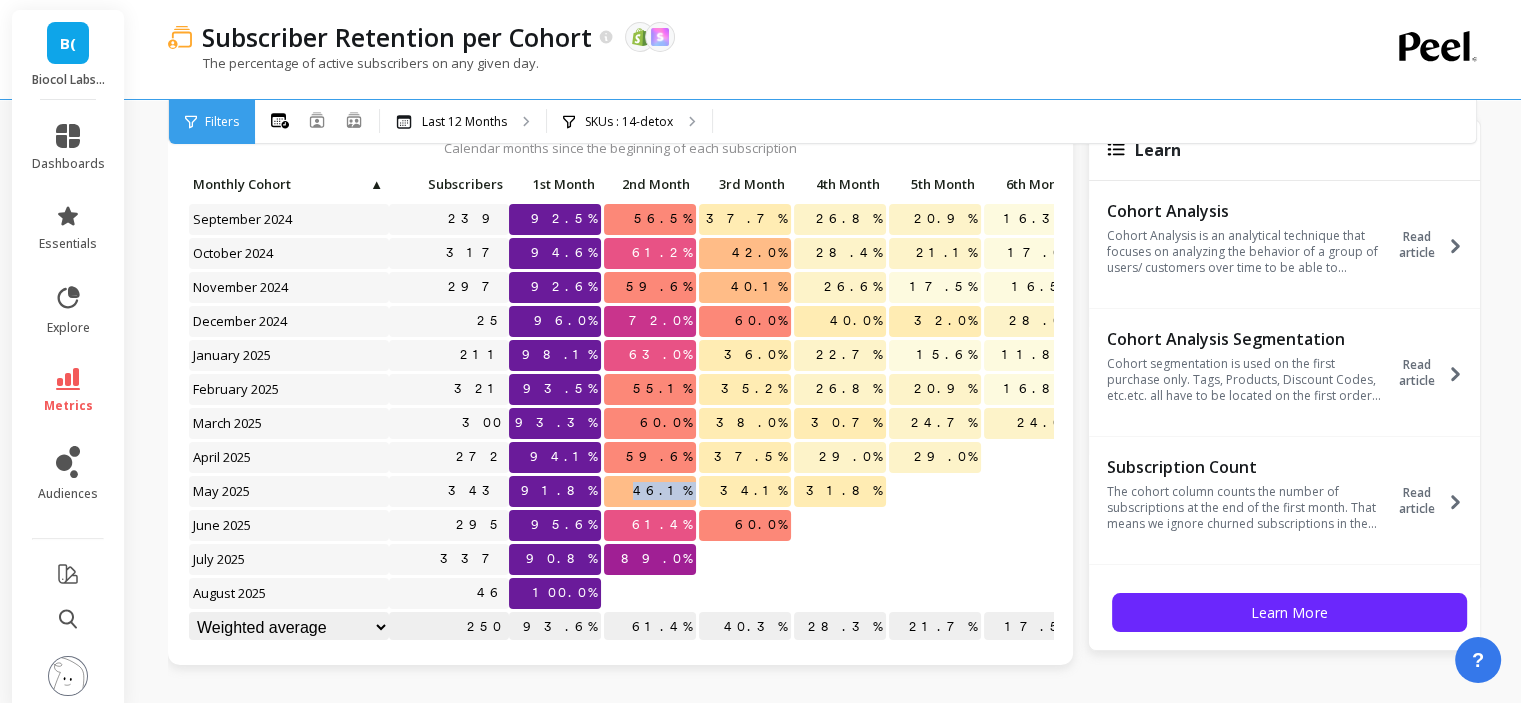click on "46.1%" at bounding box center [662, 491] 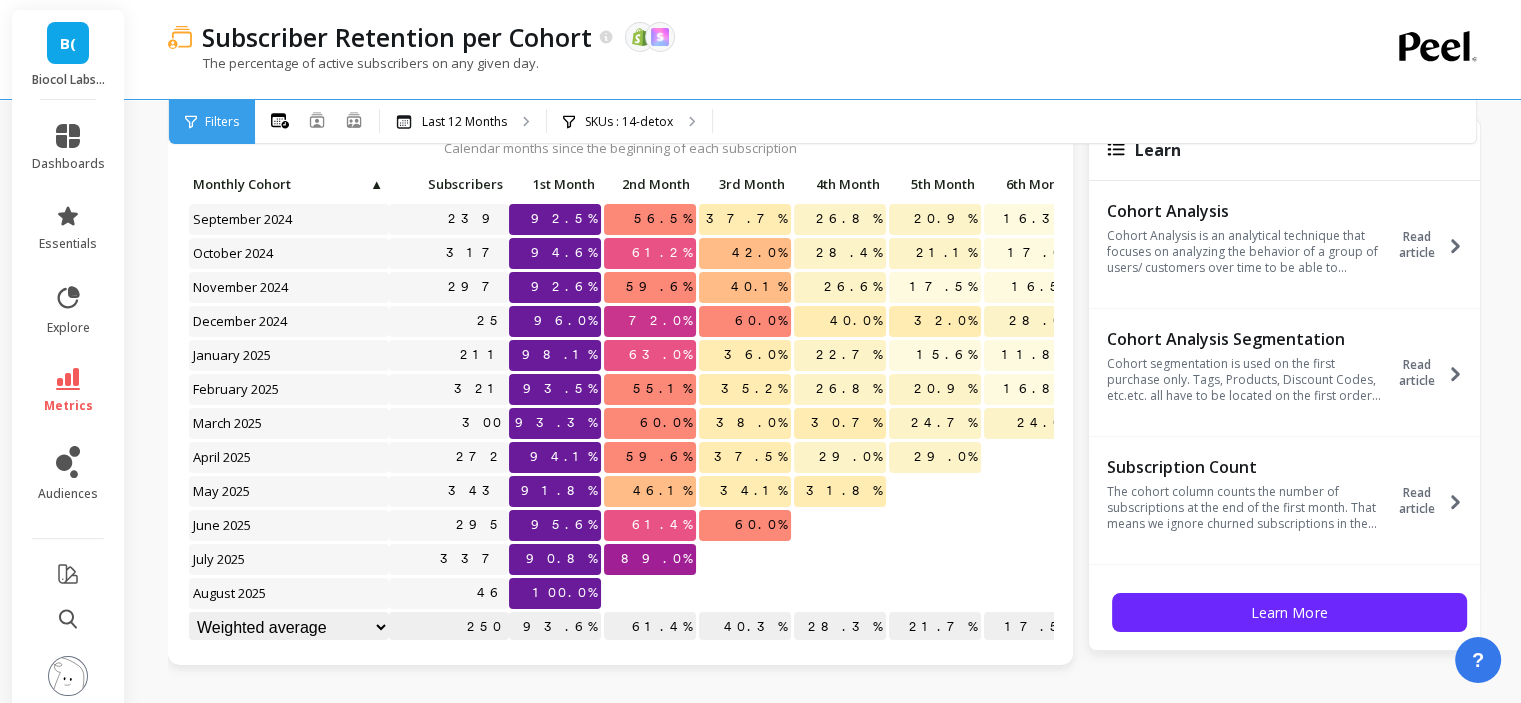 click at bounding box center [745, 551] 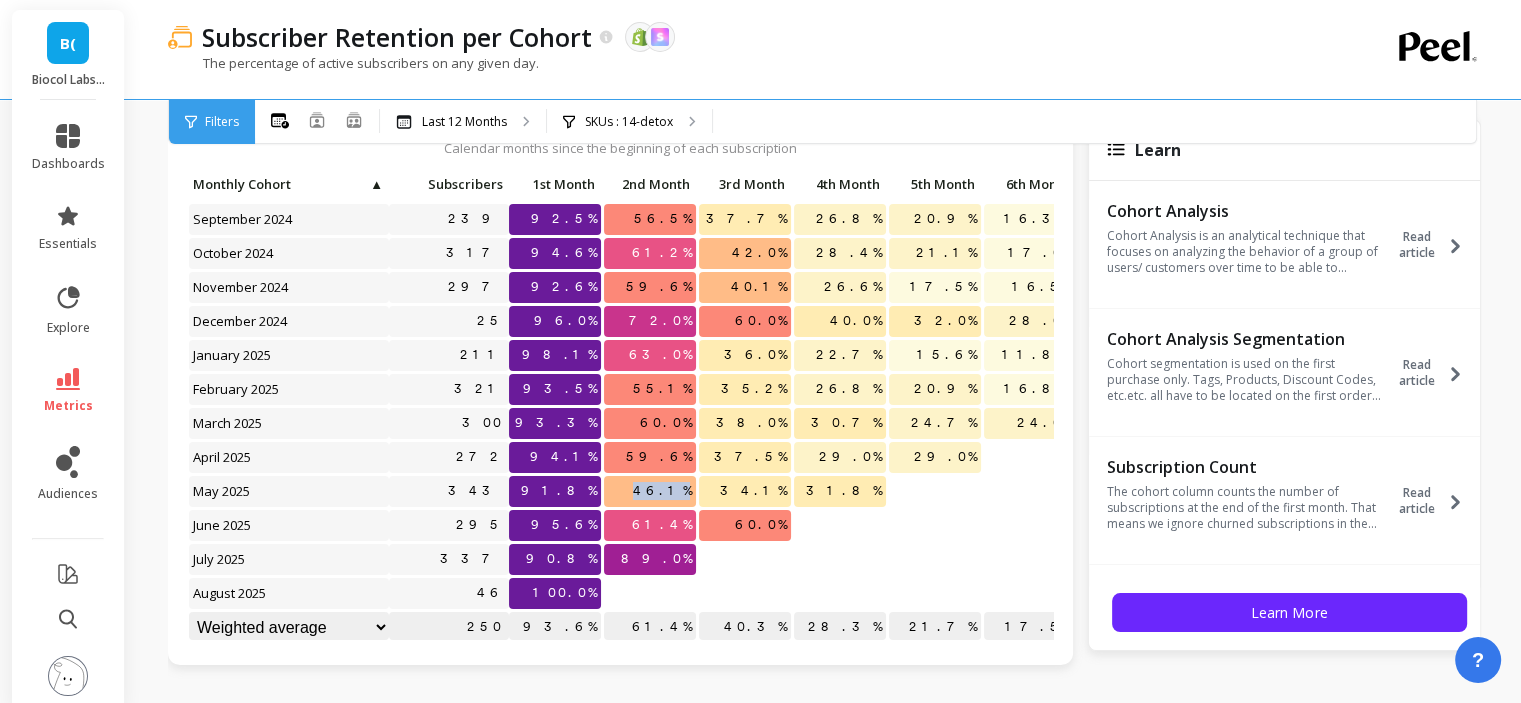 click on "46.1%" at bounding box center [662, 491] 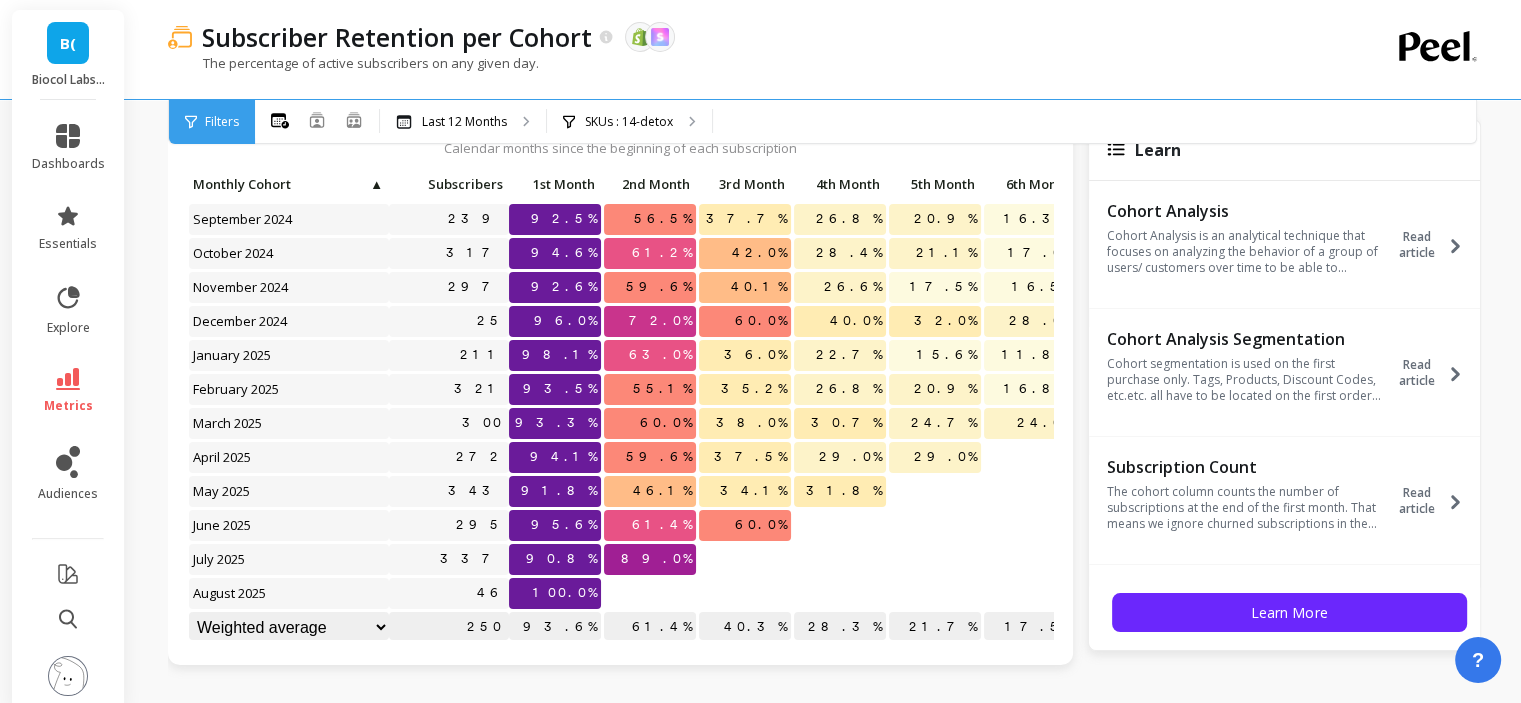 click at bounding box center (745, 585) 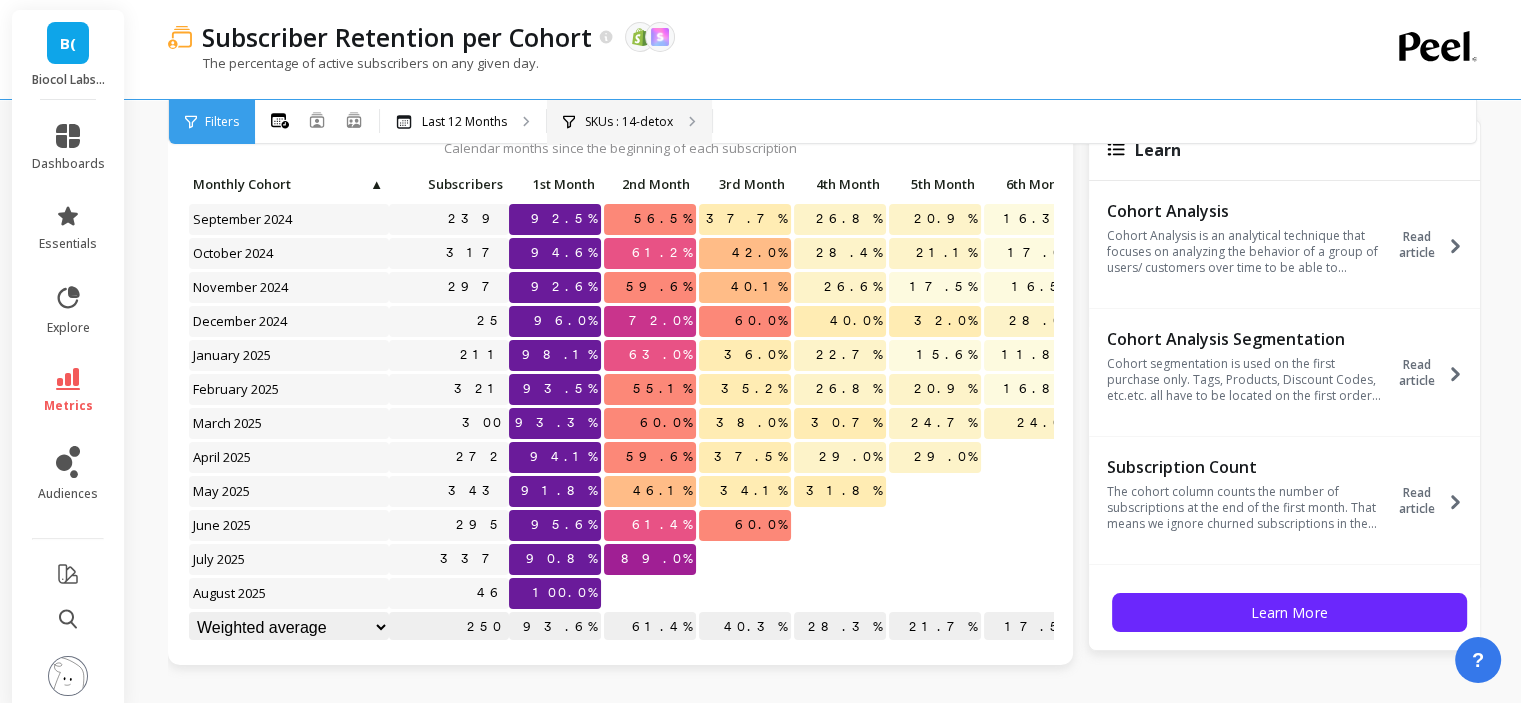 click on "SKUs :  14-detox" at bounding box center (629, 122) 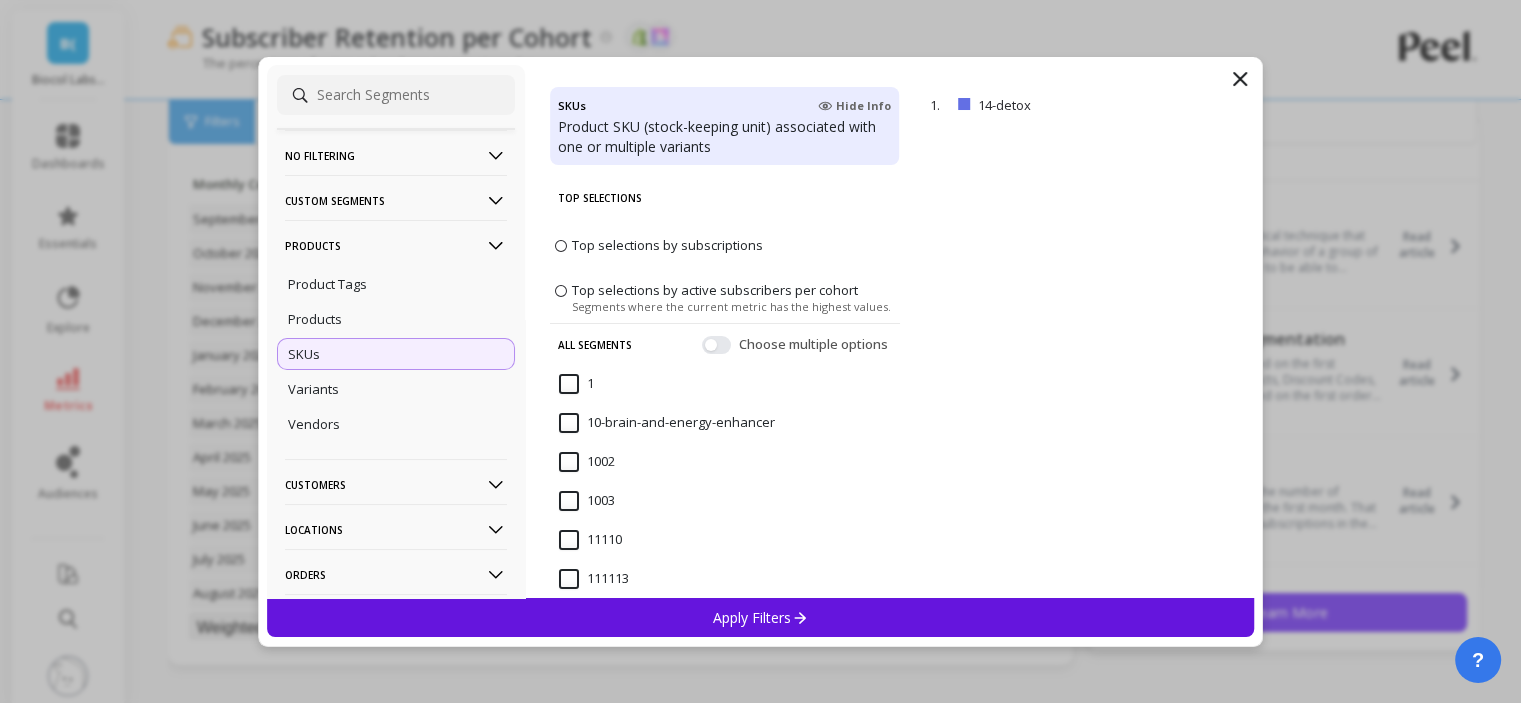 click on "Products" at bounding box center (396, 245) 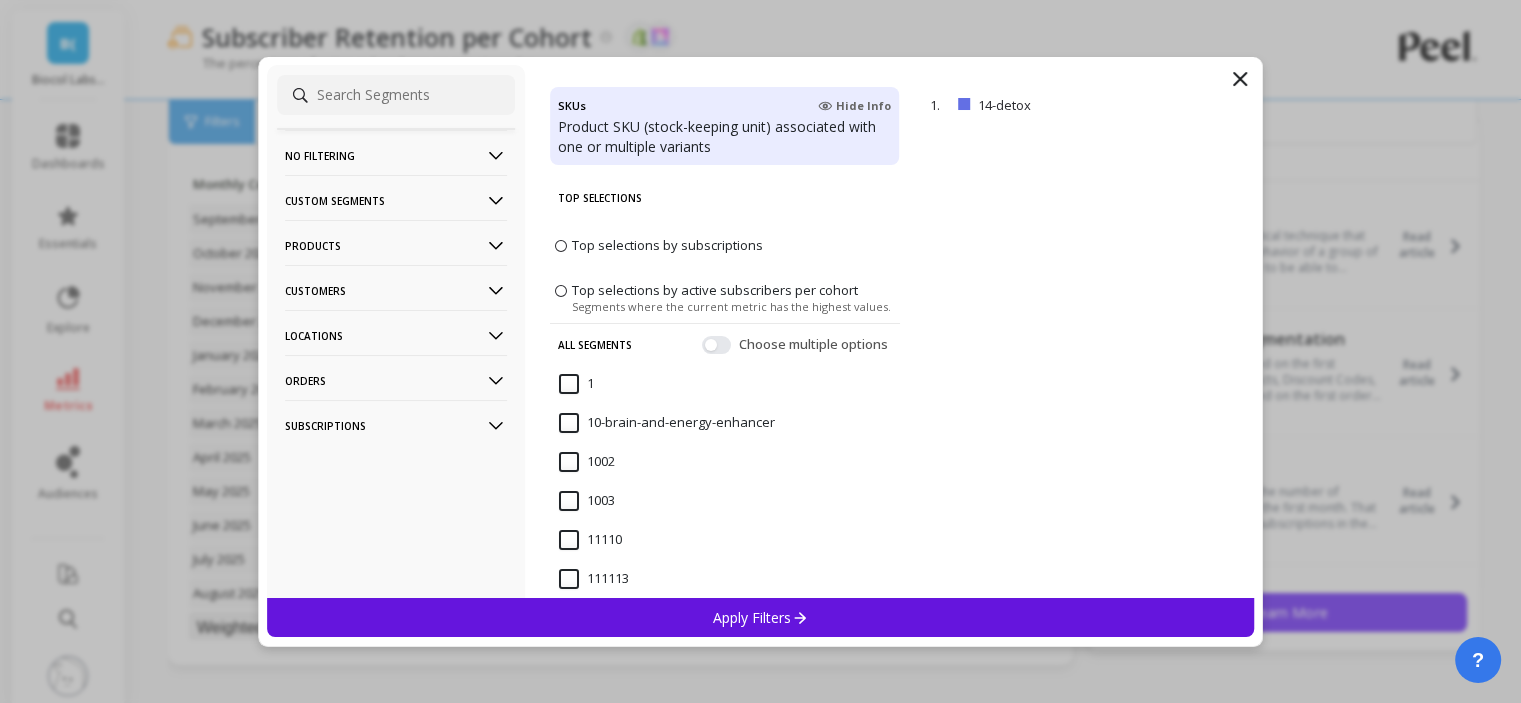 click on "Products" at bounding box center [396, 245] 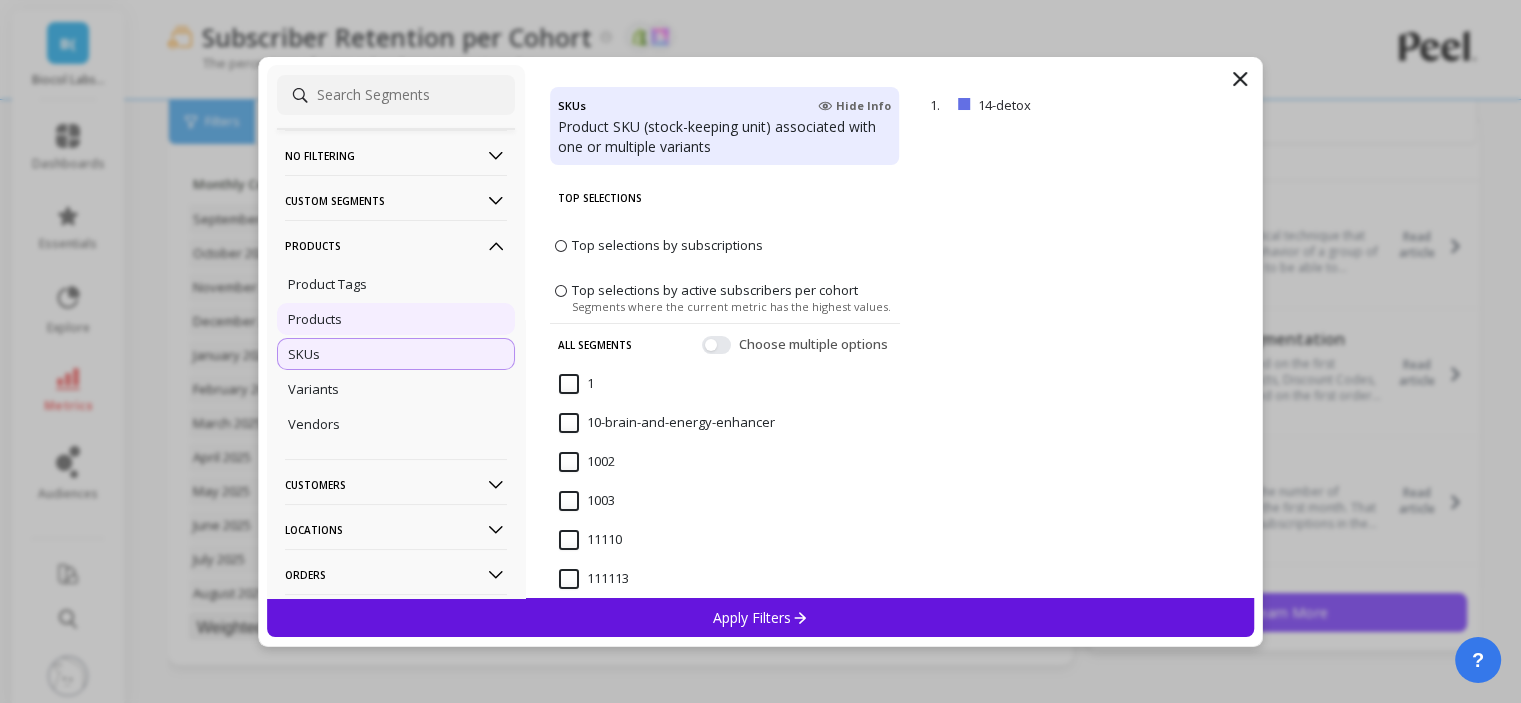 click on "Products" at bounding box center [315, 319] 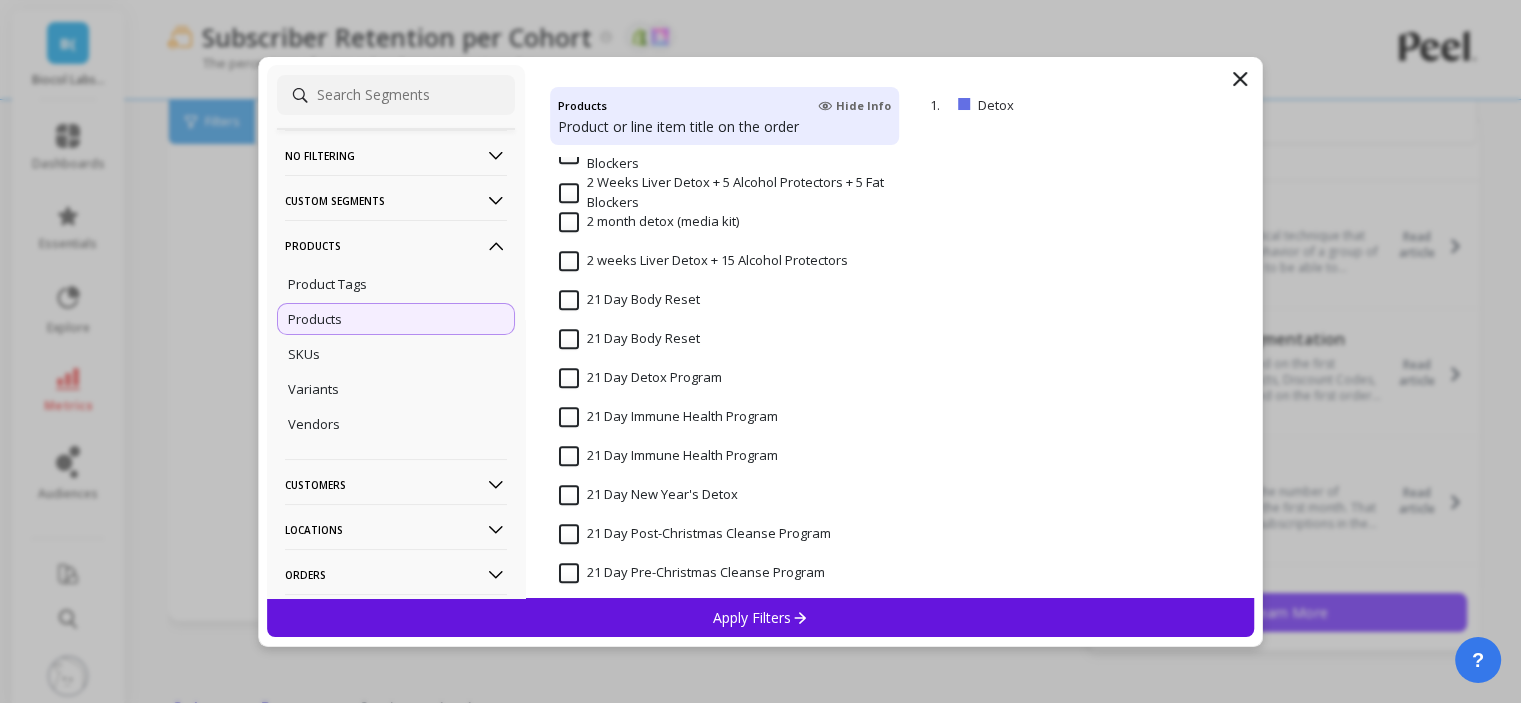 scroll, scrollTop: 600, scrollLeft: 0, axis: vertical 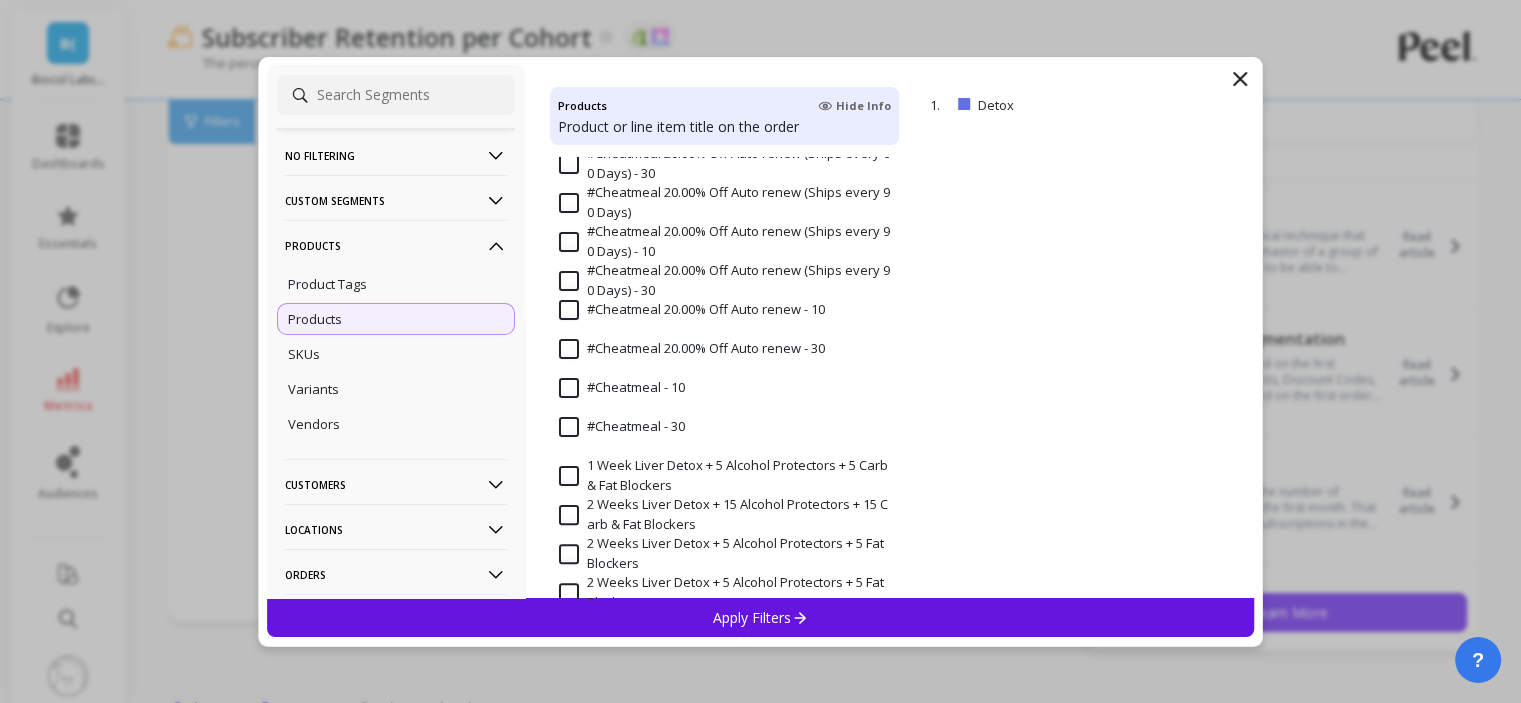click on "Apply Filters" at bounding box center (761, 617) 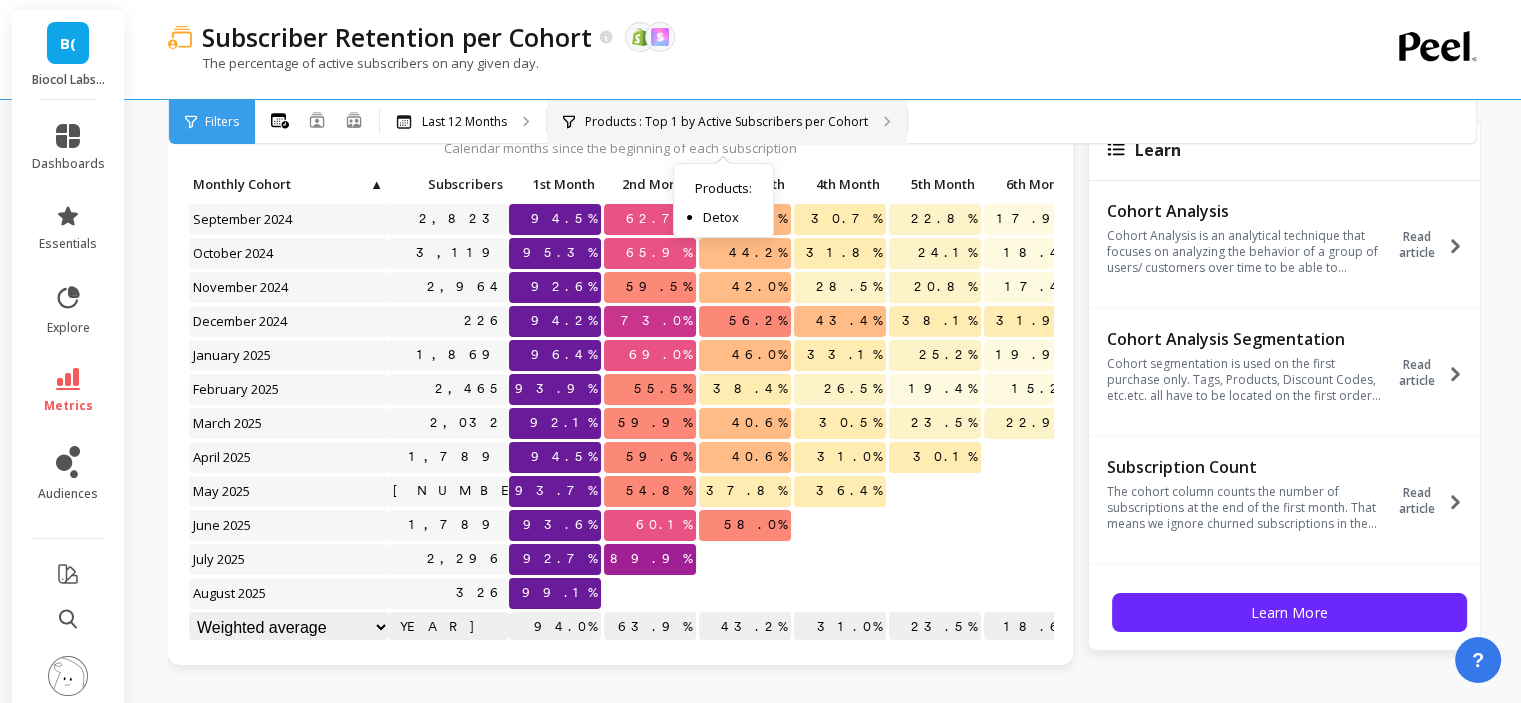 click on "Products : Top 1 by Active Subscribers per Cohort" at bounding box center (726, 122) 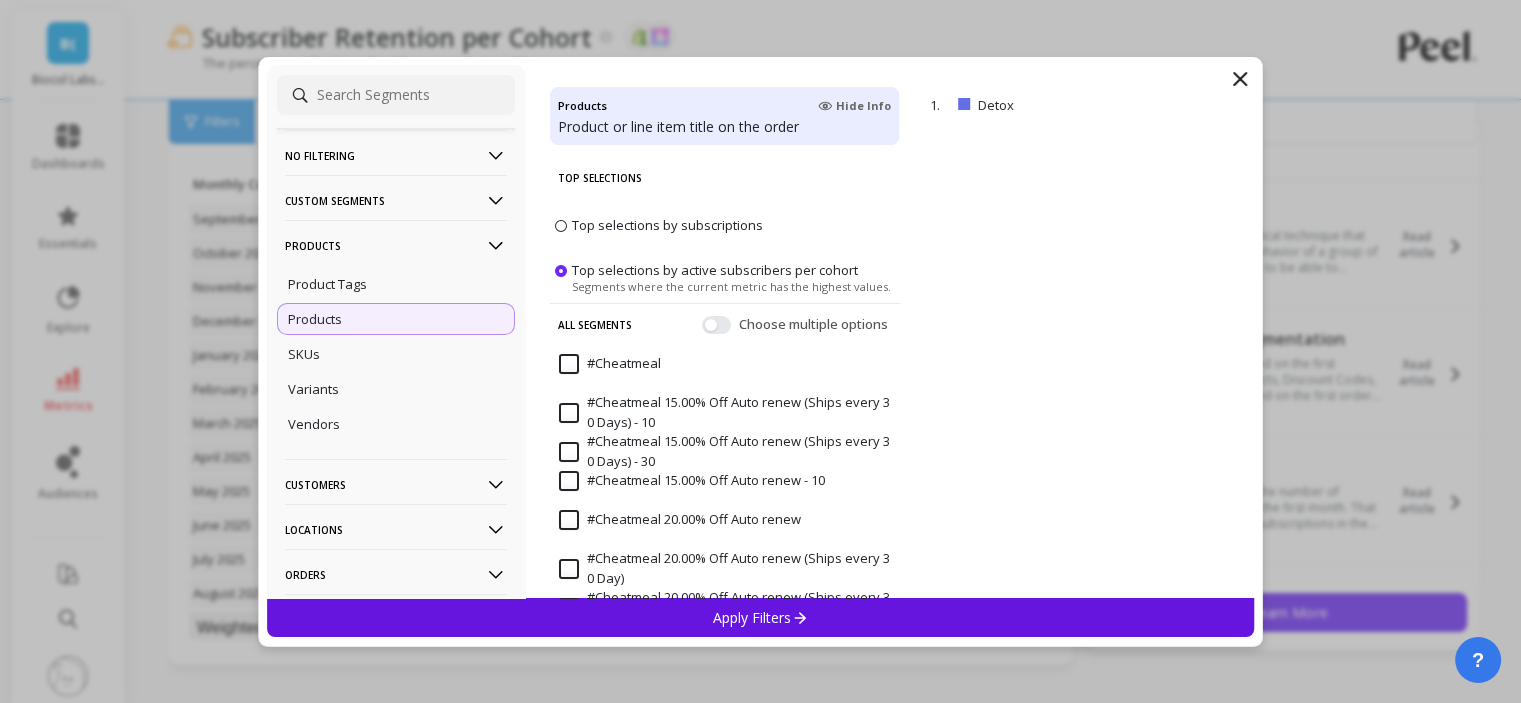 click on "Products" at bounding box center (396, 245) 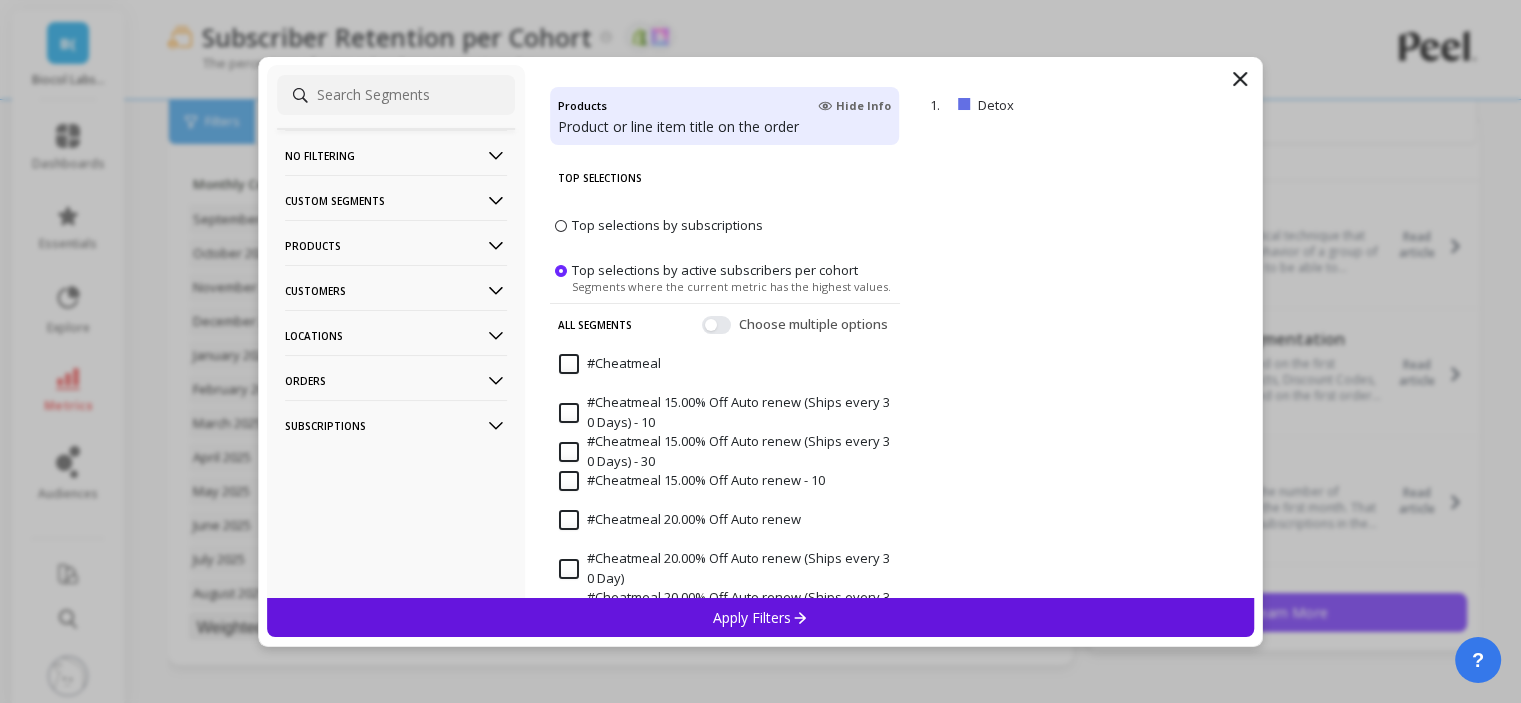 click on "Customers" at bounding box center [396, 290] 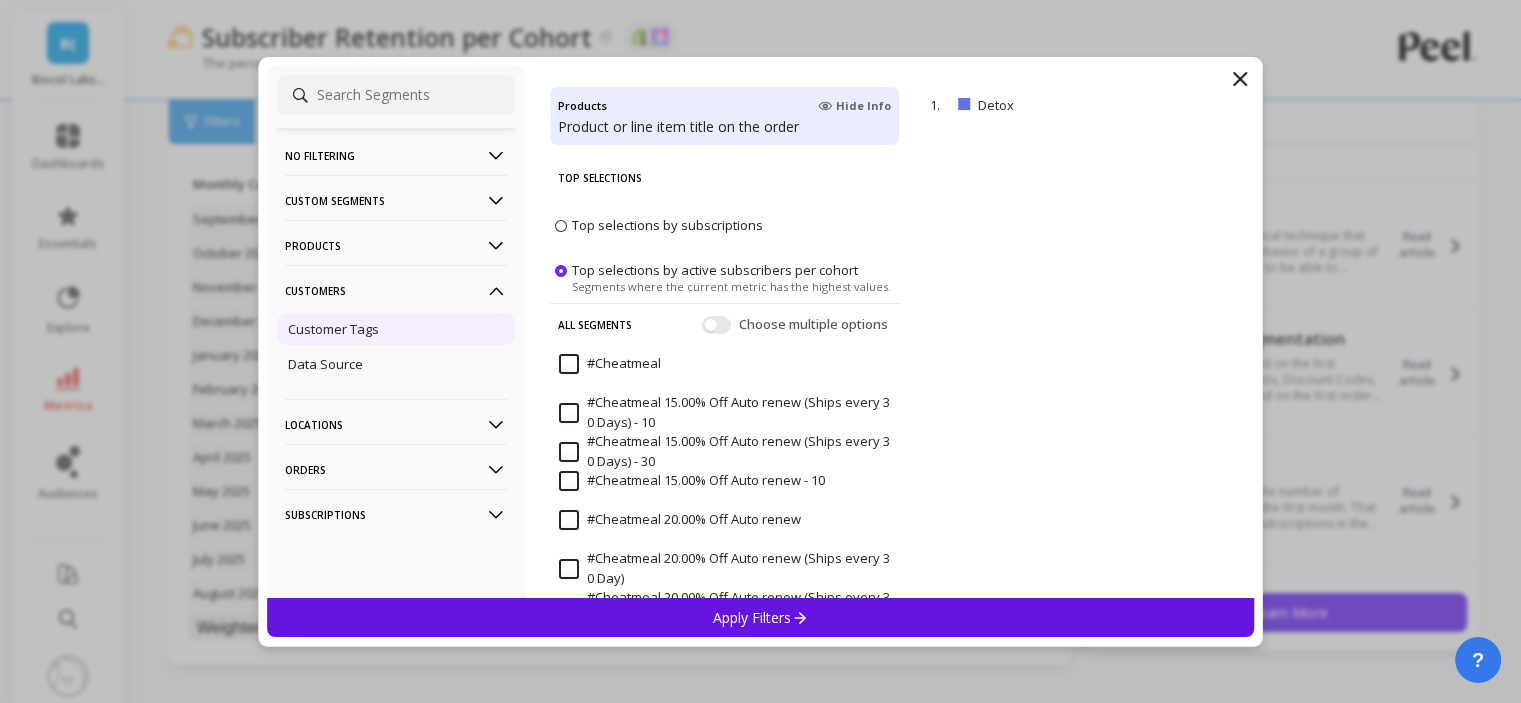 click on "Customer Tags" at bounding box center (396, 329) 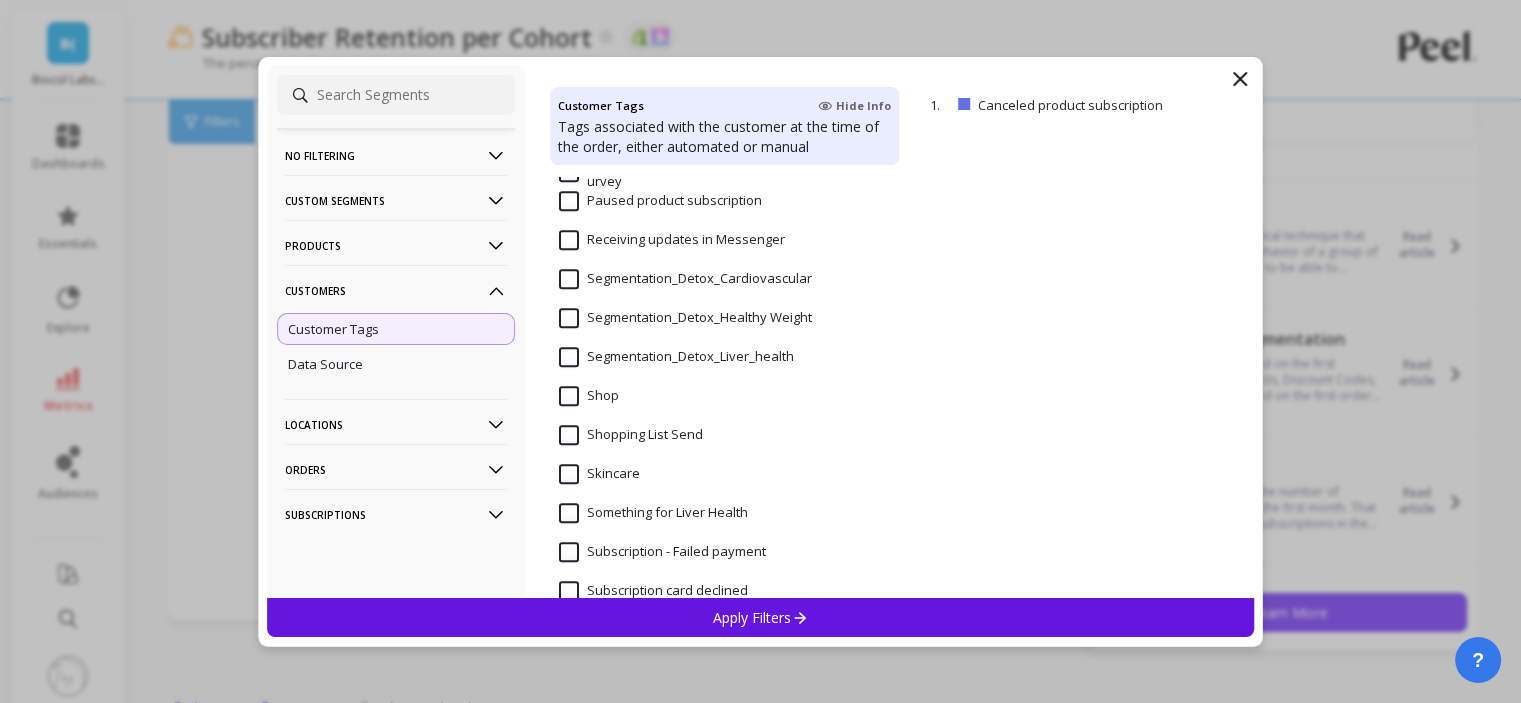 scroll, scrollTop: 1204, scrollLeft: 0, axis: vertical 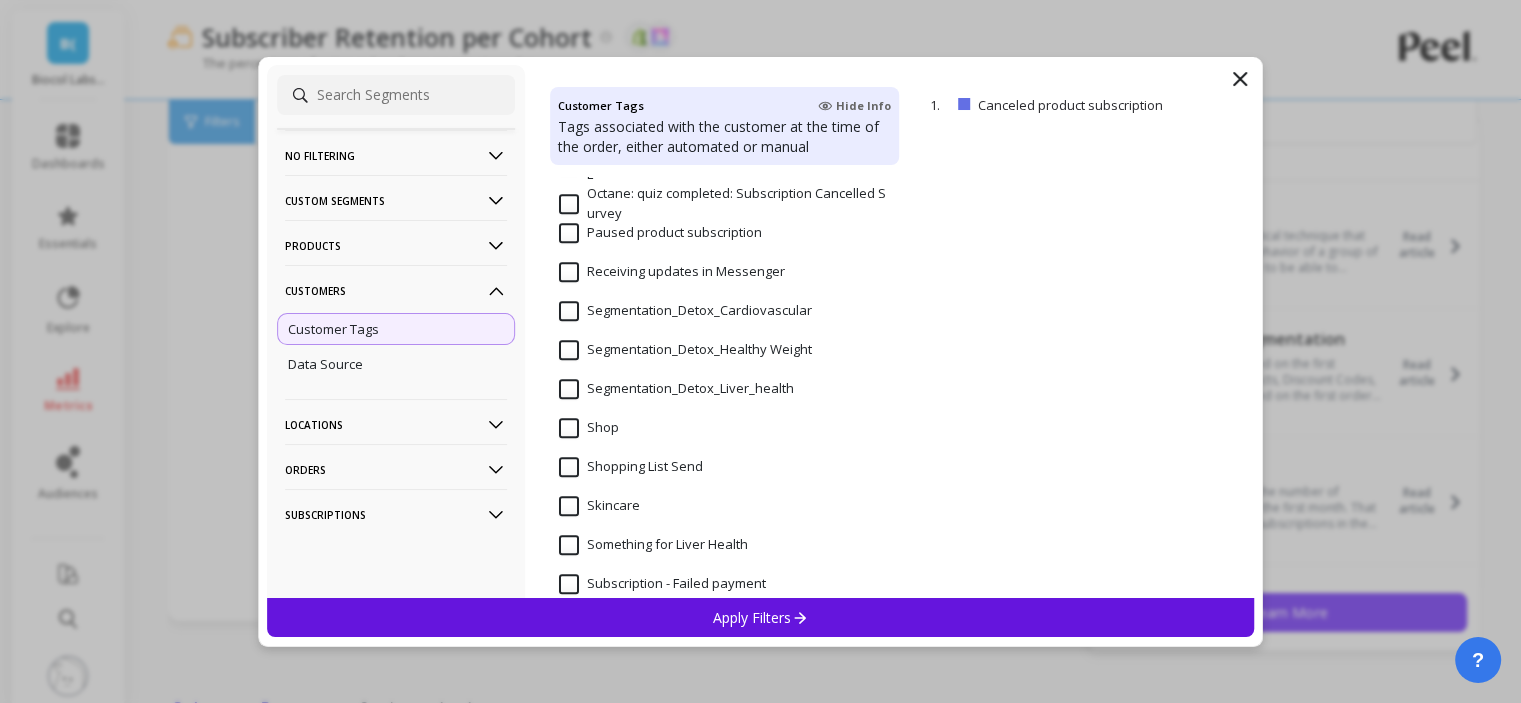 click on "Segmentation_Detox_Liver_health" at bounding box center [676, 389] 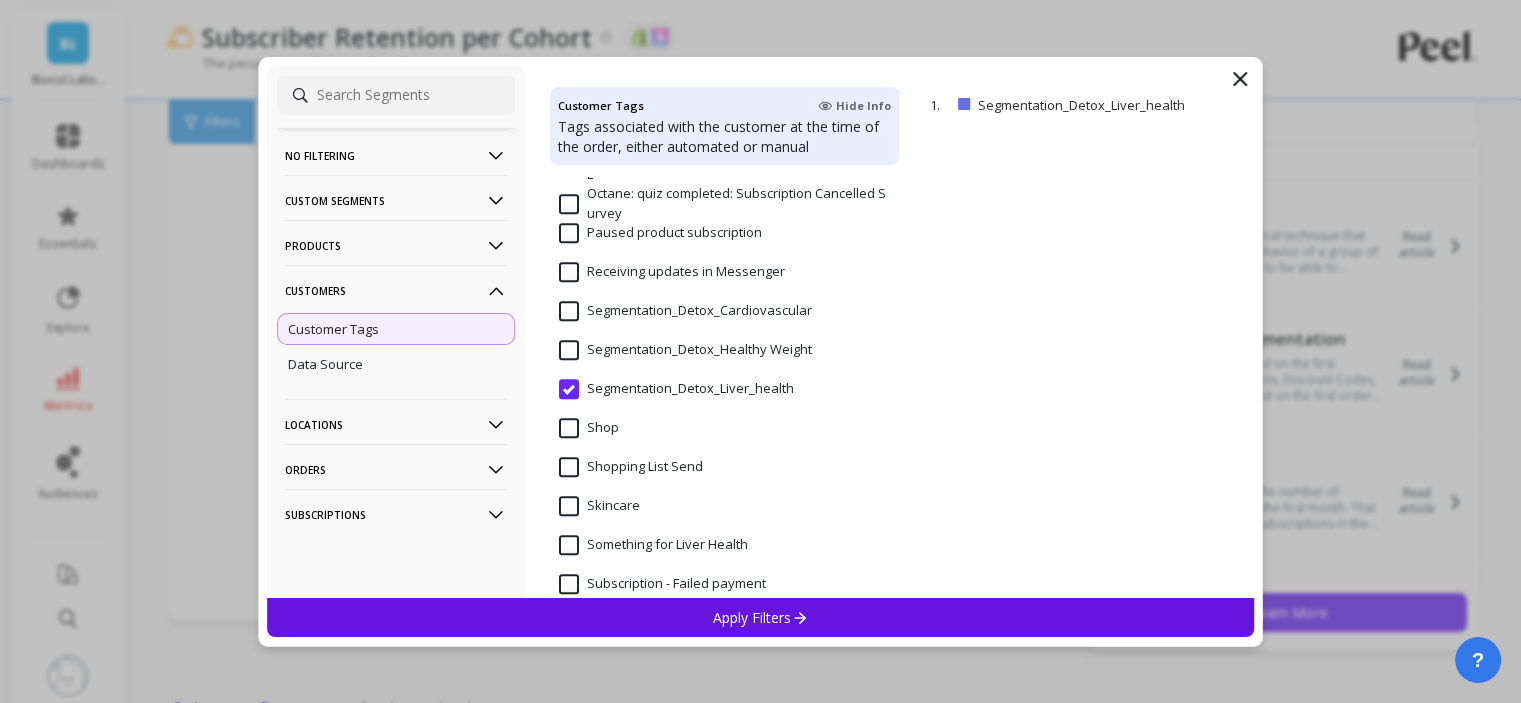 click on "Apply Filters" at bounding box center (761, 617) 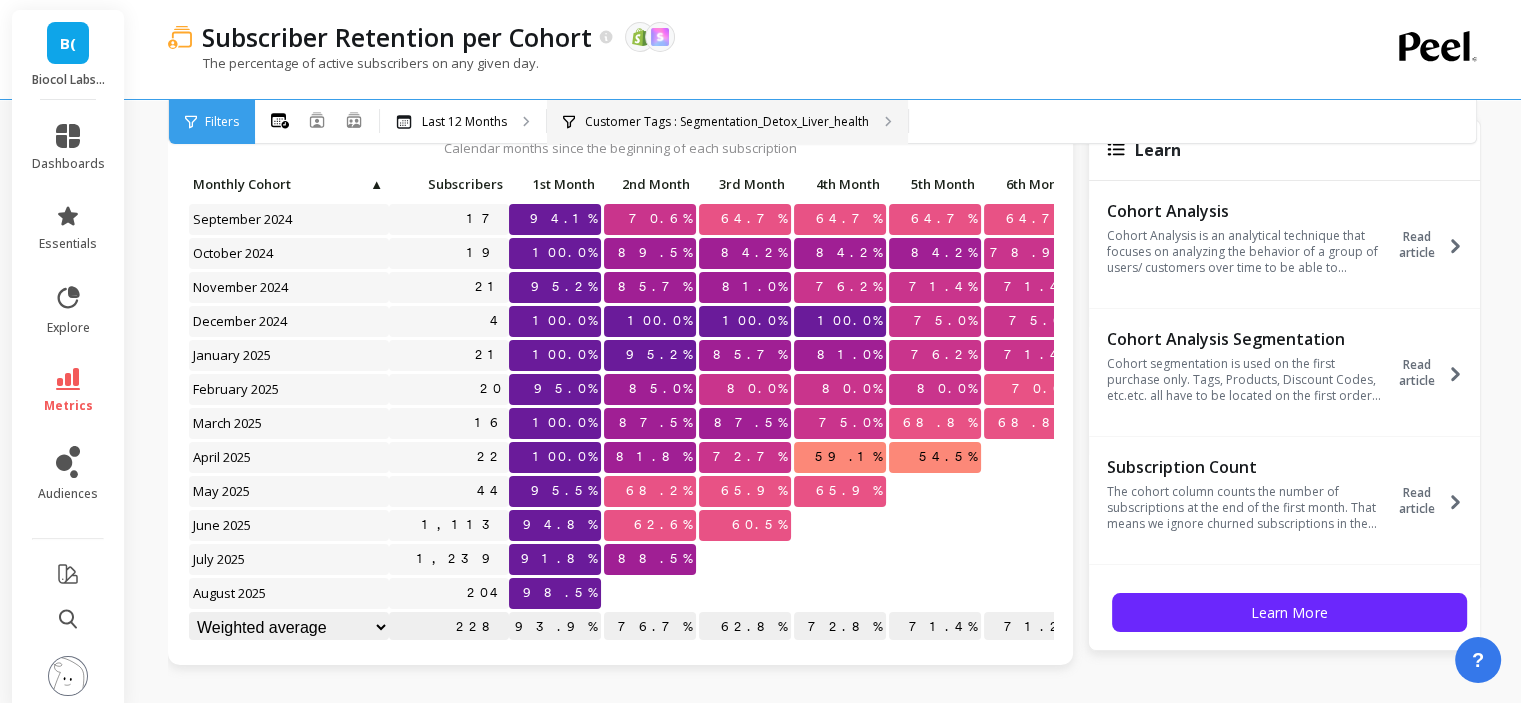 click on "Customer Tags :  Segmentation_Detox_Liver_health" at bounding box center (727, 122) 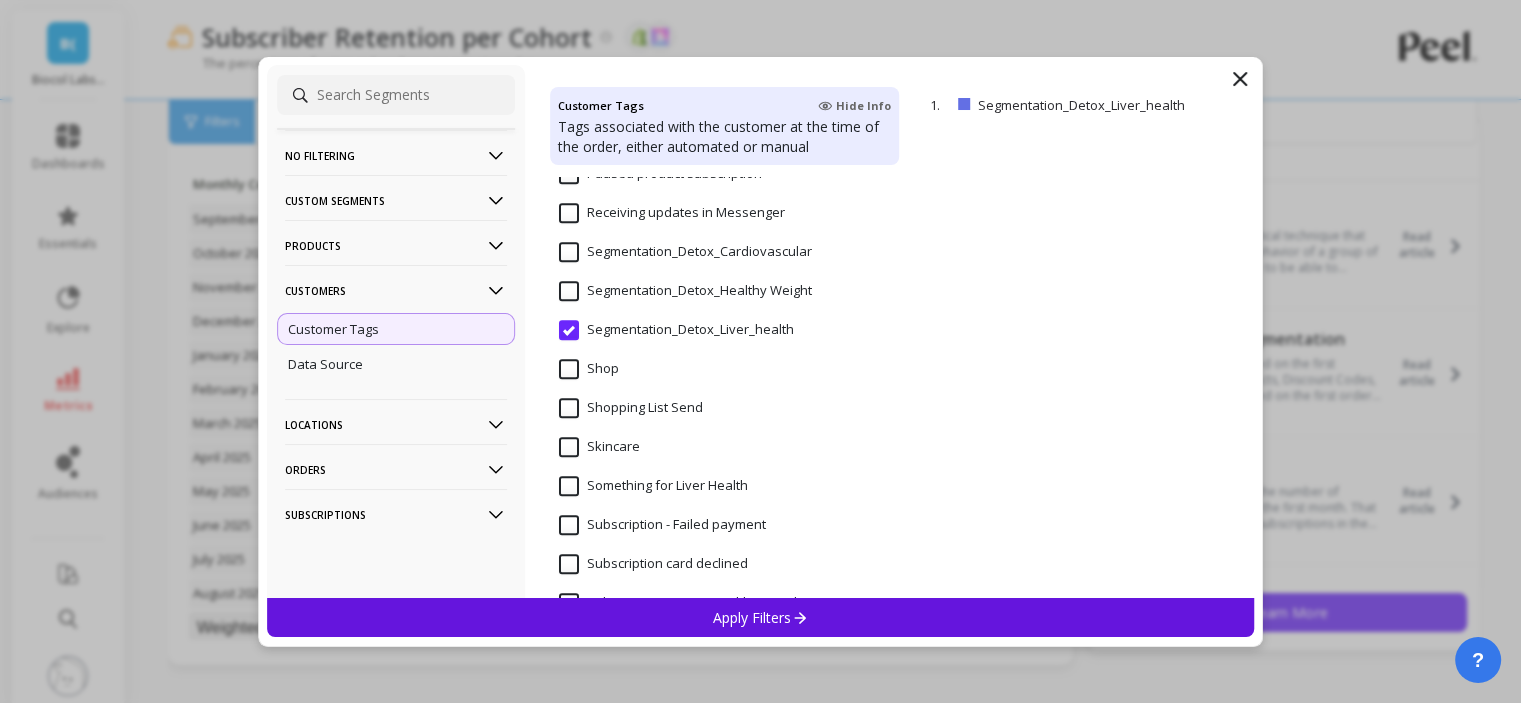 scroll, scrollTop: 1300, scrollLeft: 0, axis: vertical 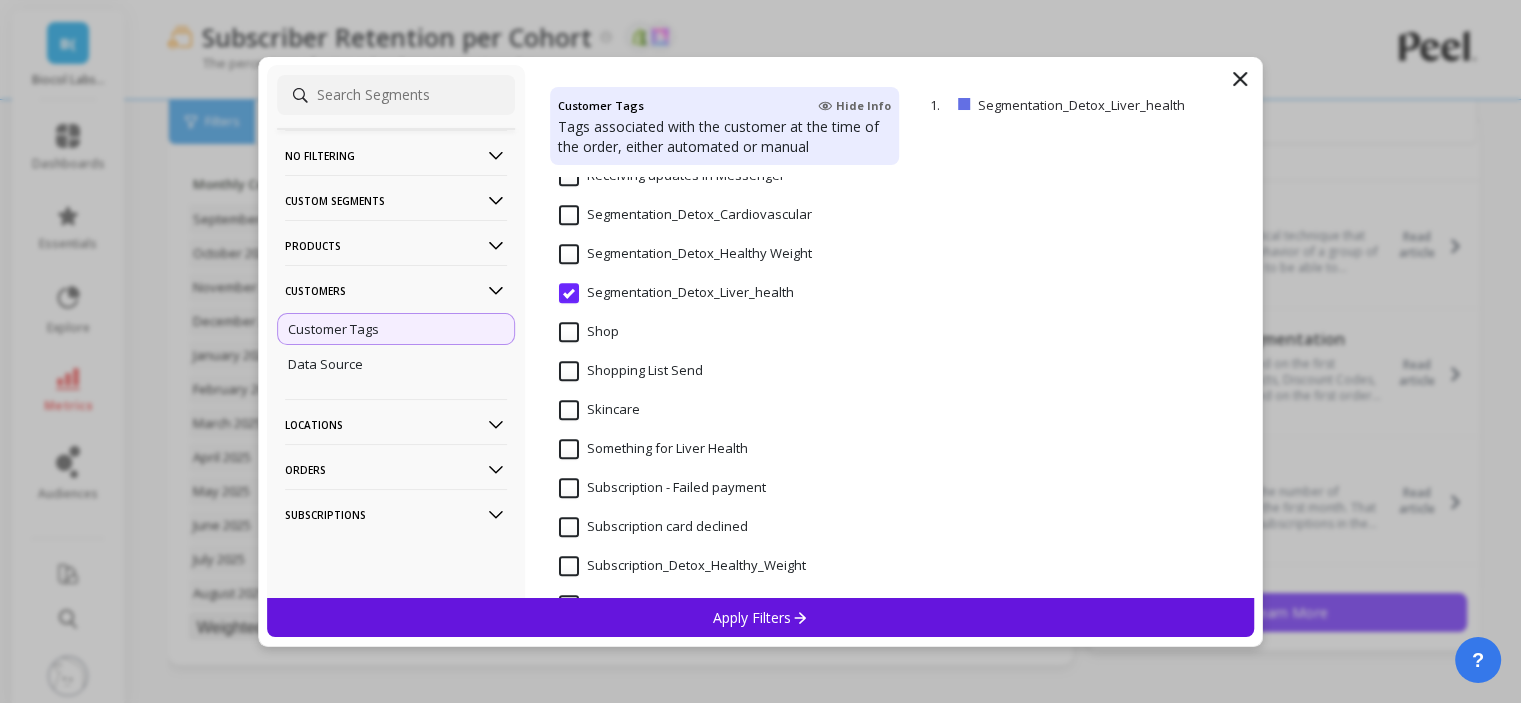 click on "Segmentation_Detox_Healthy Weight" at bounding box center [685, 254] 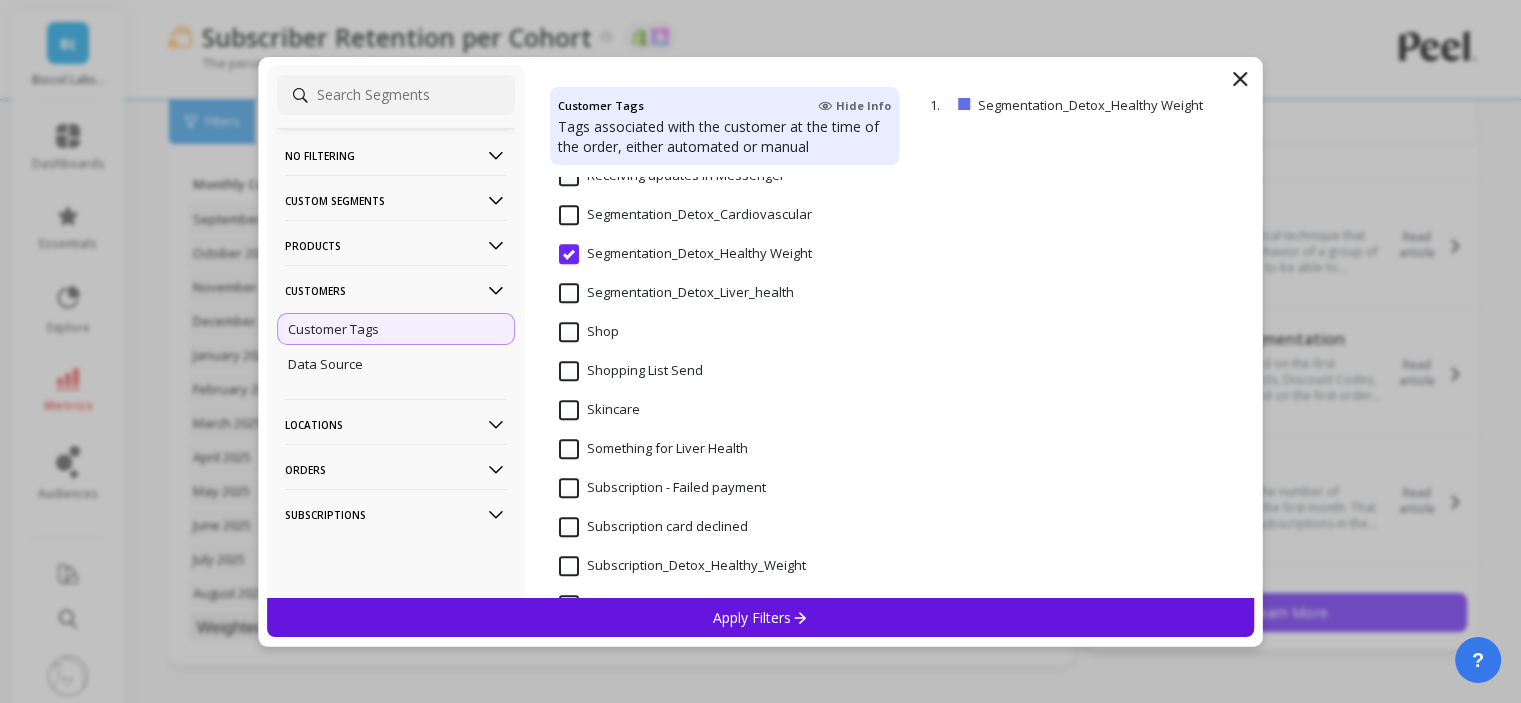 click on "Apply Filters" at bounding box center (760, 617) 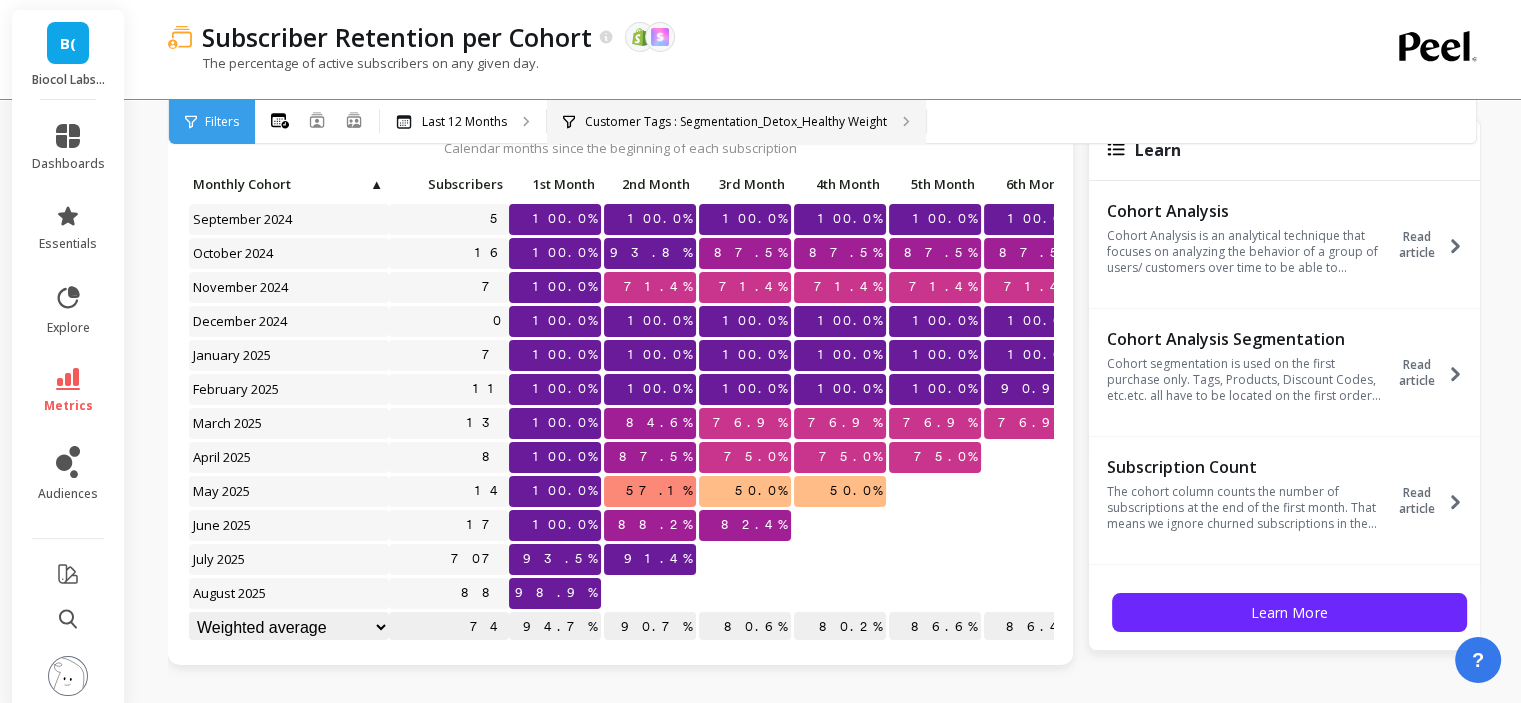 click on "Customer Tags :  Segmentation_Detox_Healthy Weight" at bounding box center [736, 122] 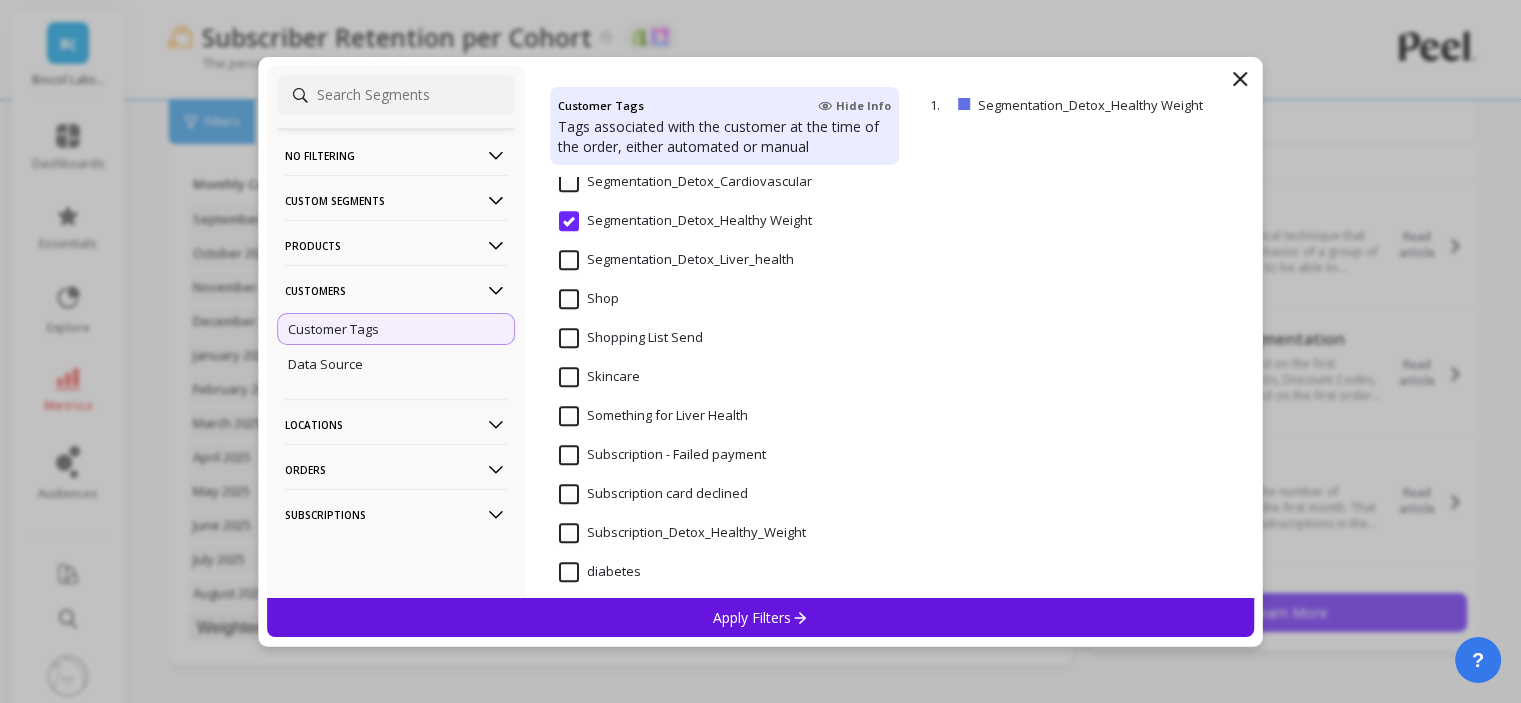 scroll, scrollTop: 1300, scrollLeft: 0, axis: vertical 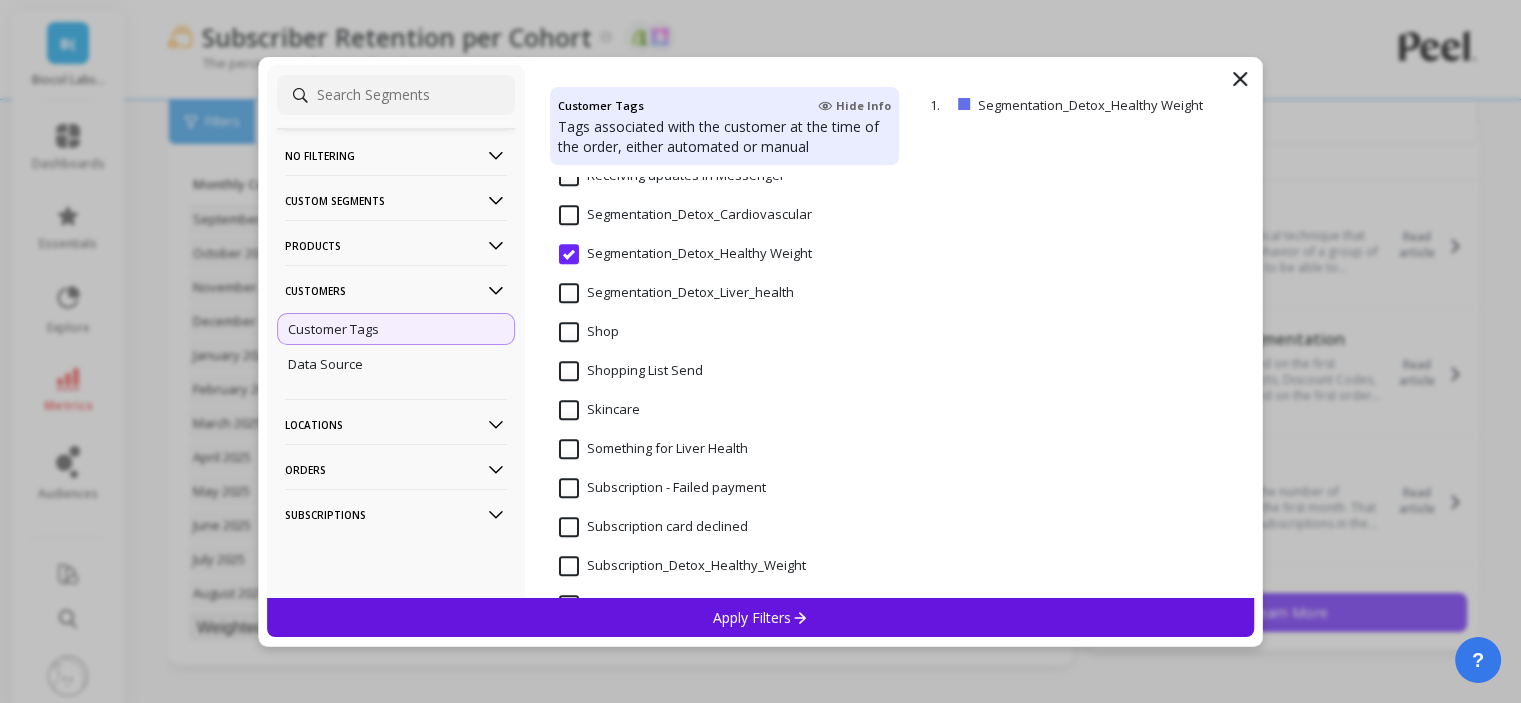 click on "Segmentation_Detox_Healthy Weight" at bounding box center [685, 254] 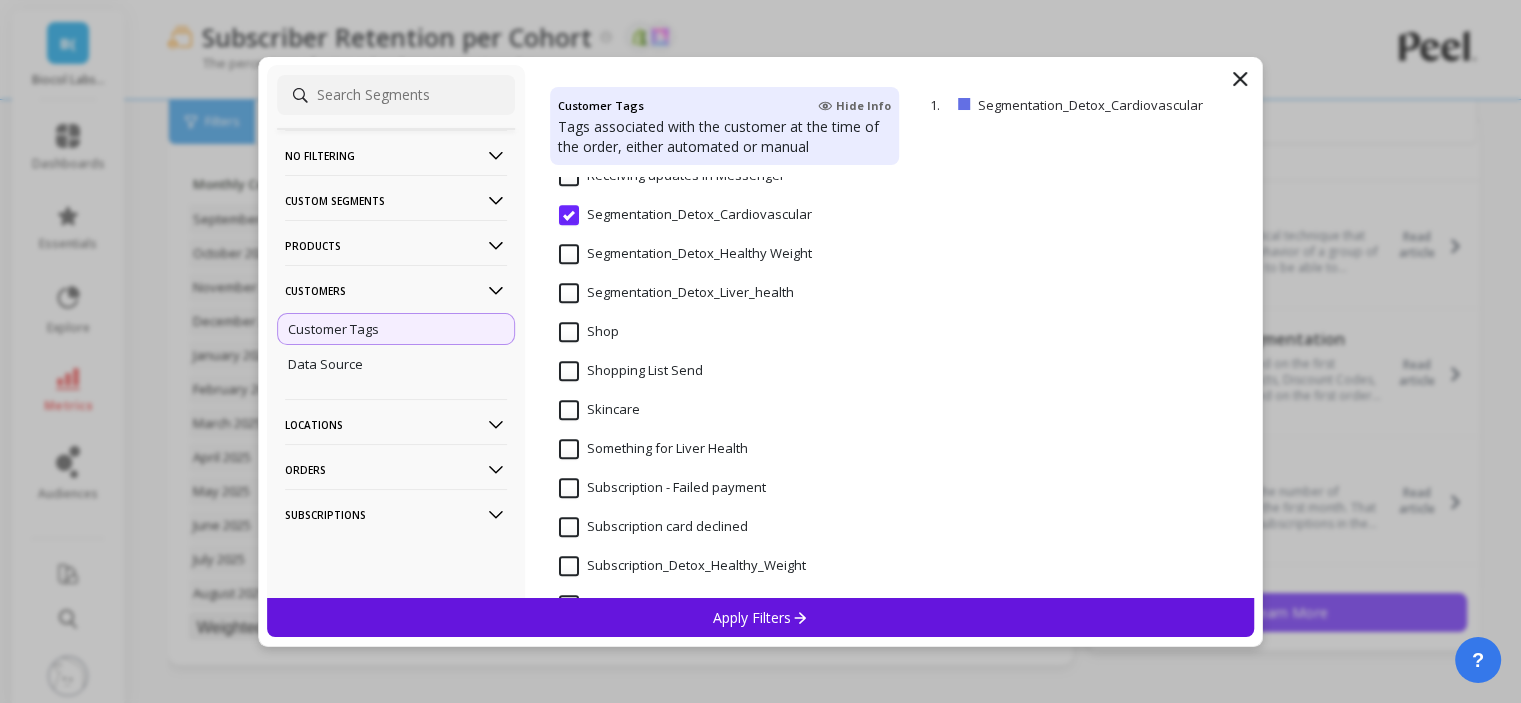 click on "Apply Filters" at bounding box center [761, 617] 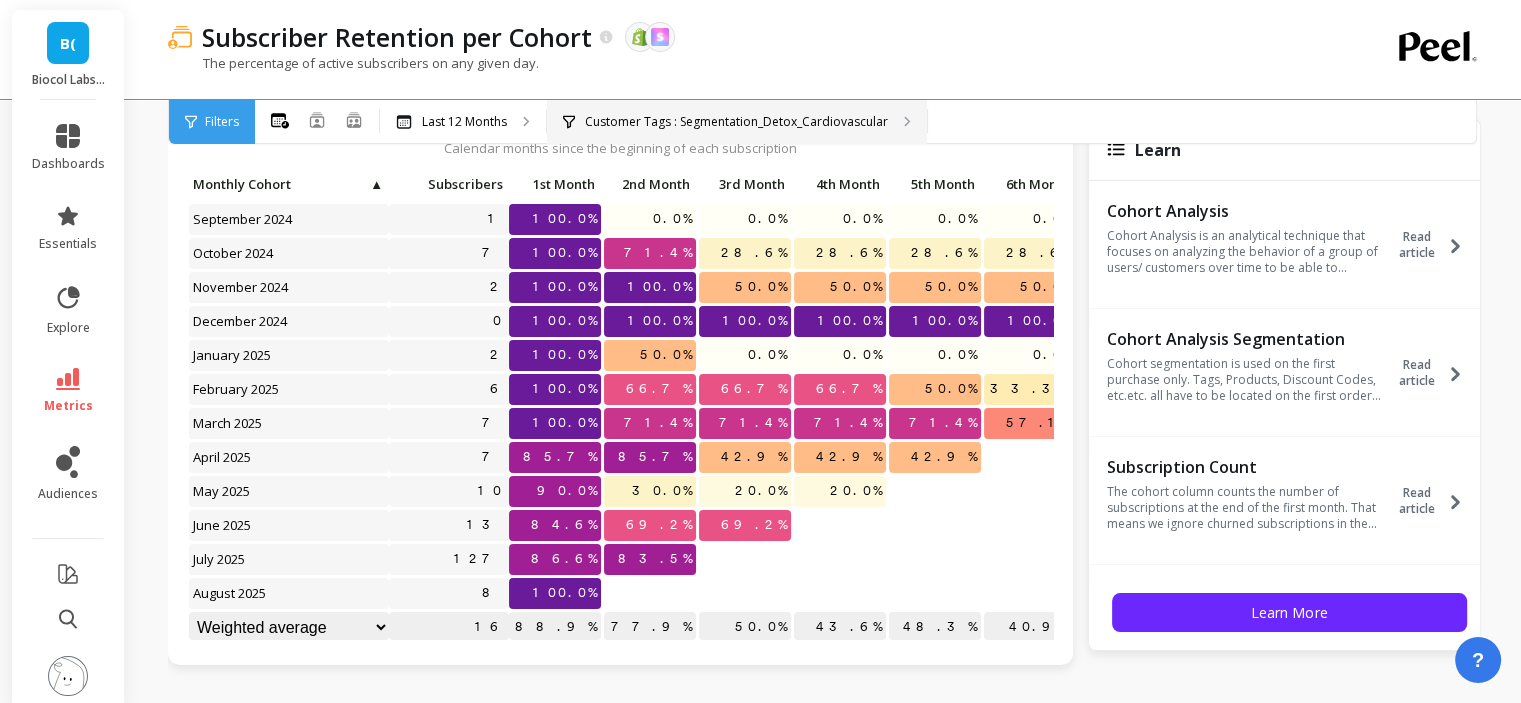 click on "Customer Tags :  Segmentation_Detox_Cardiovascular" at bounding box center (736, 122) 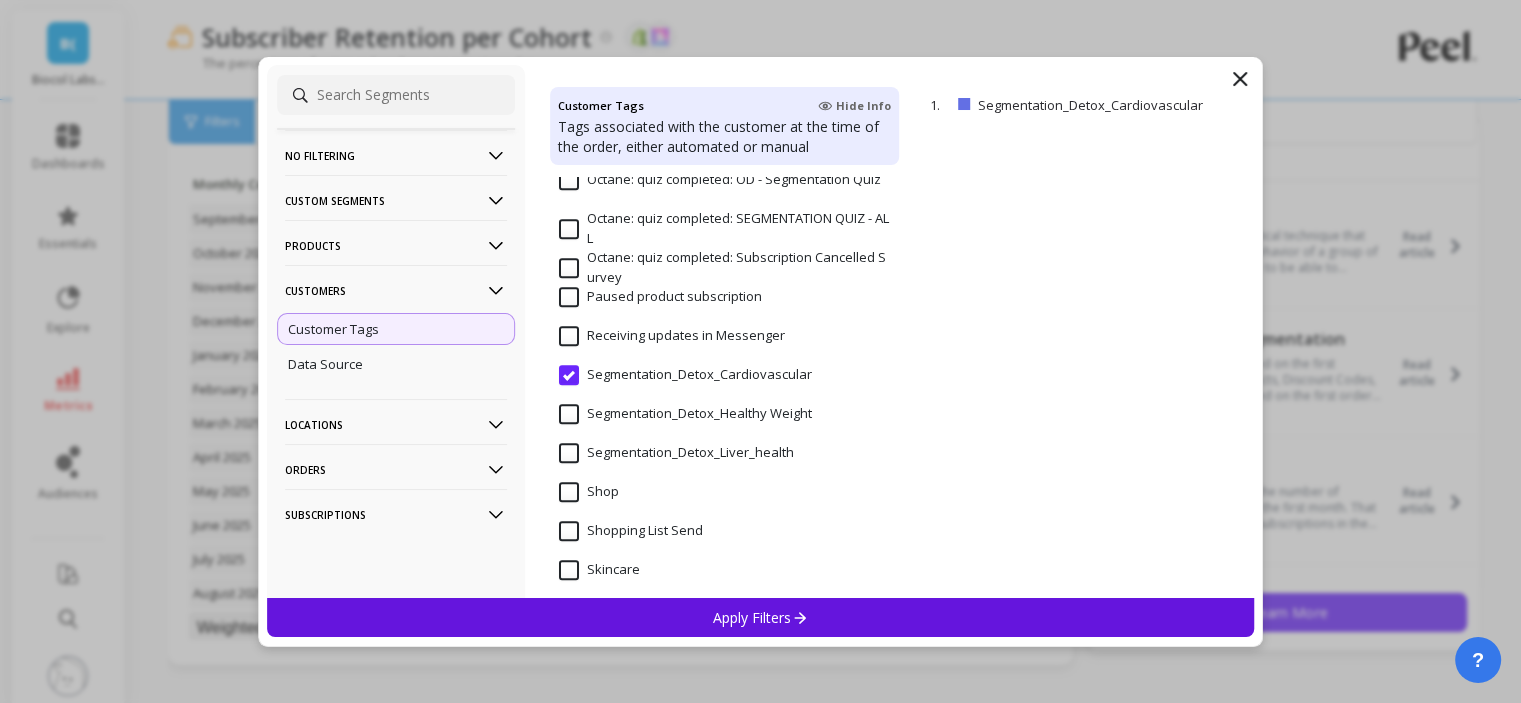 scroll, scrollTop: 1200, scrollLeft: 0, axis: vertical 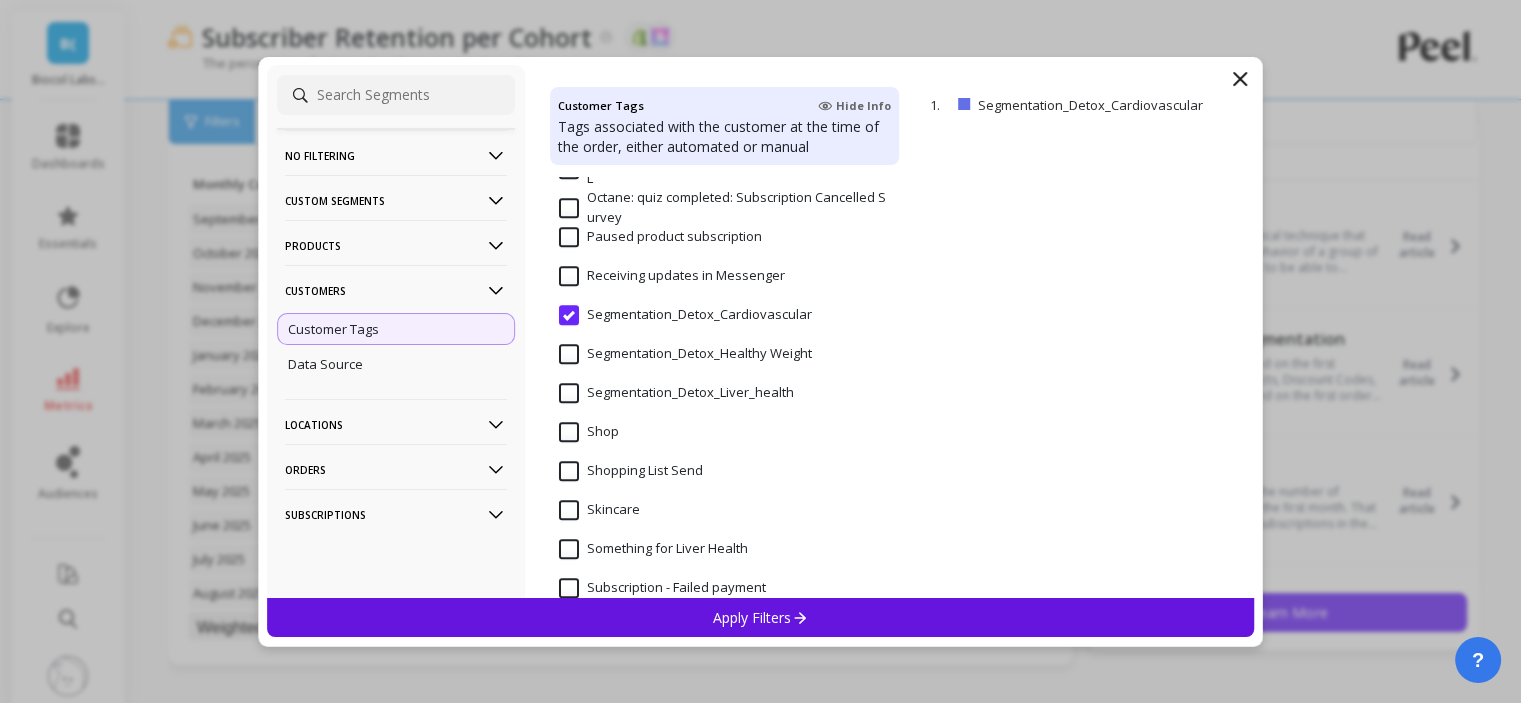 click on "Segmentation_Detox_Liver_health" at bounding box center [676, 393] 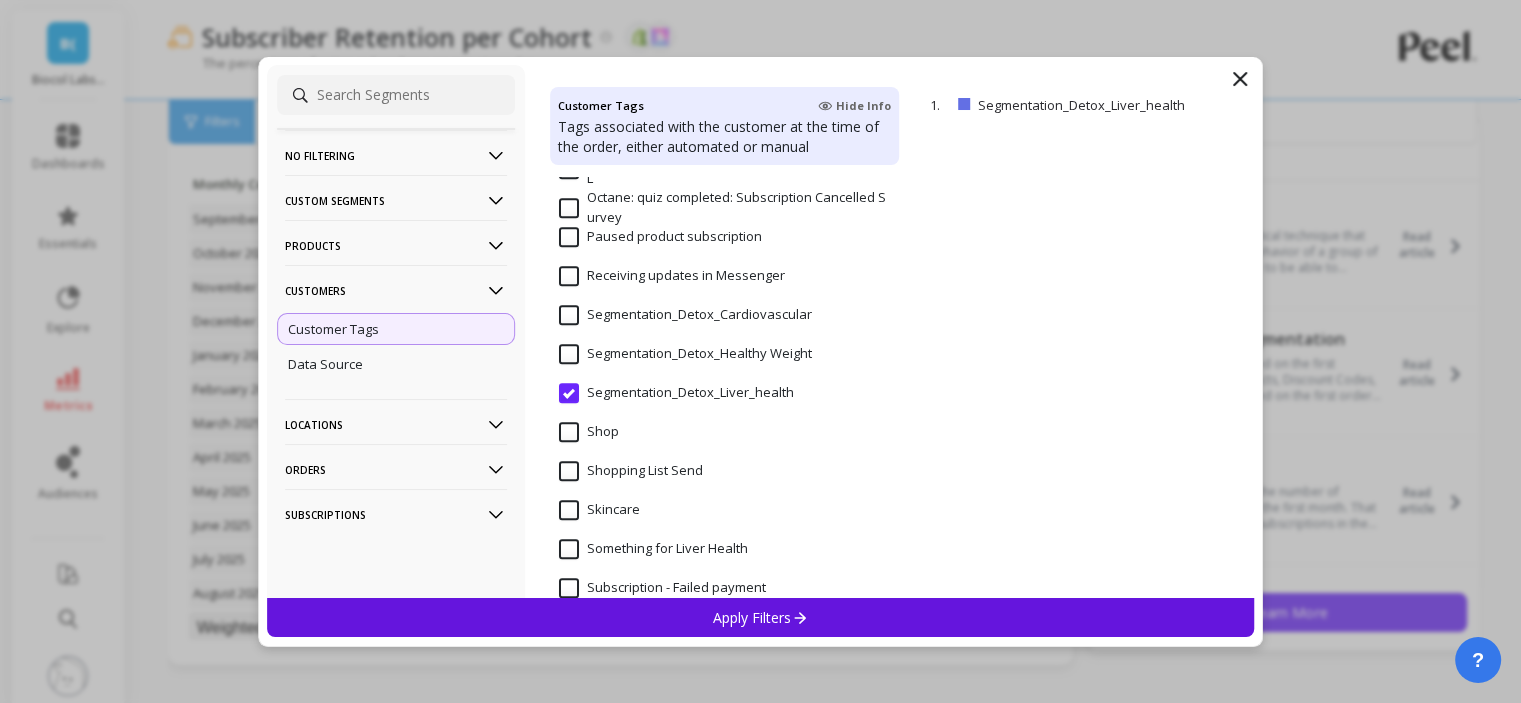 click 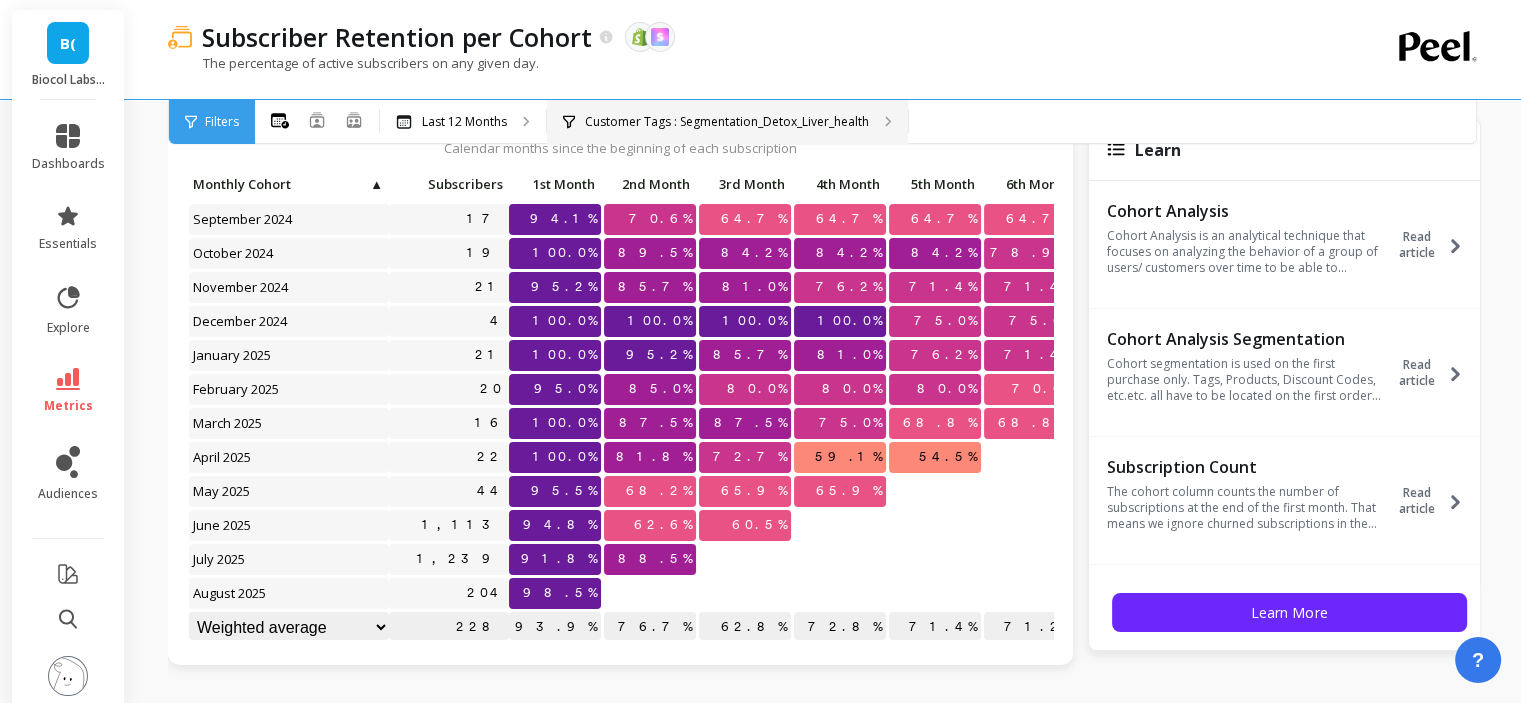click on "Customer Tags :  Segmentation_Detox_Liver_health" at bounding box center (727, 122) 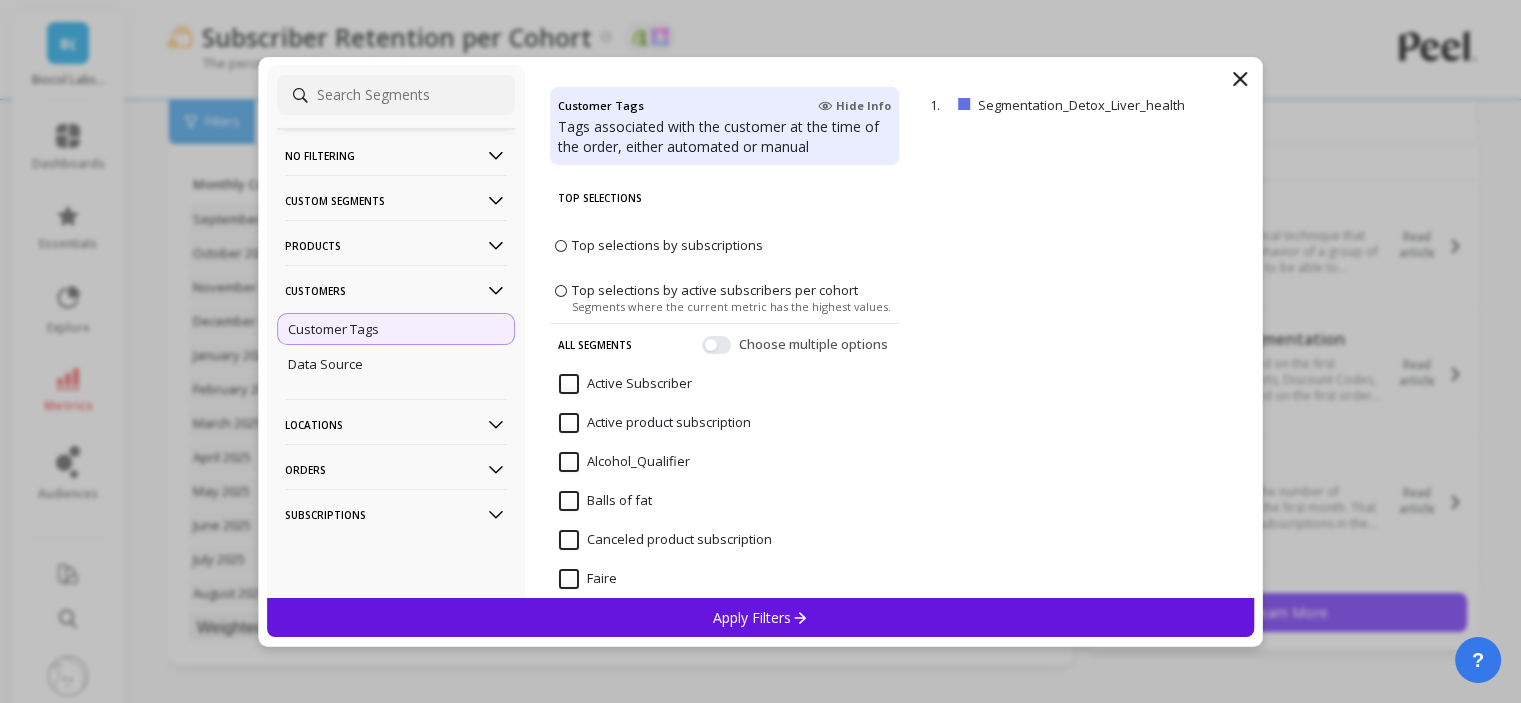 click 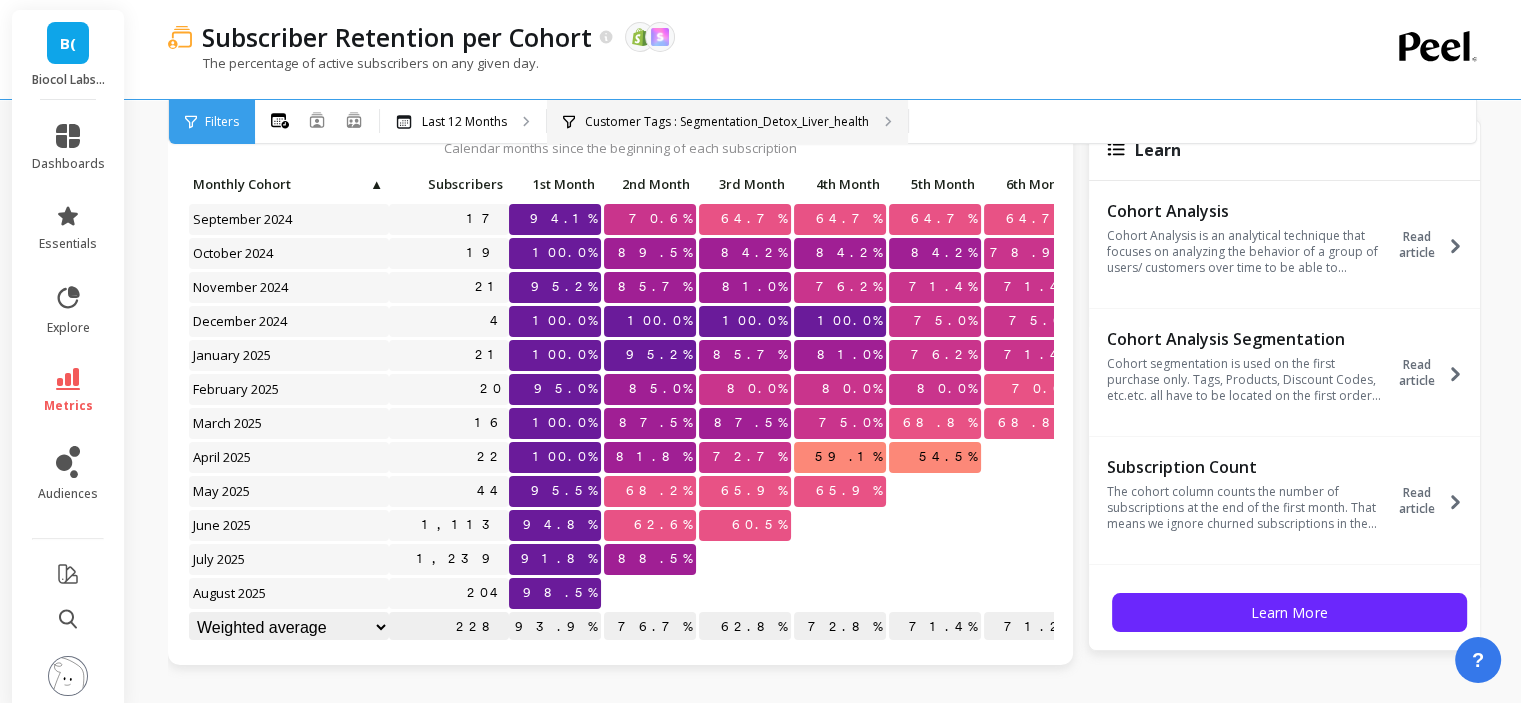 click on "Customer Tags :  Segmentation_Detox_Liver_health" at bounding box center (727, 122) 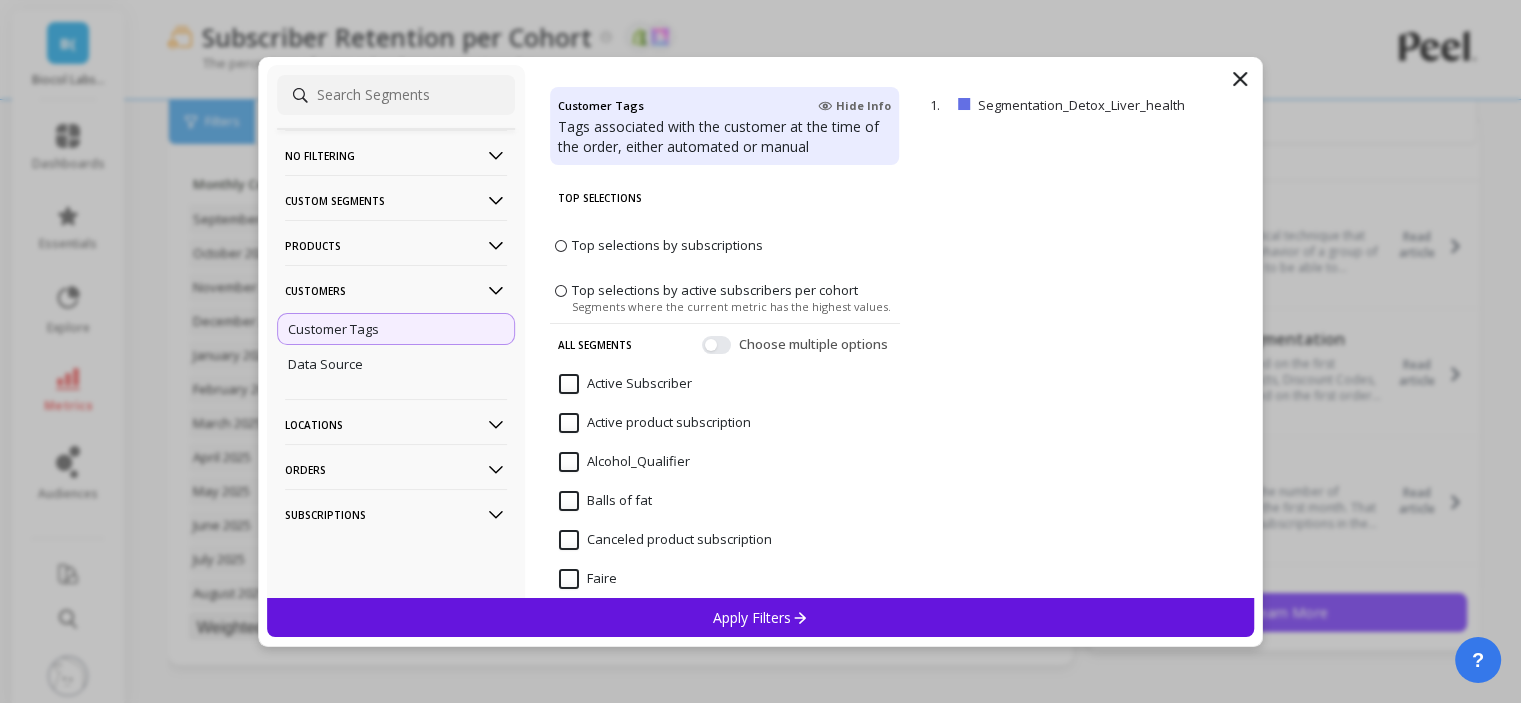 click on "Customers" at bounding box center [396, 290] 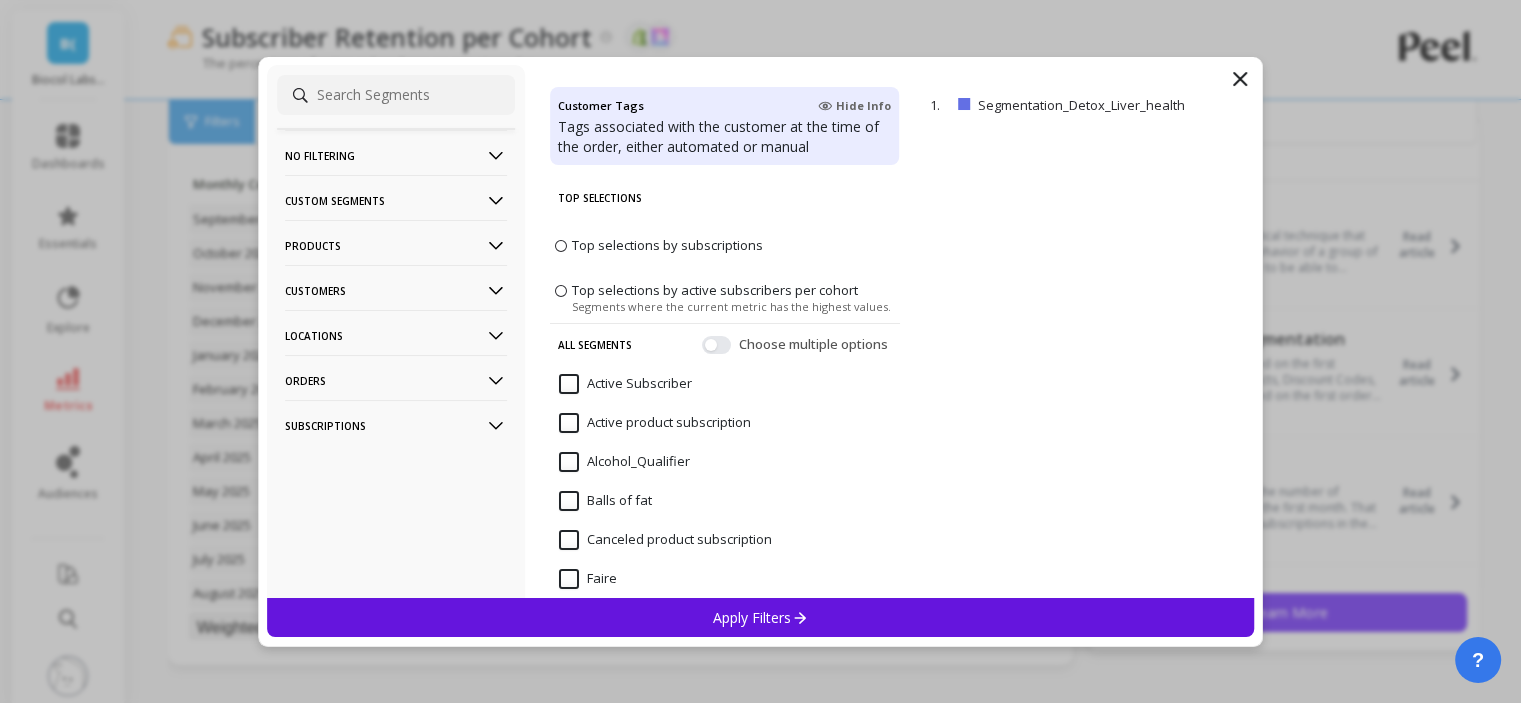 click on "Customers" at bounding box center (396, 290) 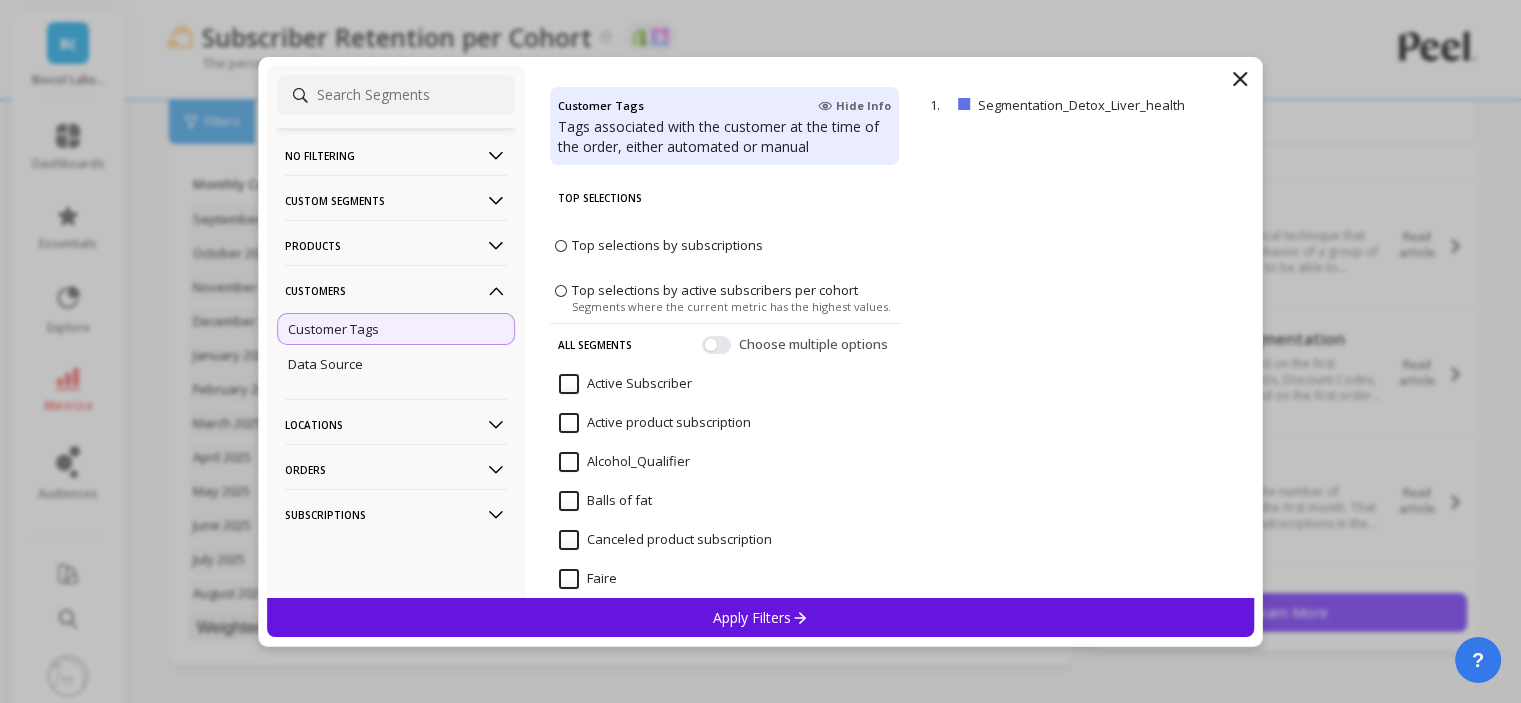 click on "Products" at bounding box center [396, 245] 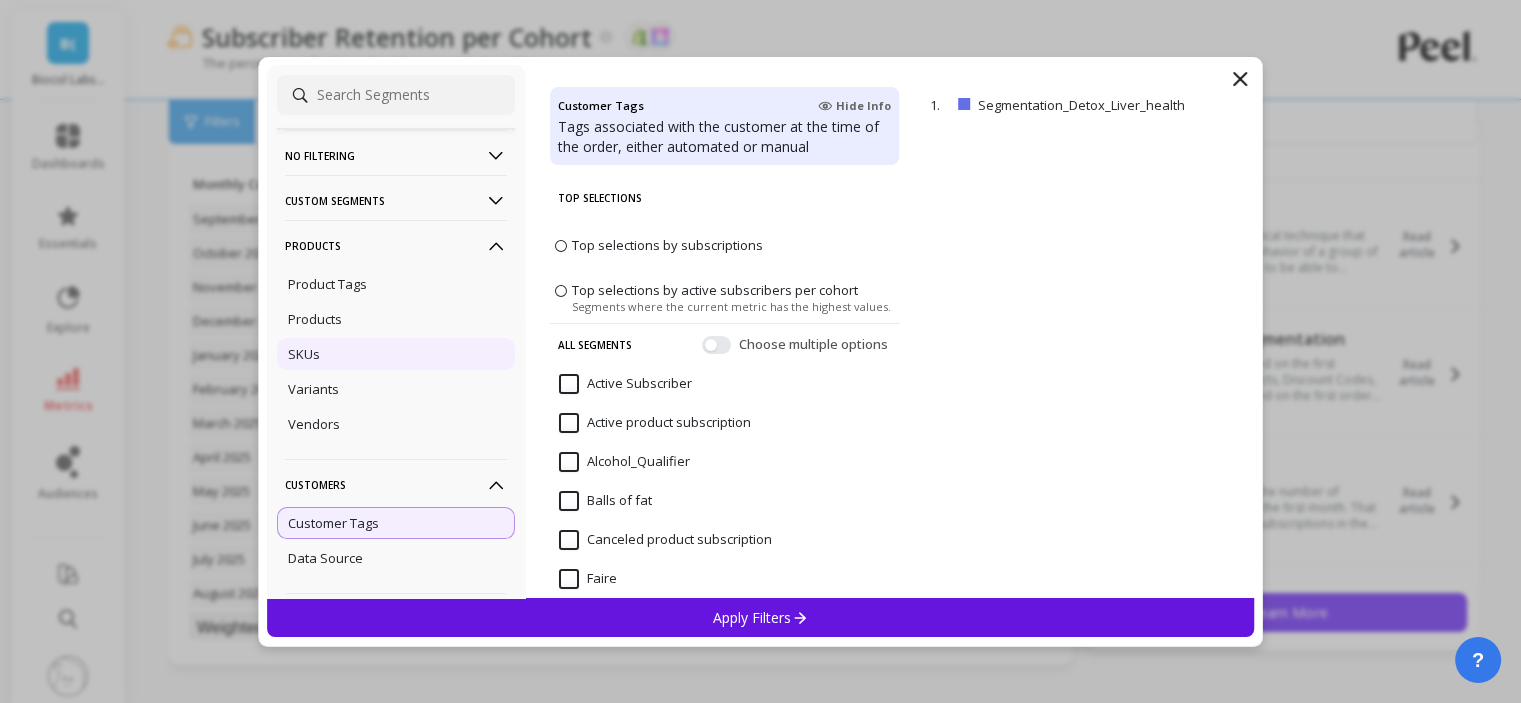 click on "SKUs" at bounding box center [396, 354] 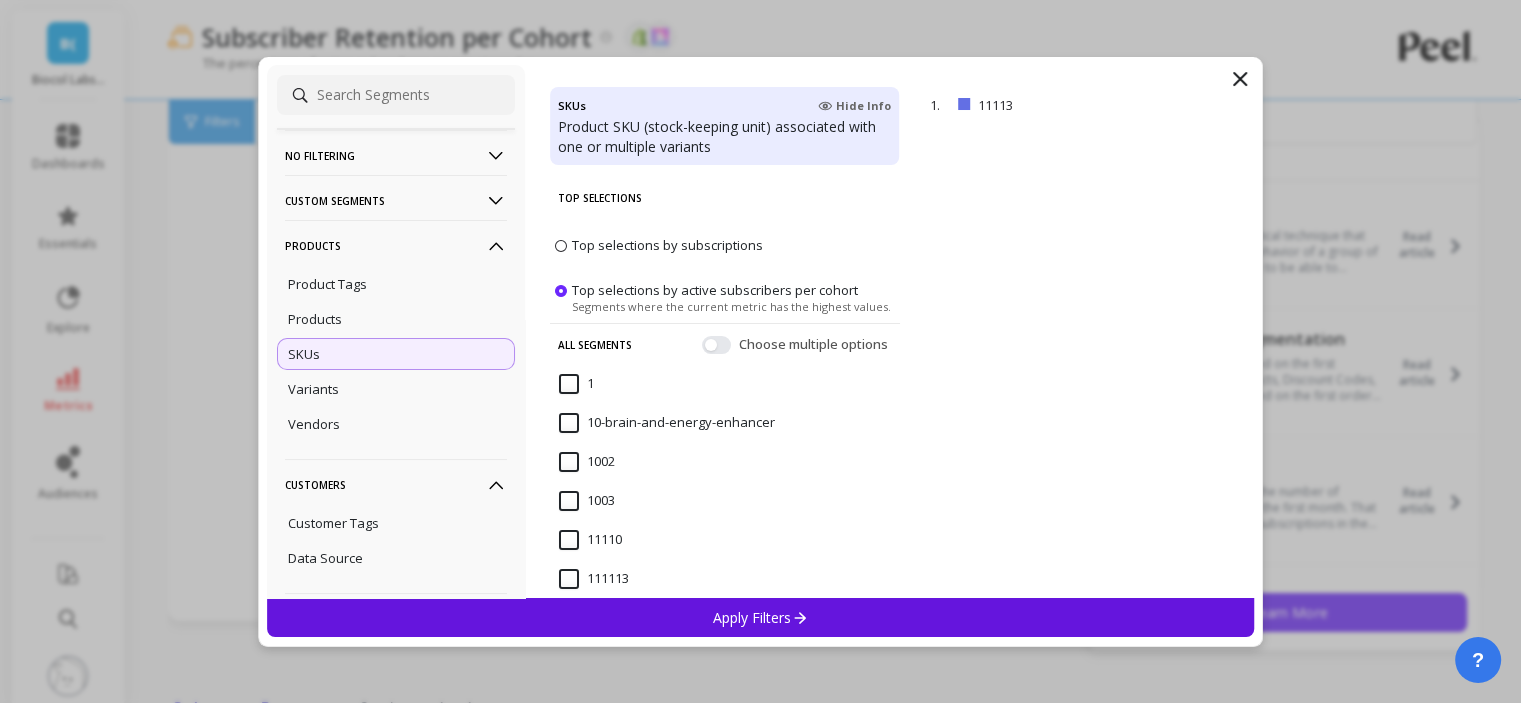 scroll, scrollTop: 500, scrollLeft: 0, axis: vertical 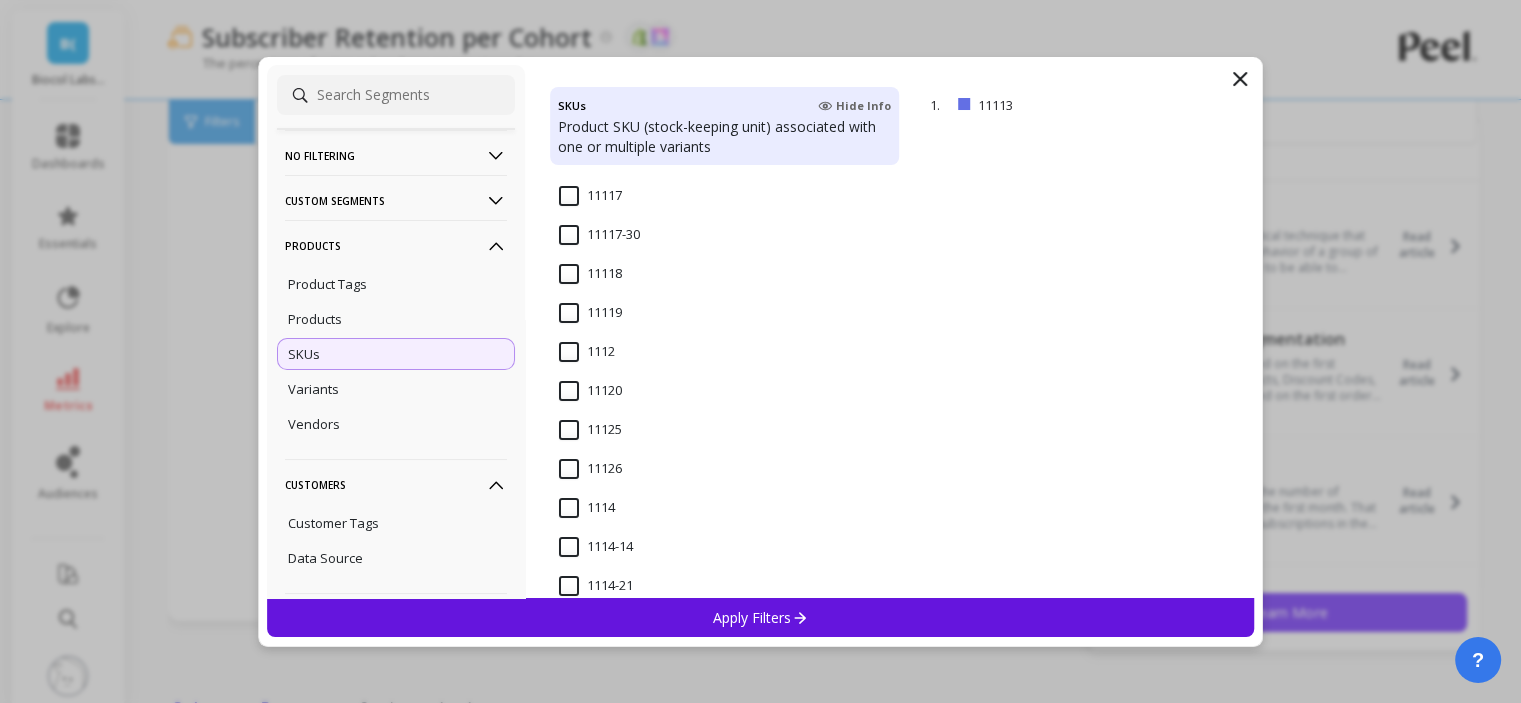 click on "1112" at bounding box center (587, 352) 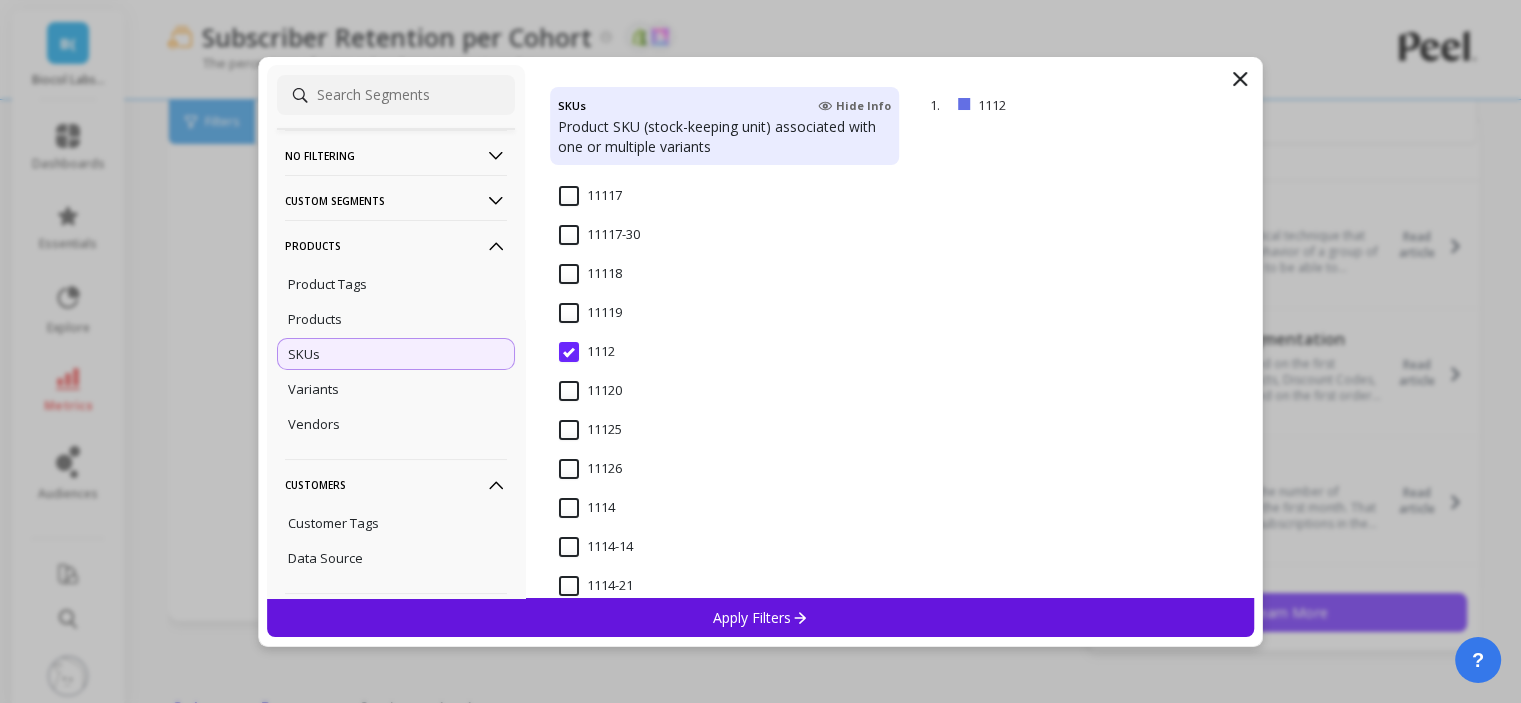 click on "Apply Filters" at bounding box center [761, 617] 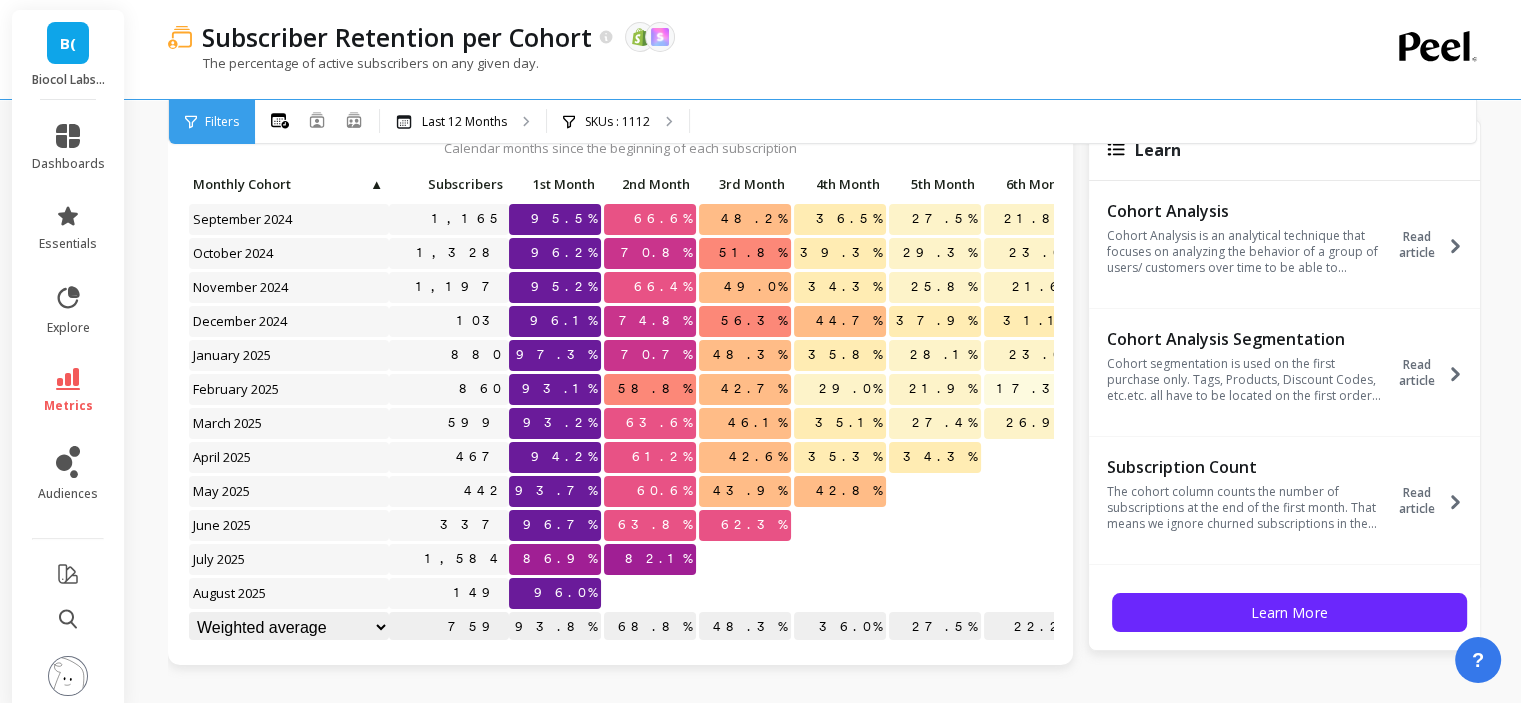 scroll, scrollTop: 17, scrollLeft: 0, axis: vertical 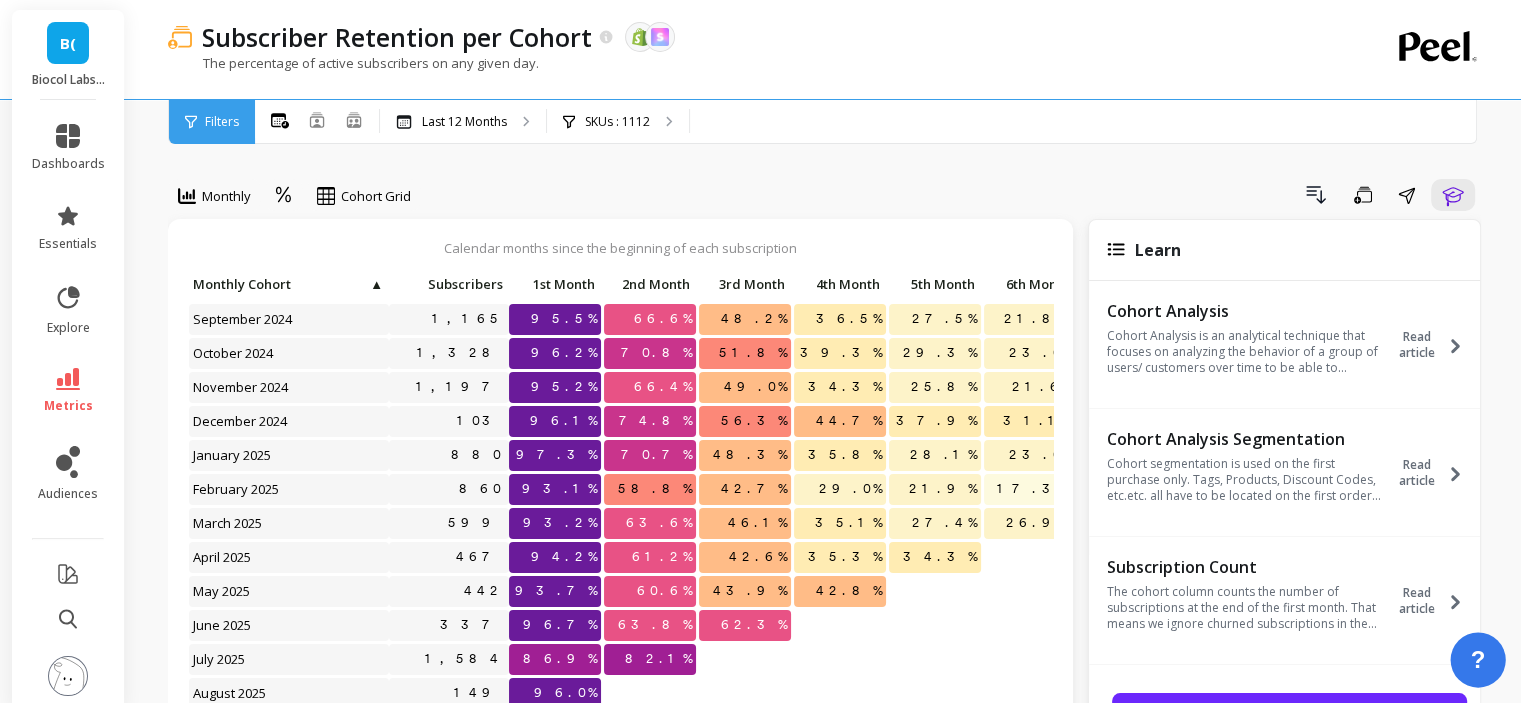 click on "?" at bounding box center (1478, 660) 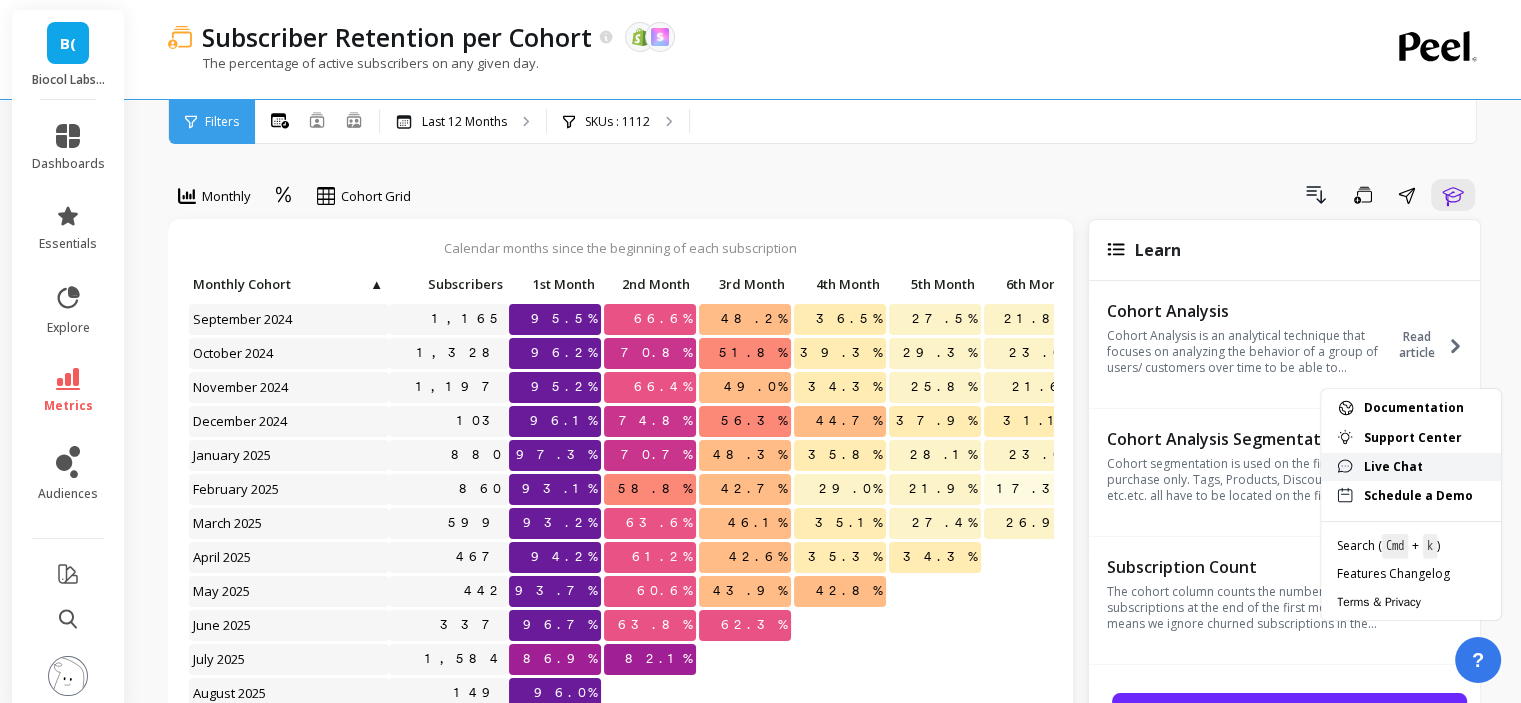 click on "Live Chat" at bounding box center (1424, 467) 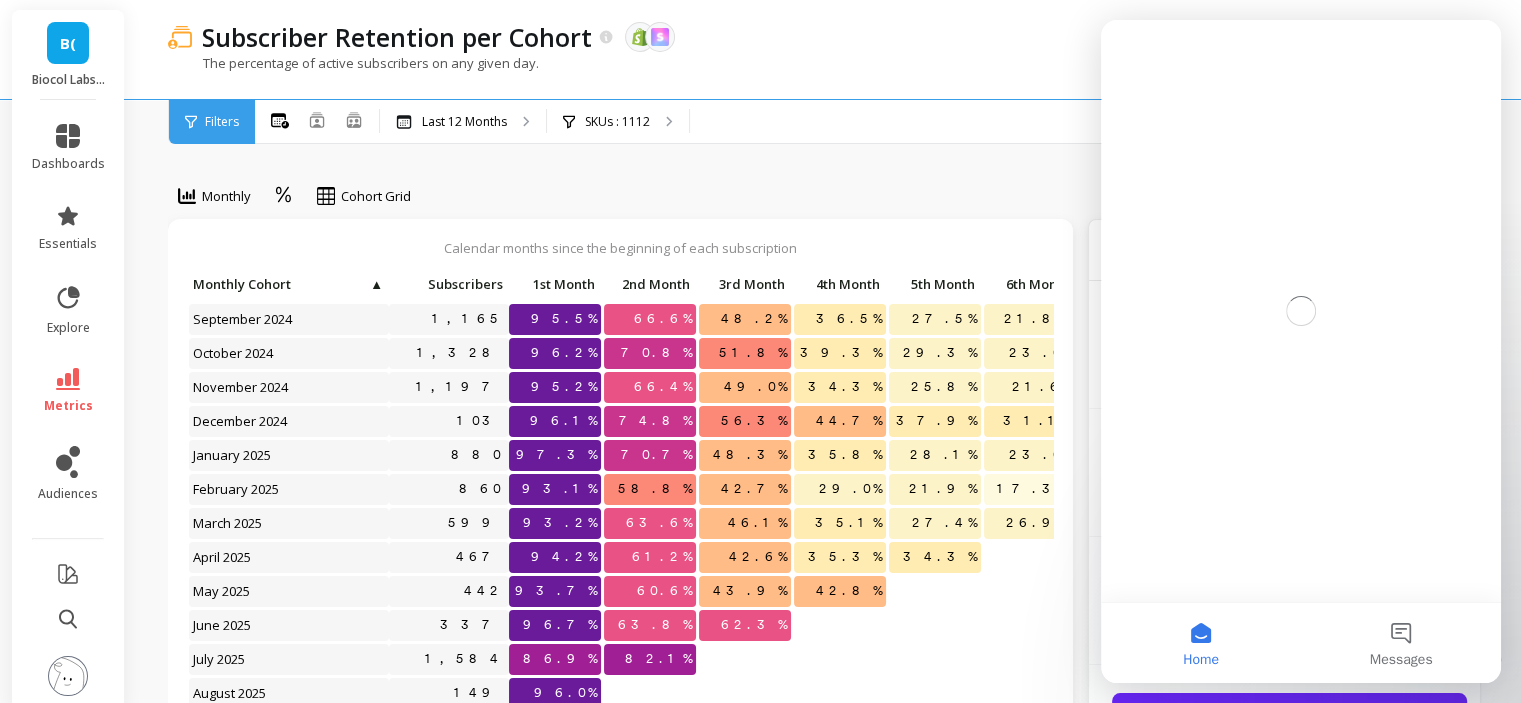 scroll, scrollTop: 0, scrollLeft: 0, axis: both 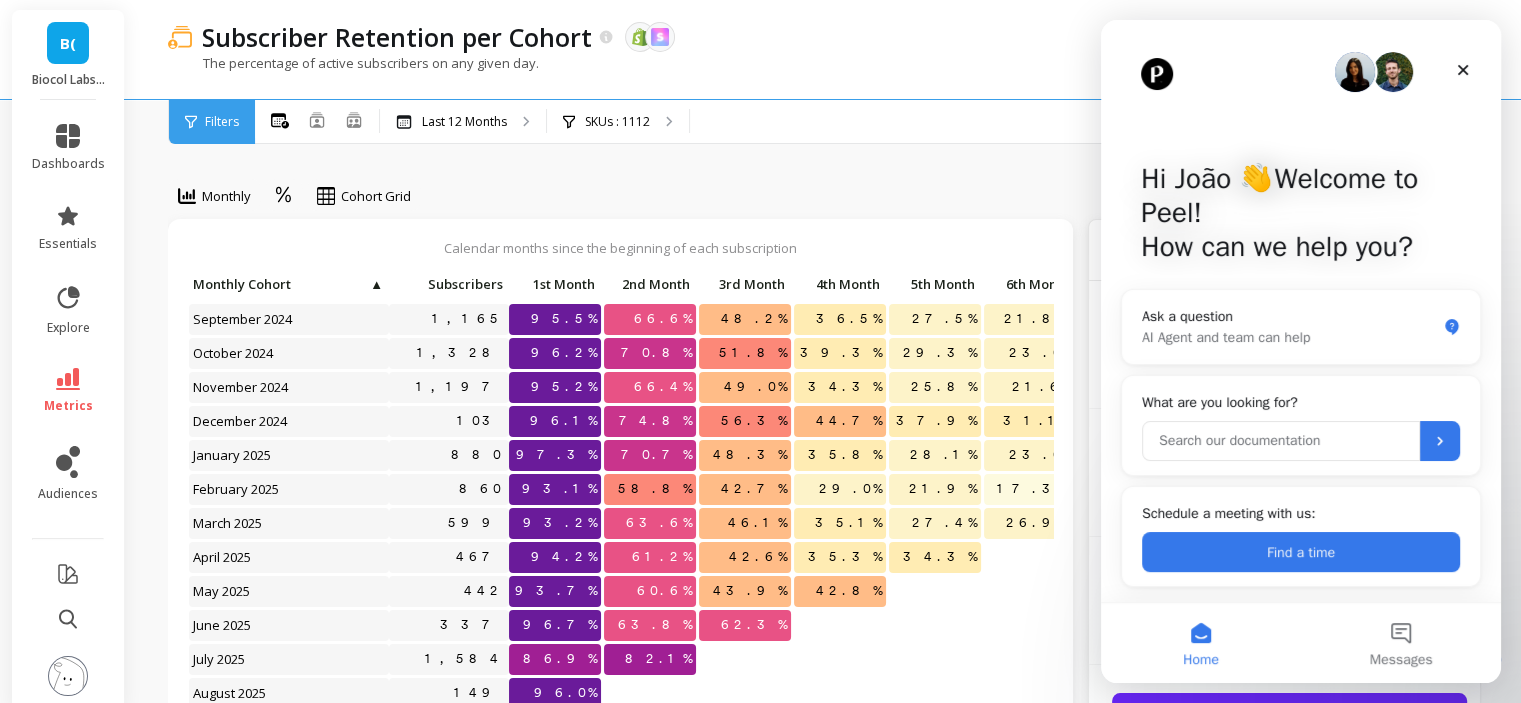 click at bounding box center (1281, 441) 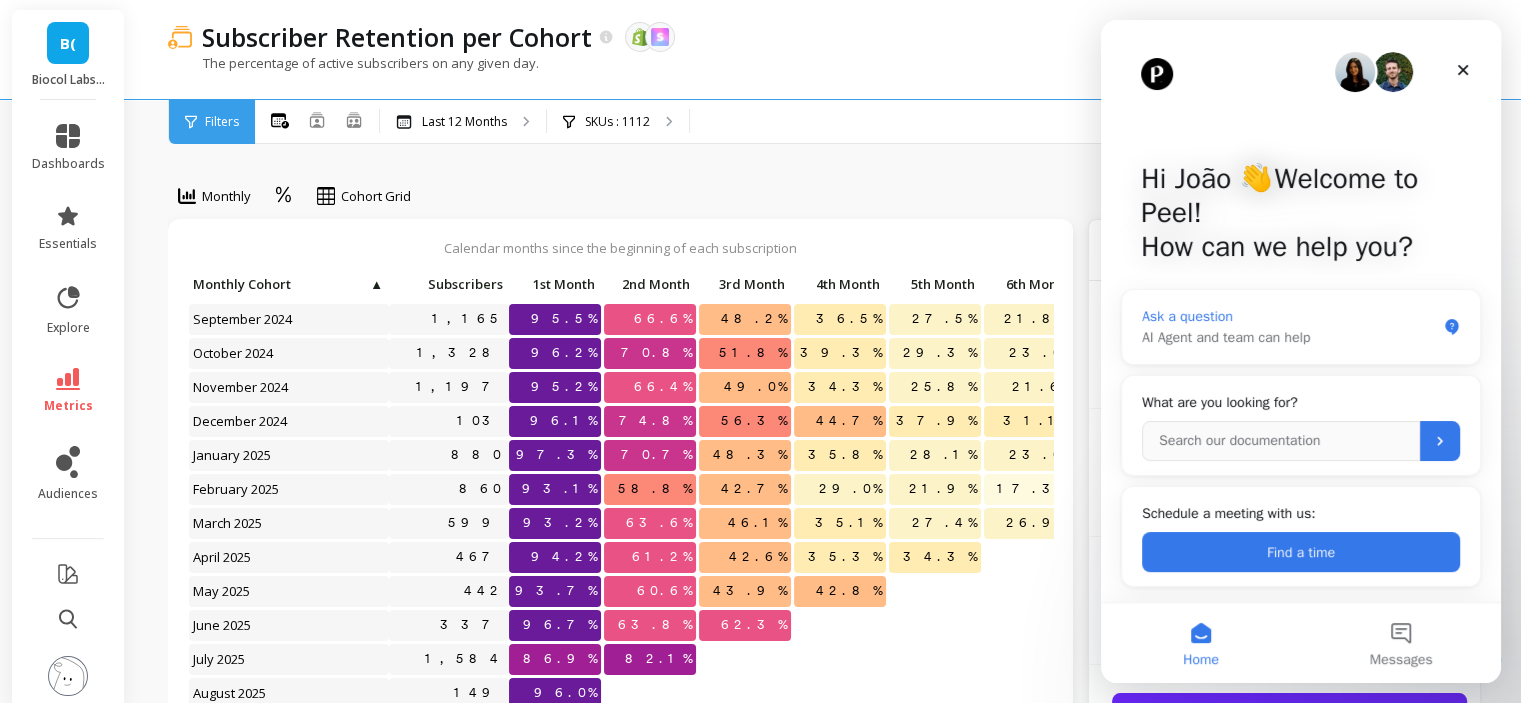 click on "AI Agent and team can help" at bounding box center (1289, 337) 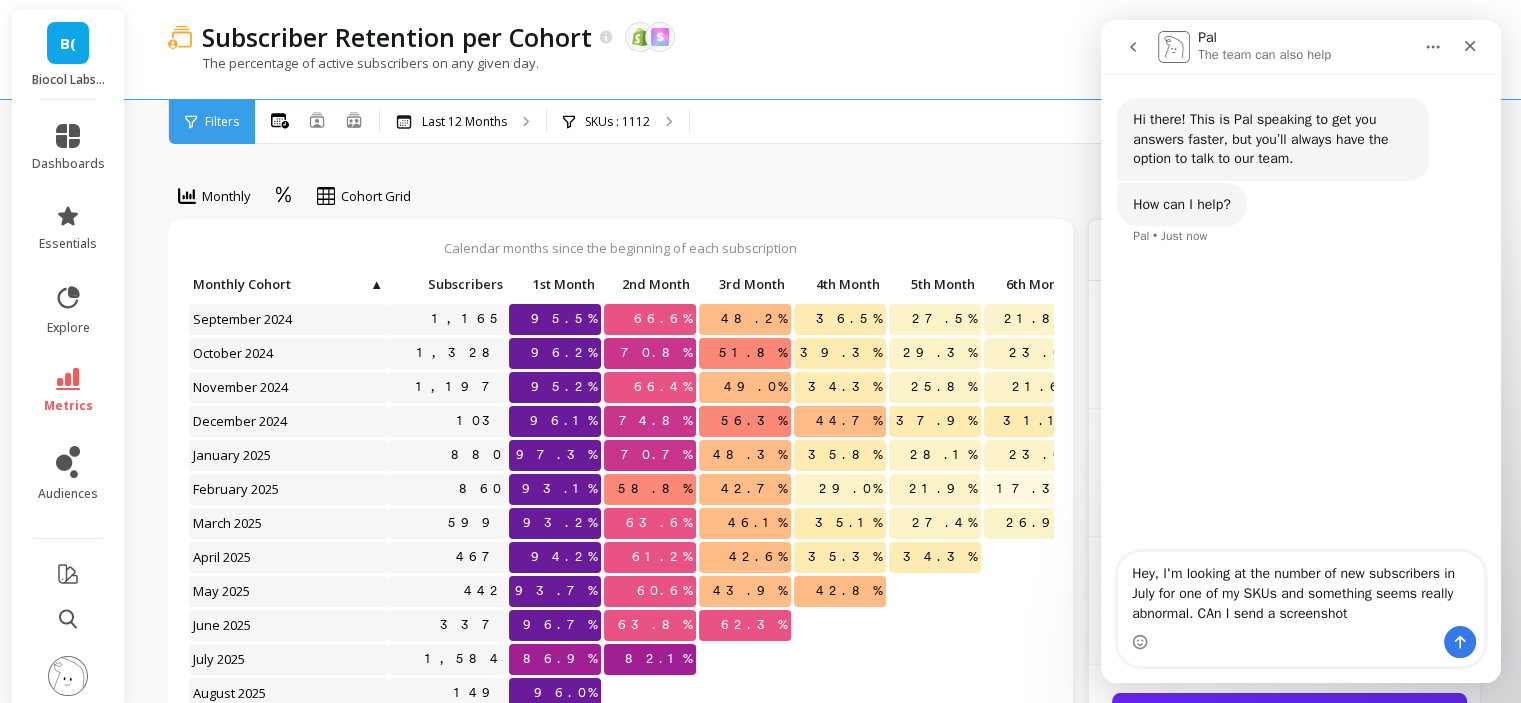 type on "Hey, I'm looking at the number of new subscribers in July for one of my SKUs and something seems really abnormal. CAn I send a screenshot?" 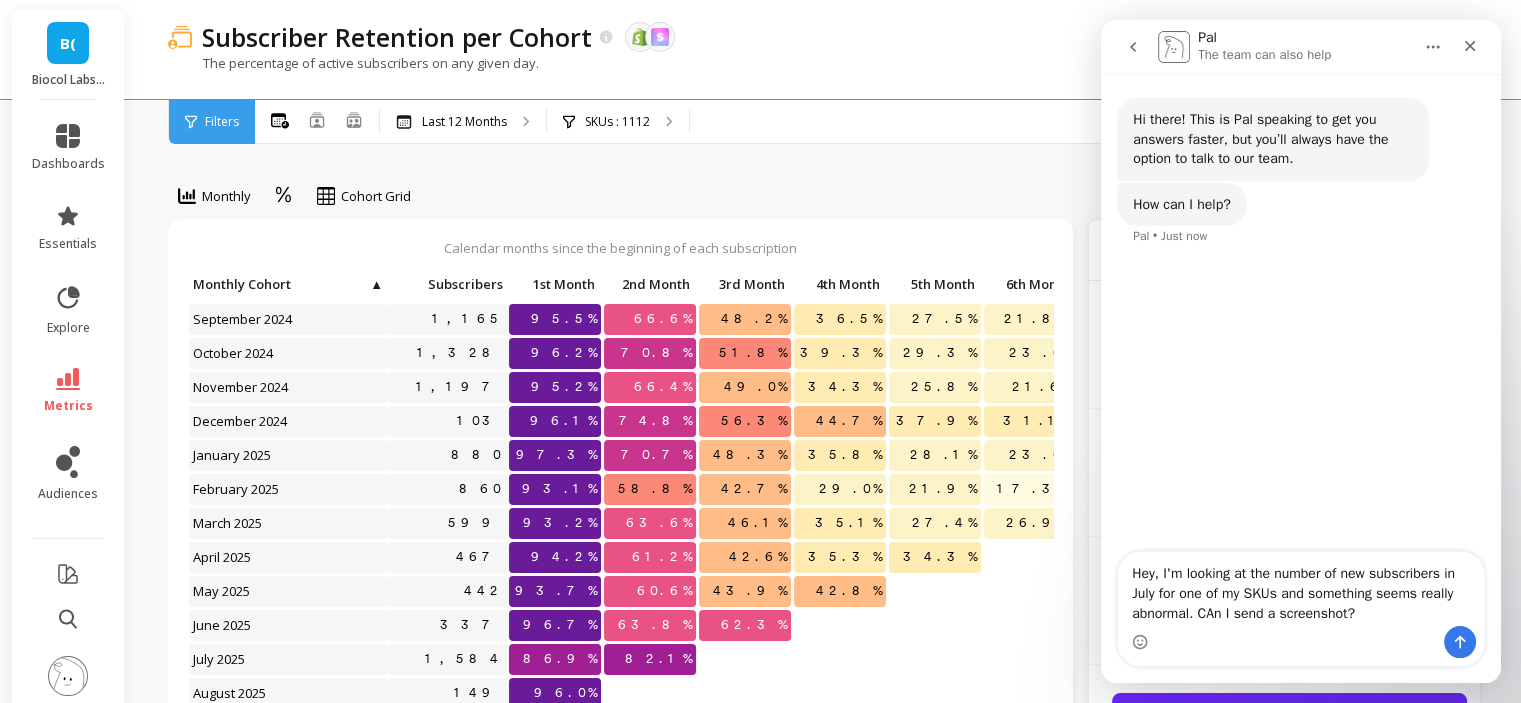type 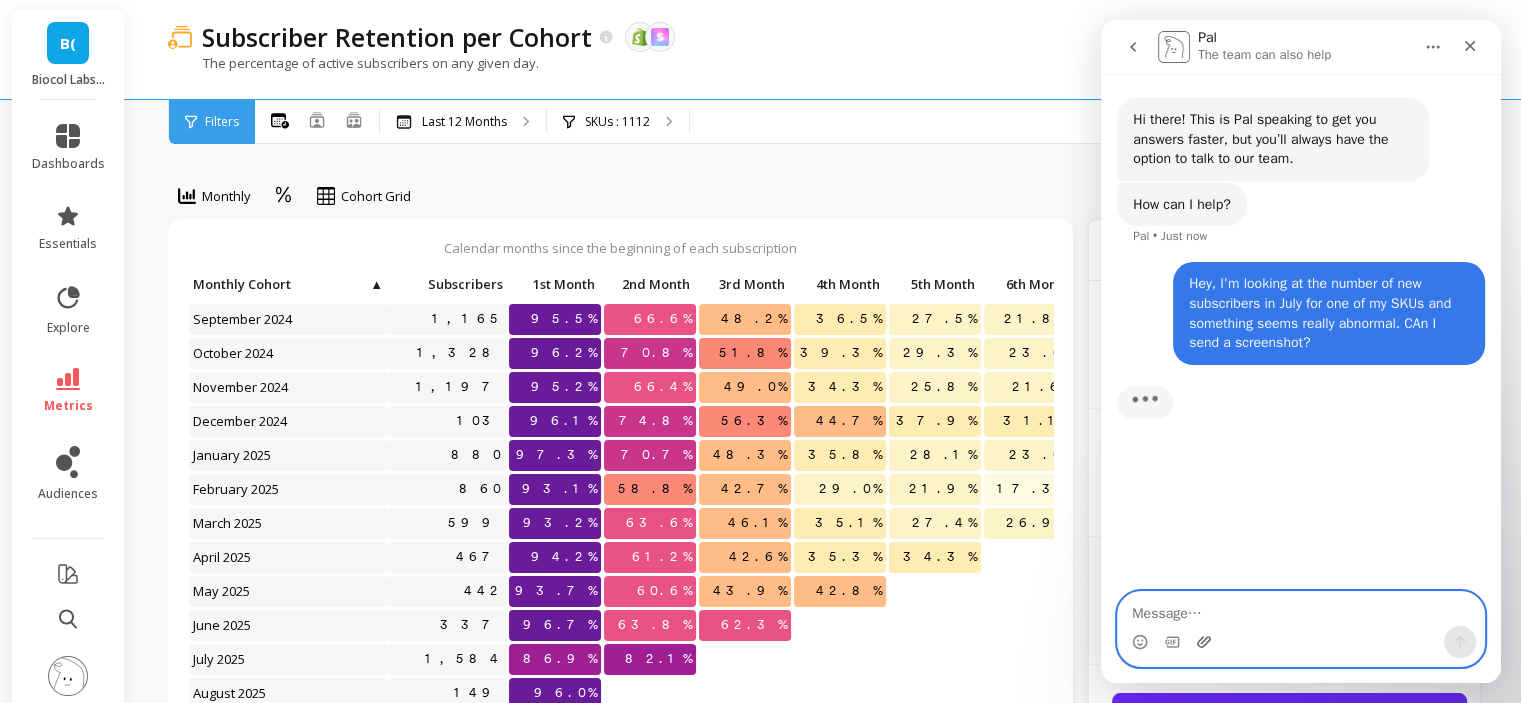 click 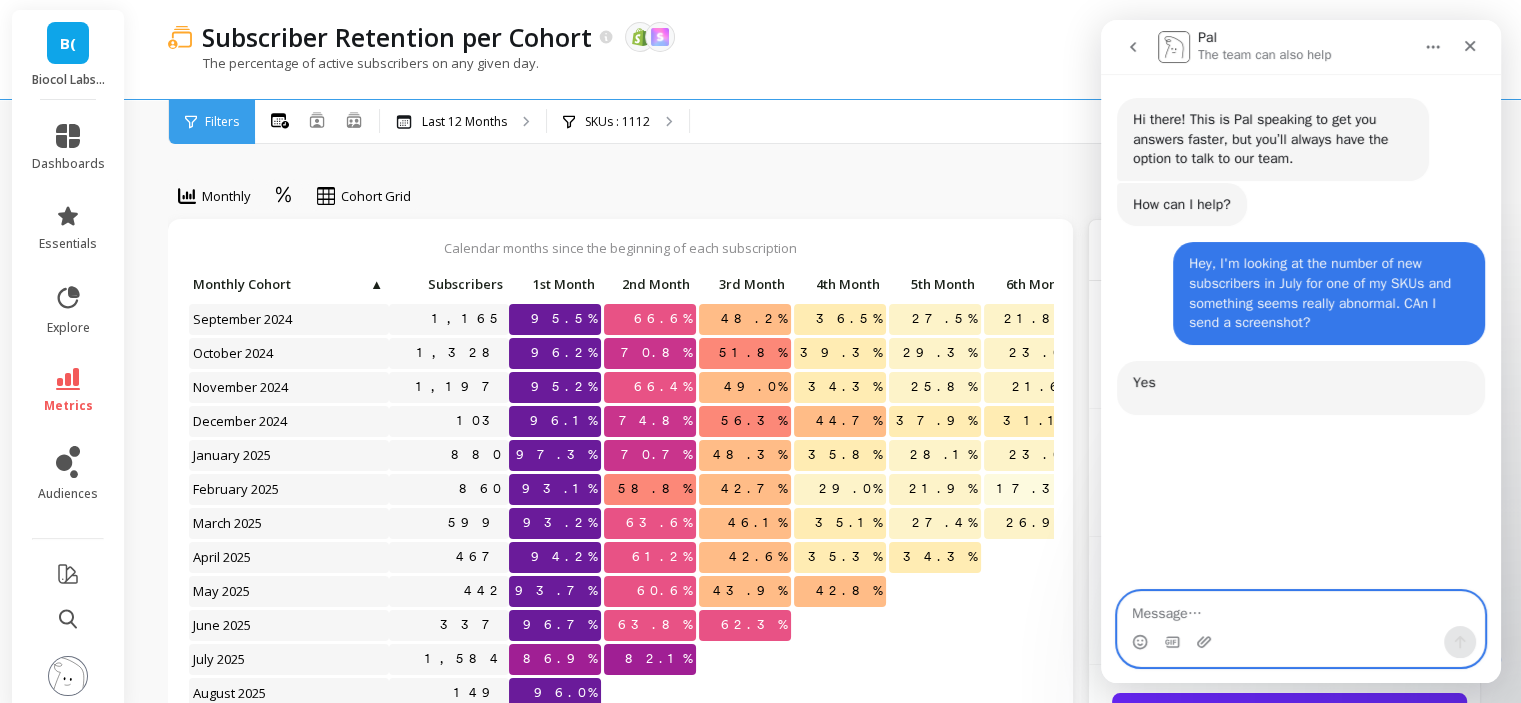 click at bounding box center [1301, 609] 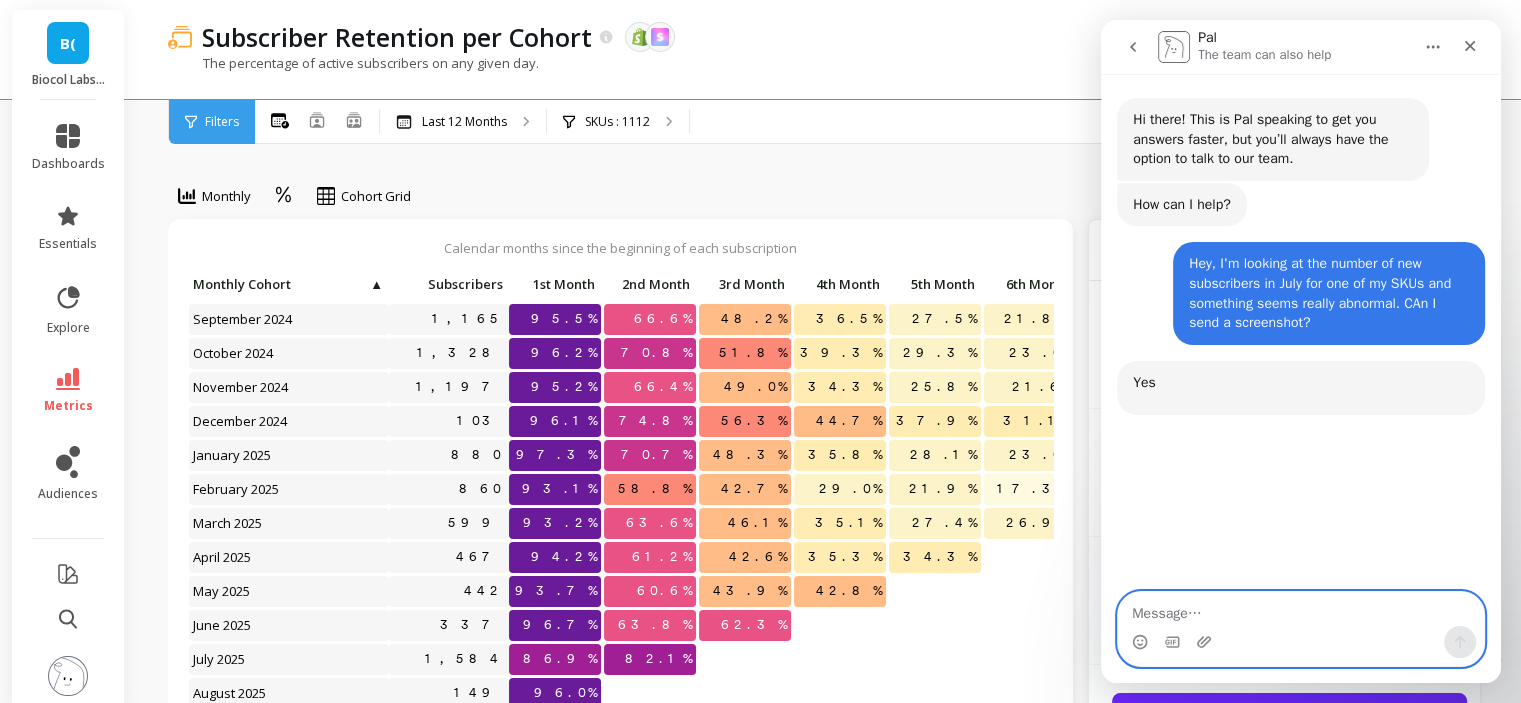 scroll, scrollTop: 3, scrollLeft: 0, axis: vertical 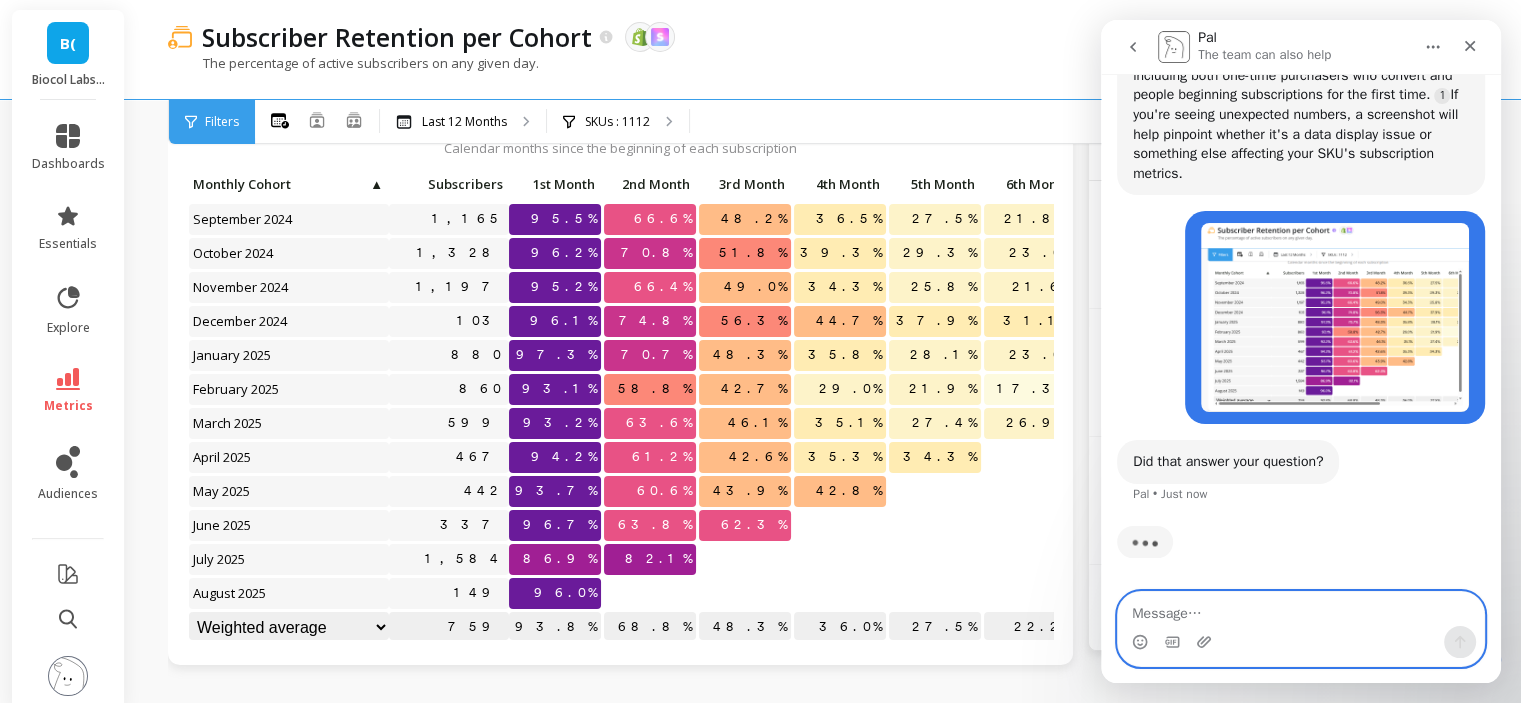 click at bounding box center [1301, 609] 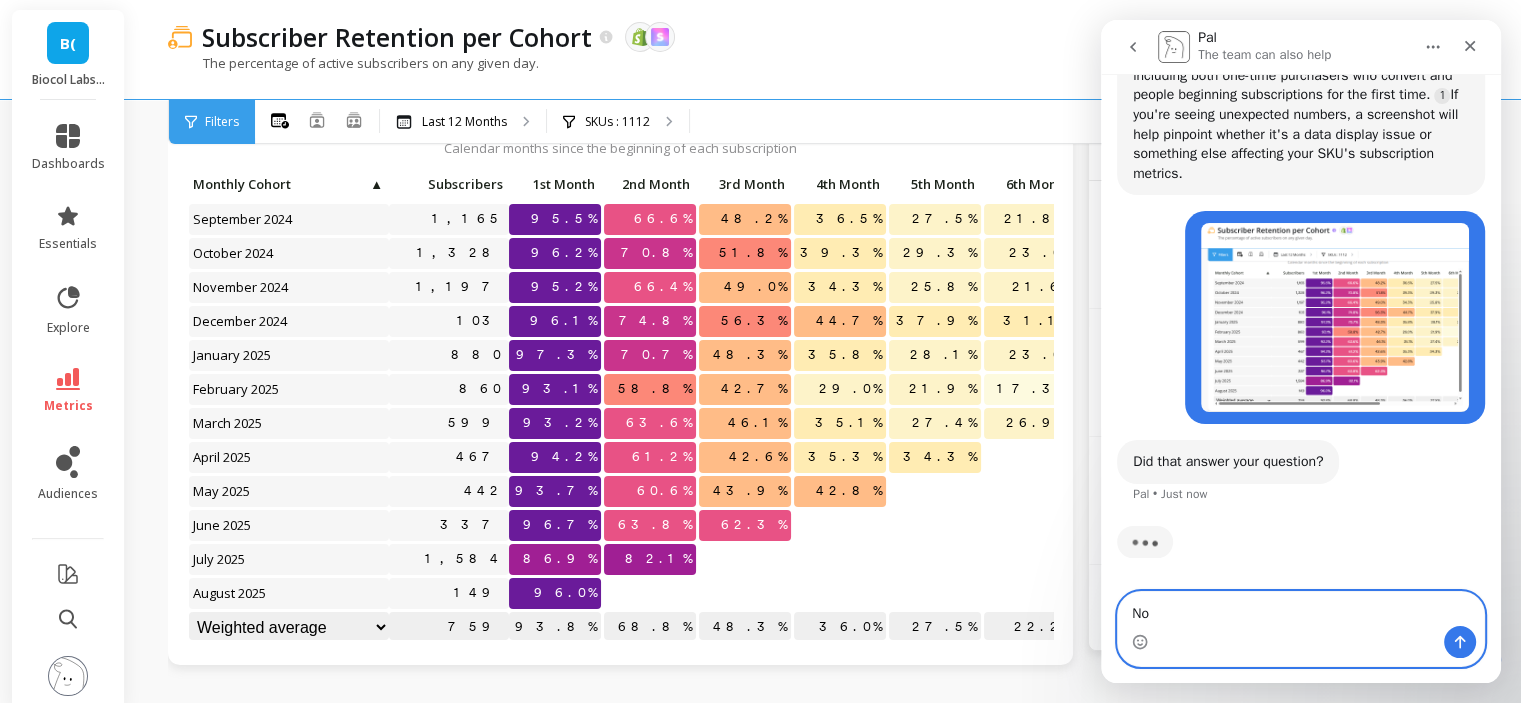 type on "N" 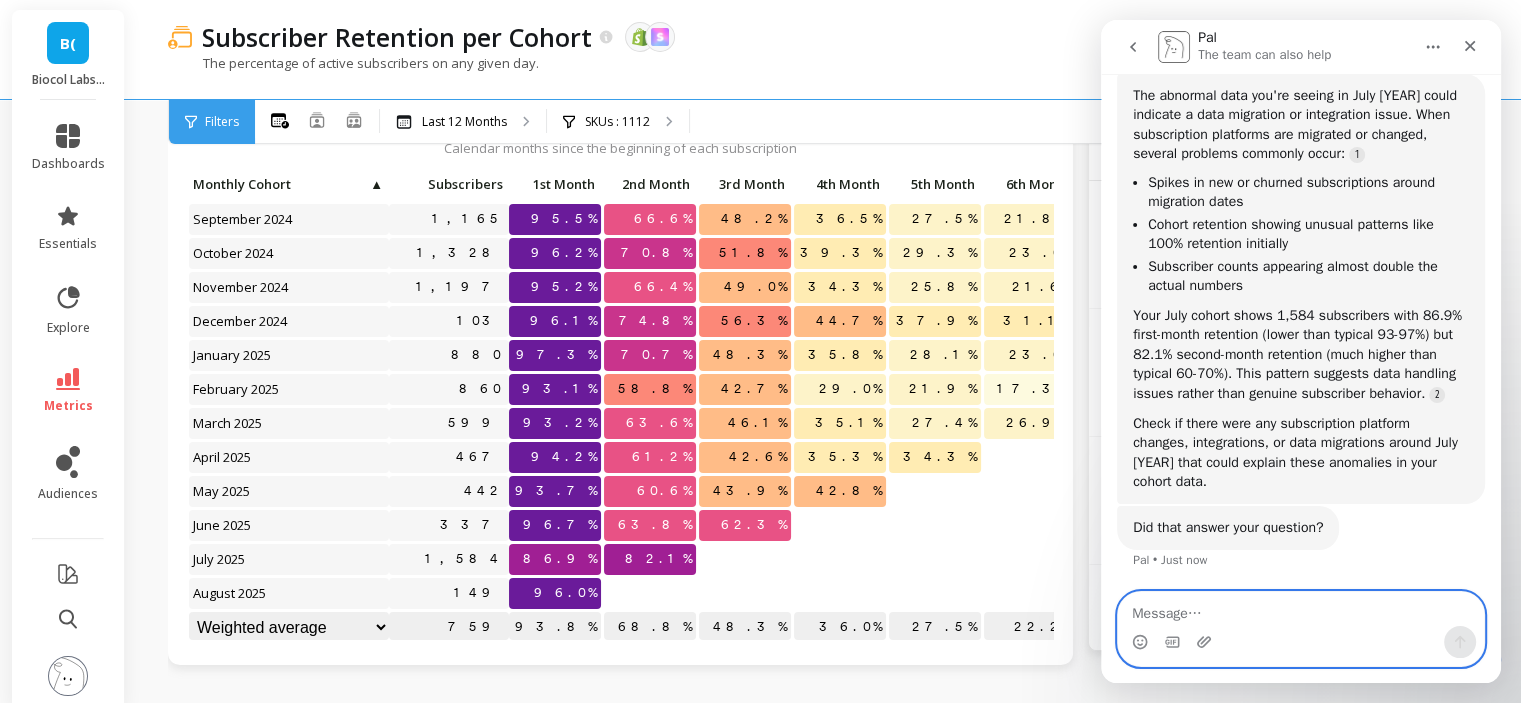 scroll, scrollTop: 845, scrollLeft: 0, axis: vertical 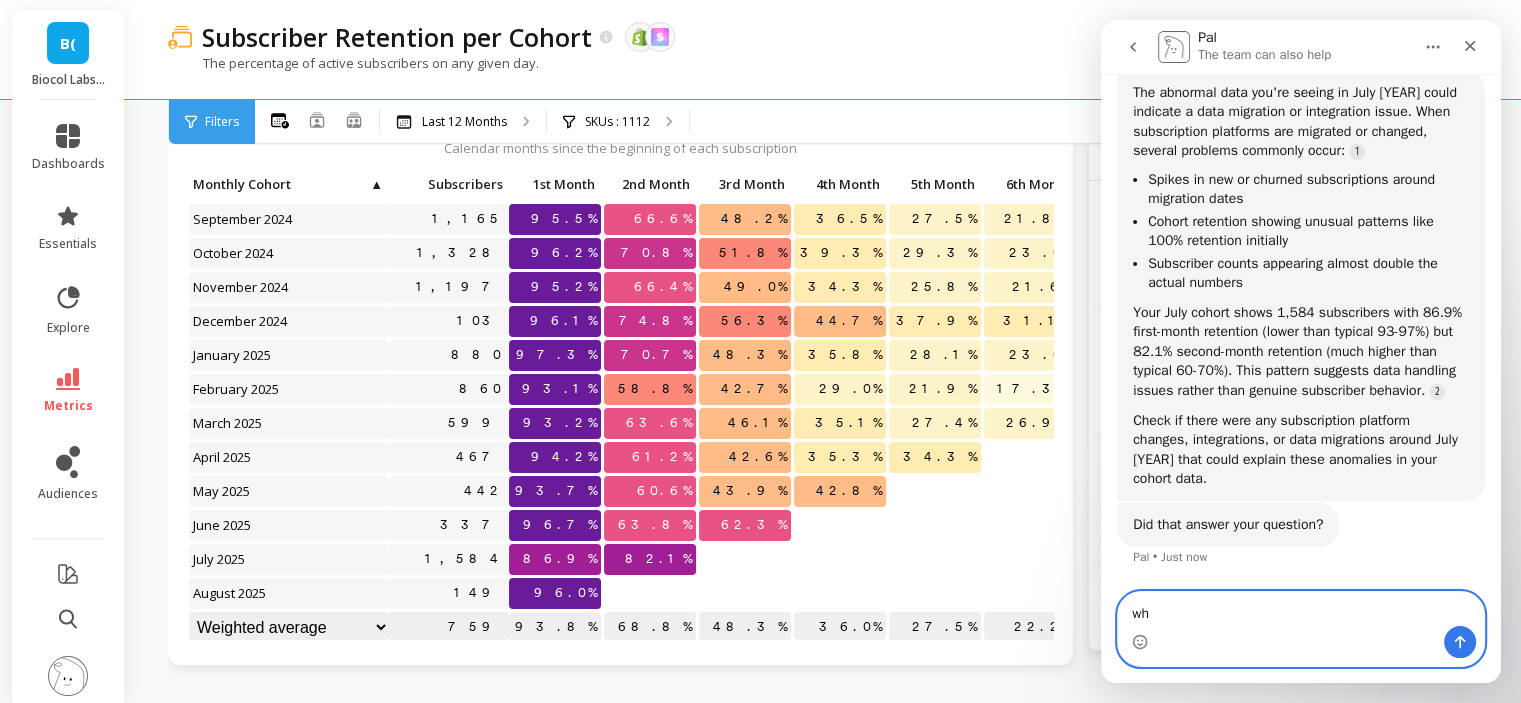 type on "w" 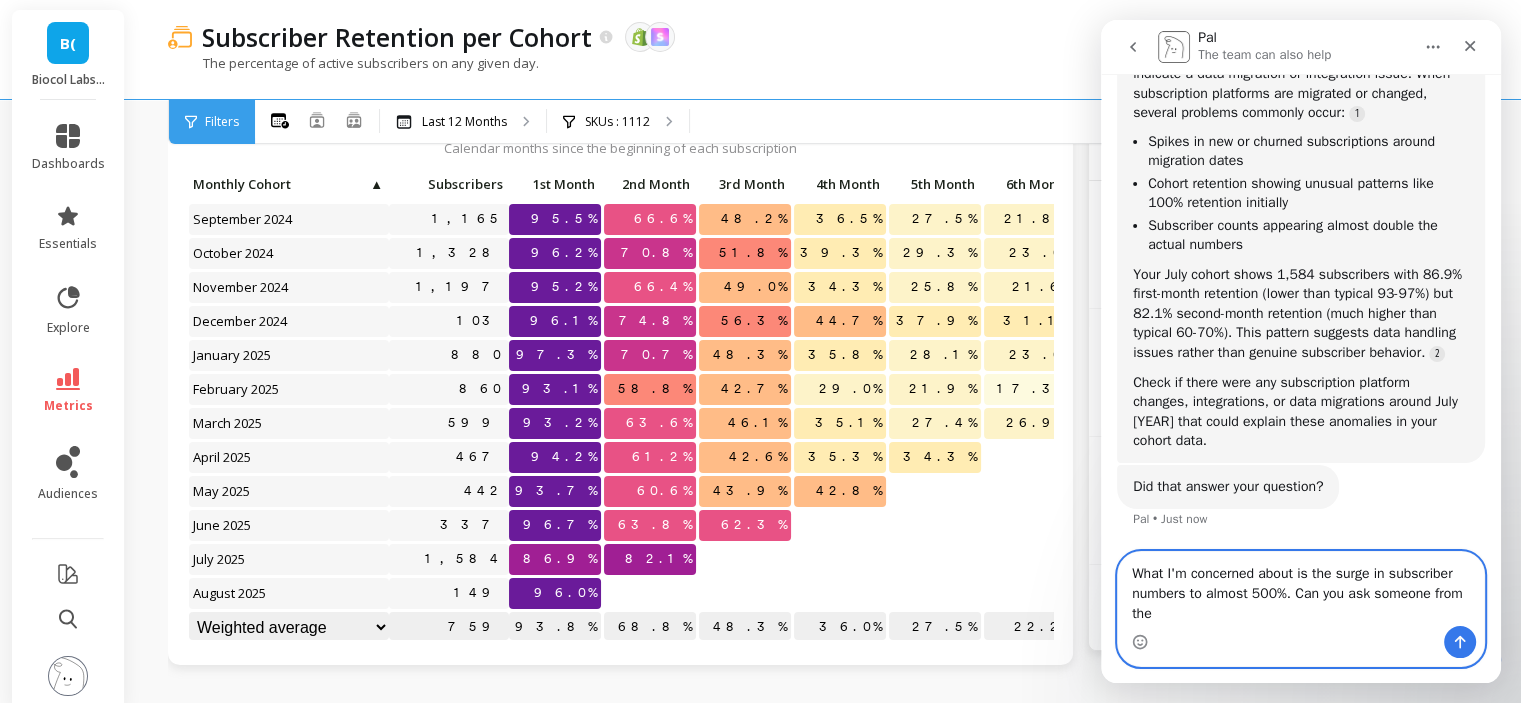 scroll, scrollTop: 885, scrollLeft: 0, axis: vertical 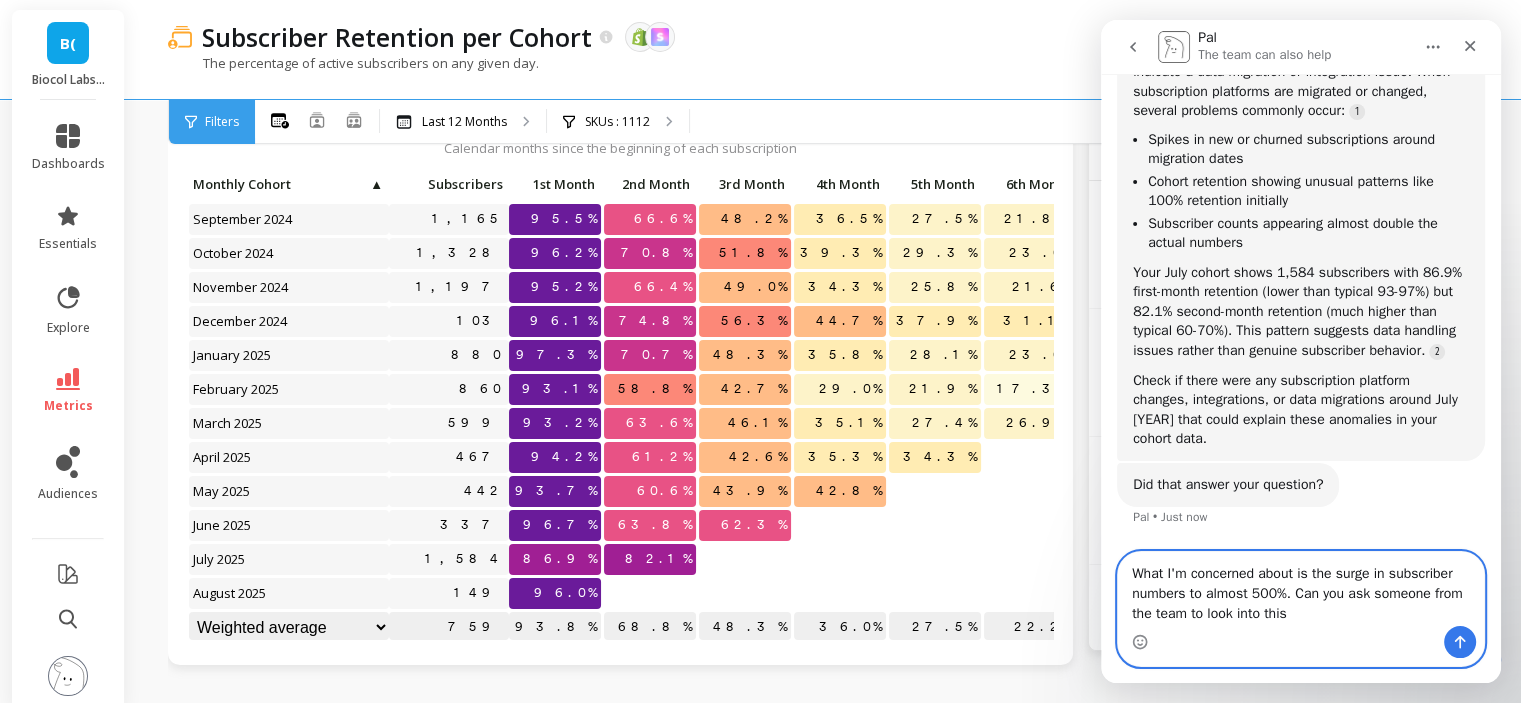 type on "What I'm concerned about is the surge in subscriber numbers to almost 500%. Can you ask someone from the team to look into this?" 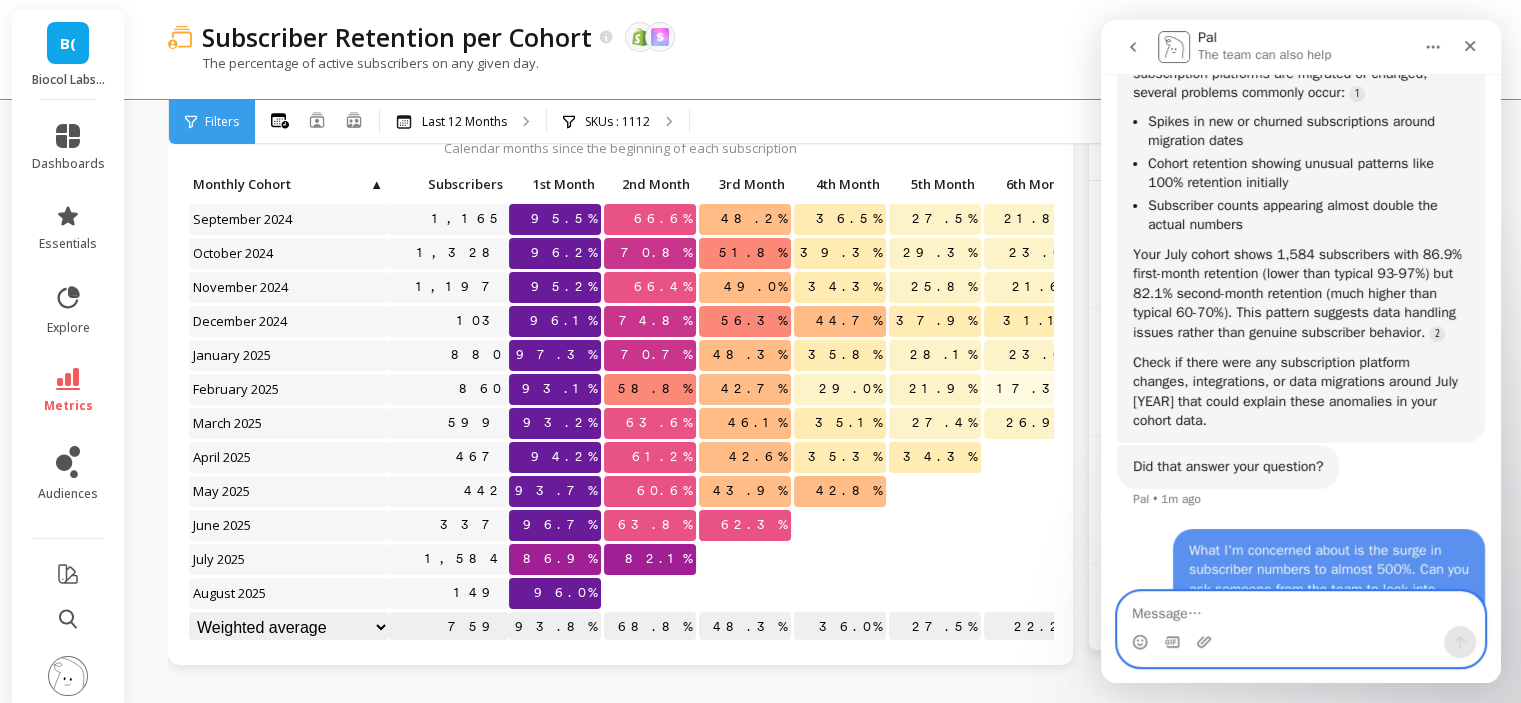 scroll, scrollTop: 964, scrollLeft: 0, axis: vertical 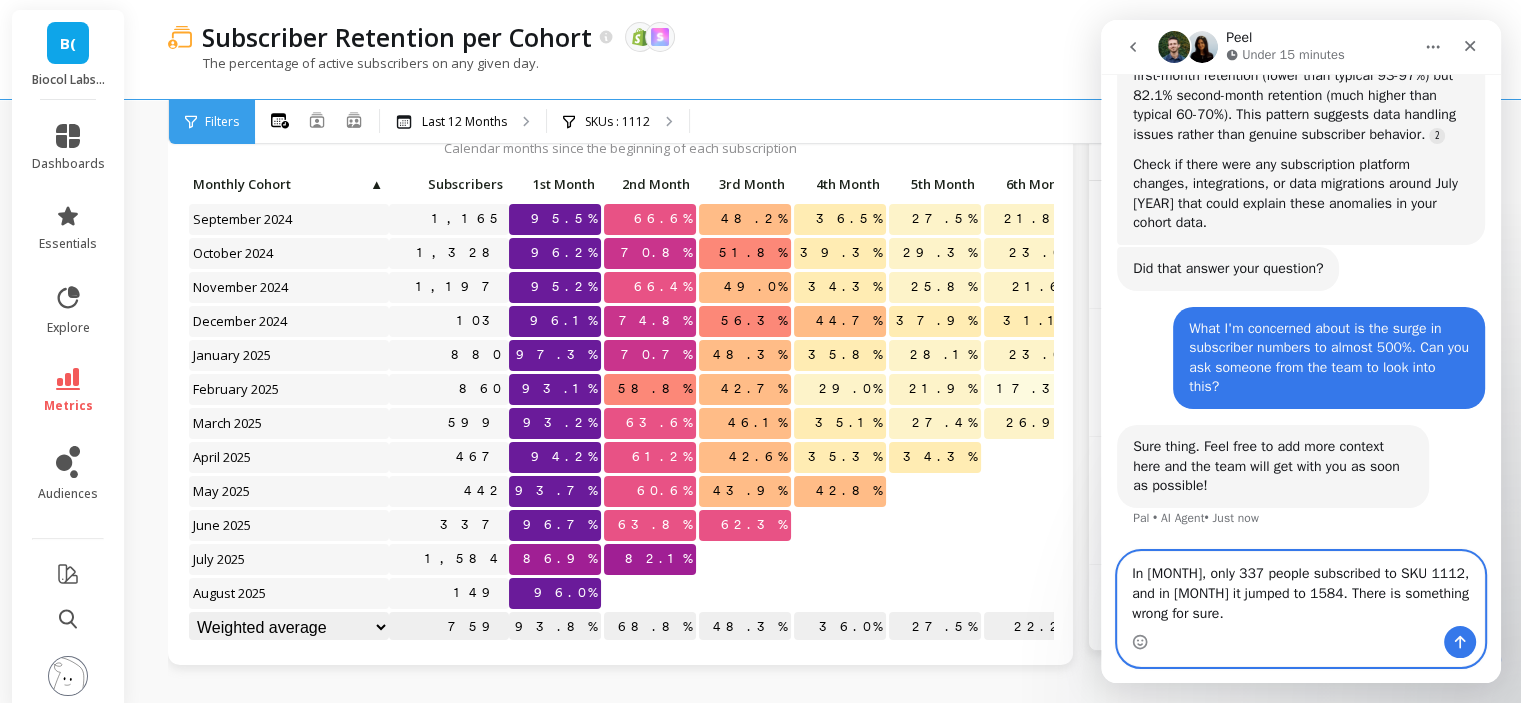 type on "In [MONTH], only 337 people subscribed to SKU 1112, and in [MONTH] it jumped to 1584. There is something wrong for sure." 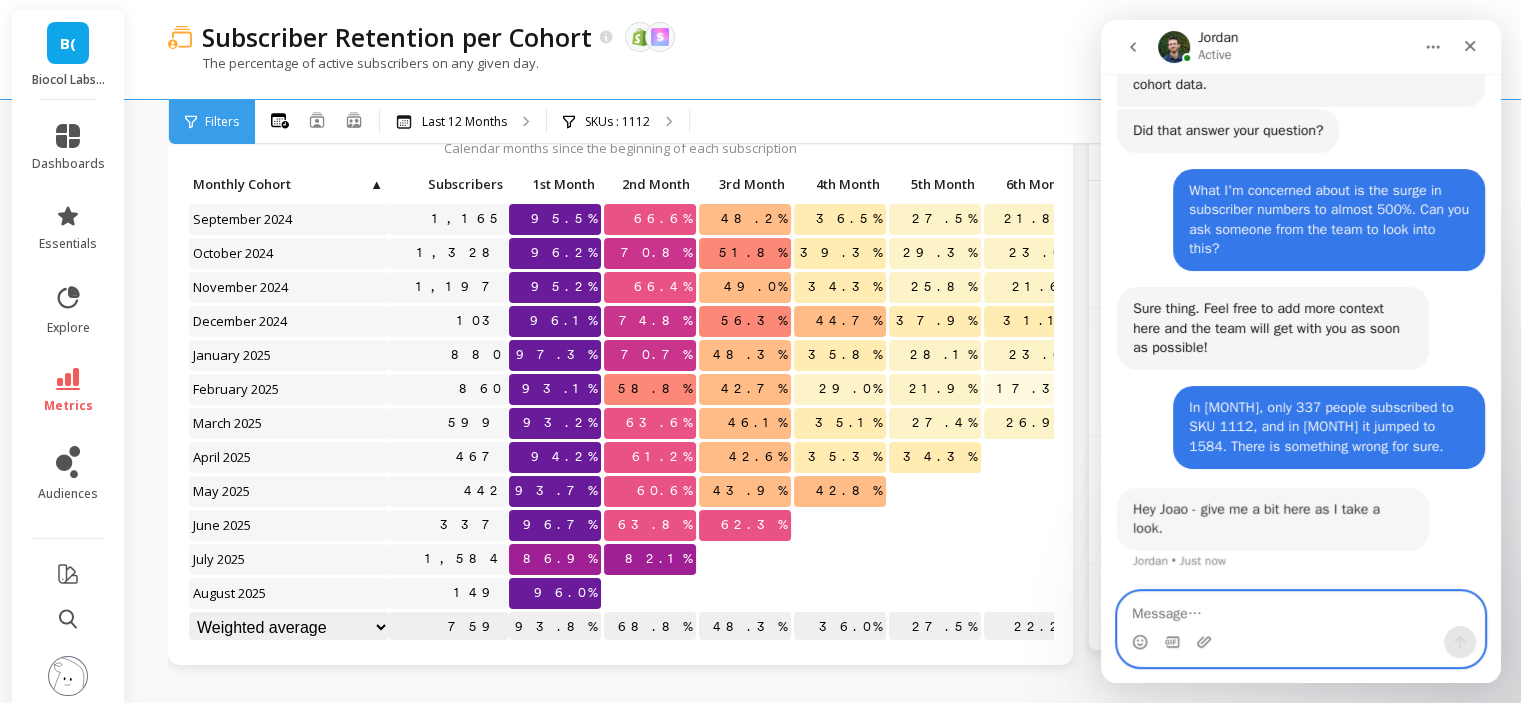 scroll, scrollTop: 1221, scrollLeft: 0, axis: vertical 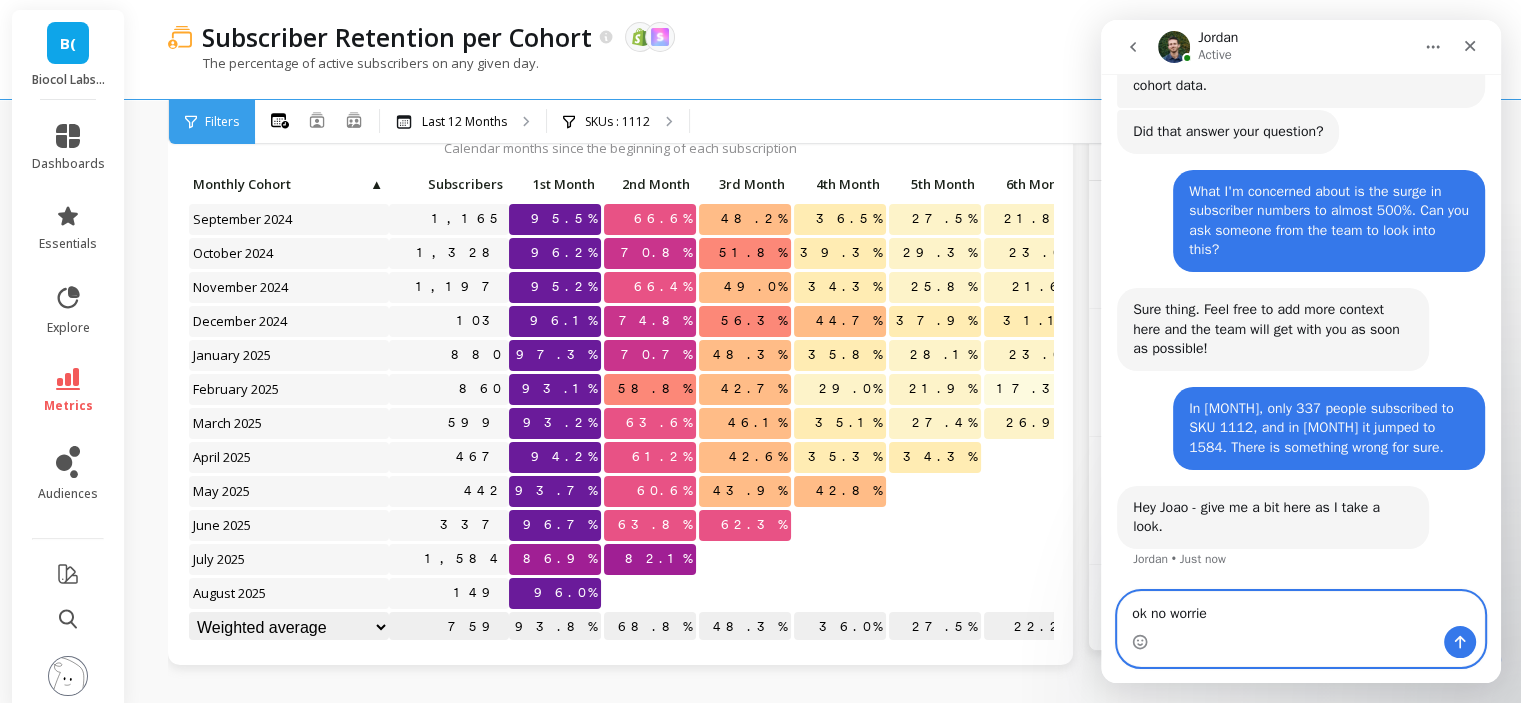 type on "ok no worries" 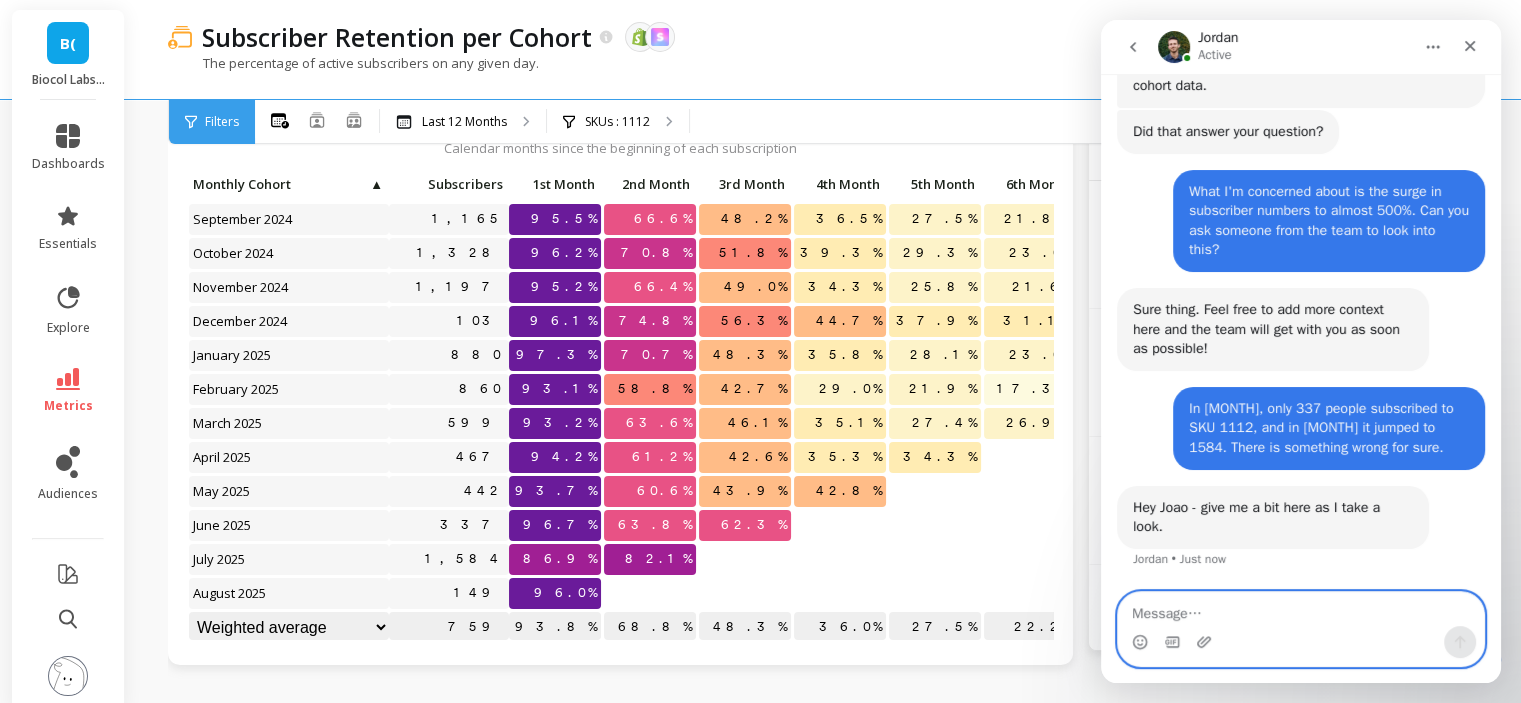 scroll, scrollTop: 1280, scrollLeft: 0, axis: vertical 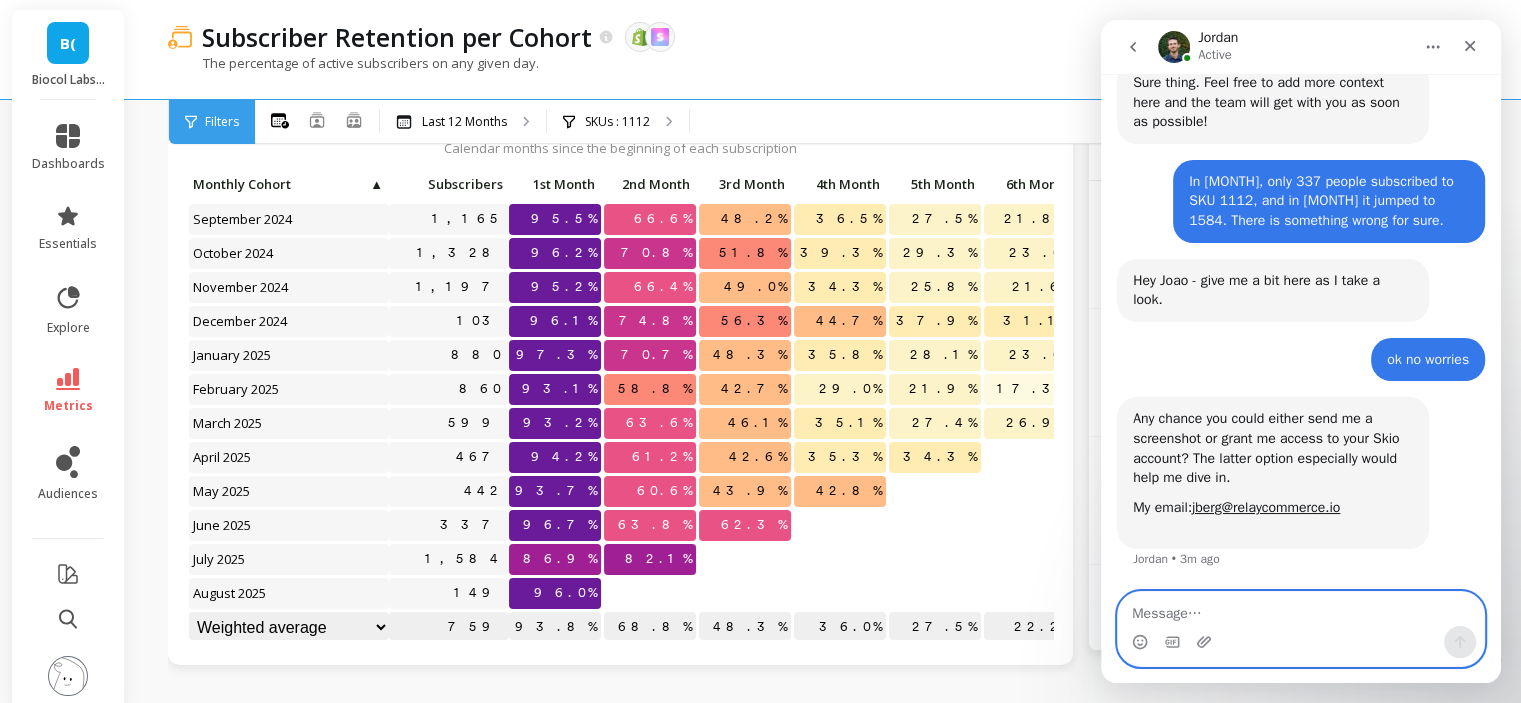 click at bounding box center [1301, 609] 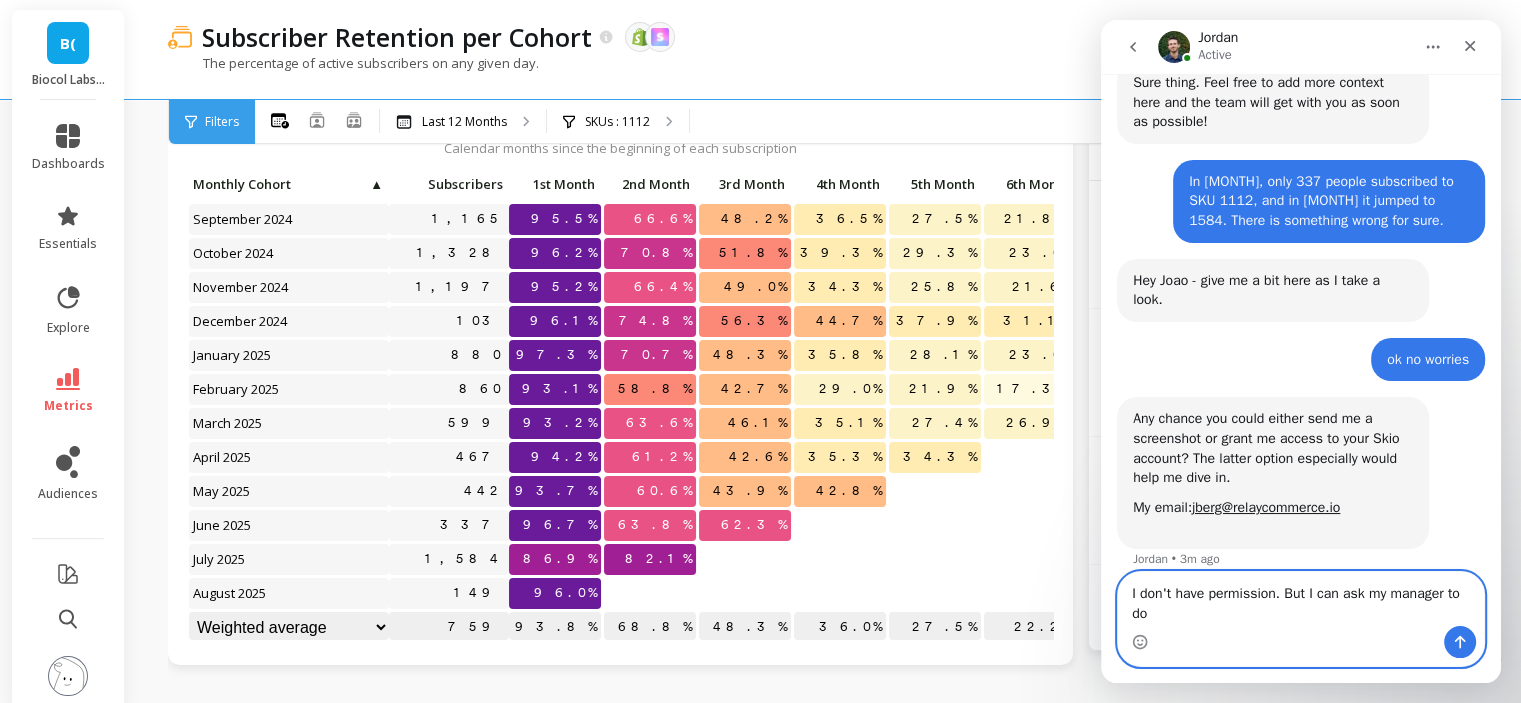 scroll, scrollTop: 1468, scrollLeft: 0, axis: vertical 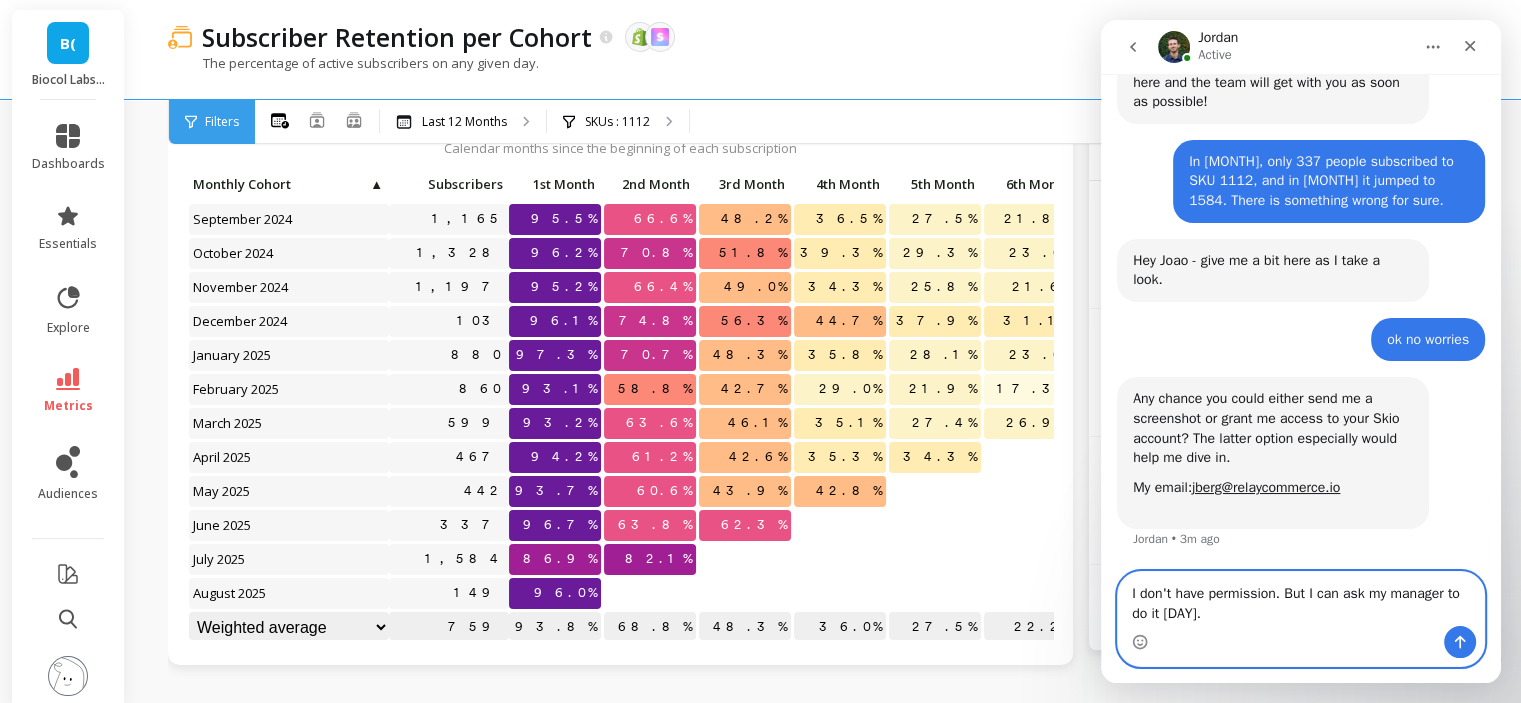 click on "I don't have permission. But I can ask my manager to do it [DAY]." at bounding box center (1301, 599) 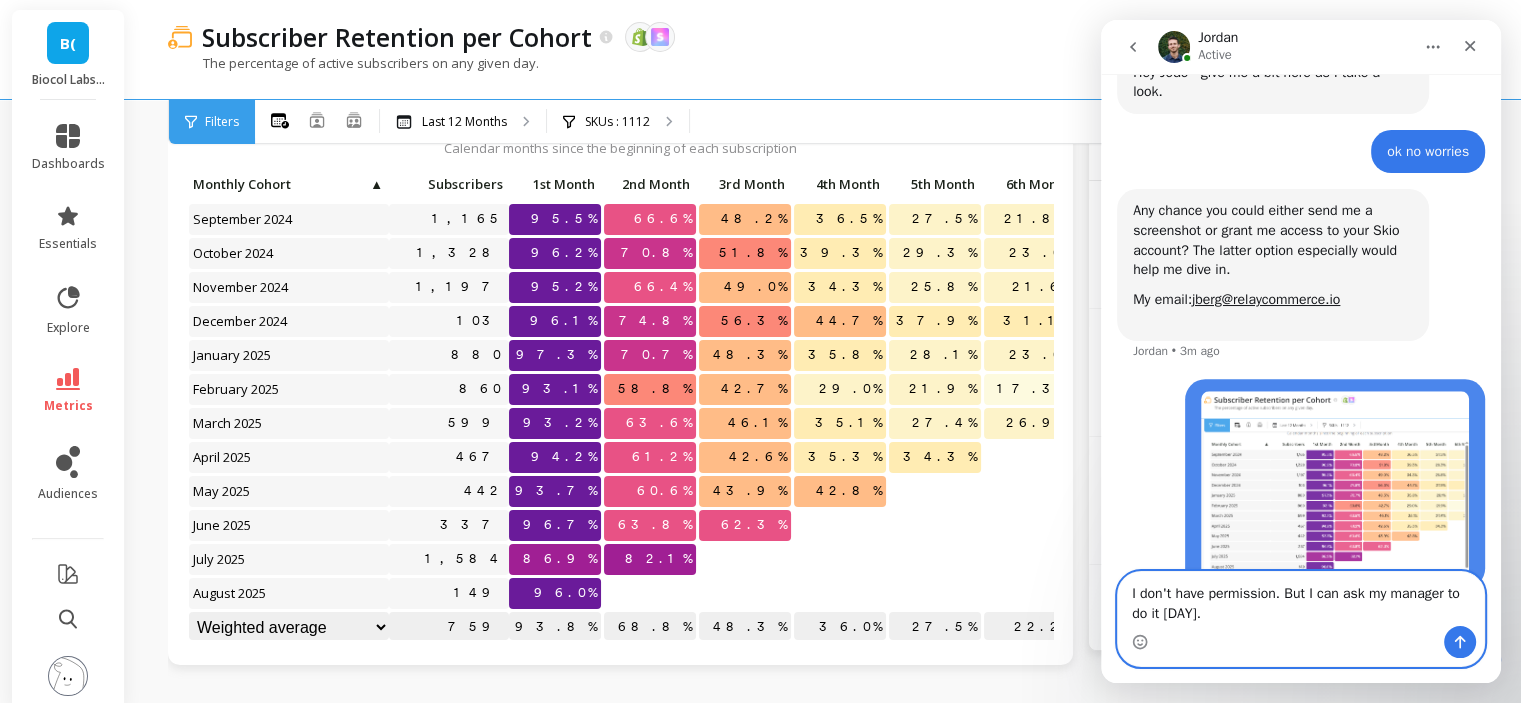 scroll, scrollTop: 1693, scrollLeft: 0, axis: vertical 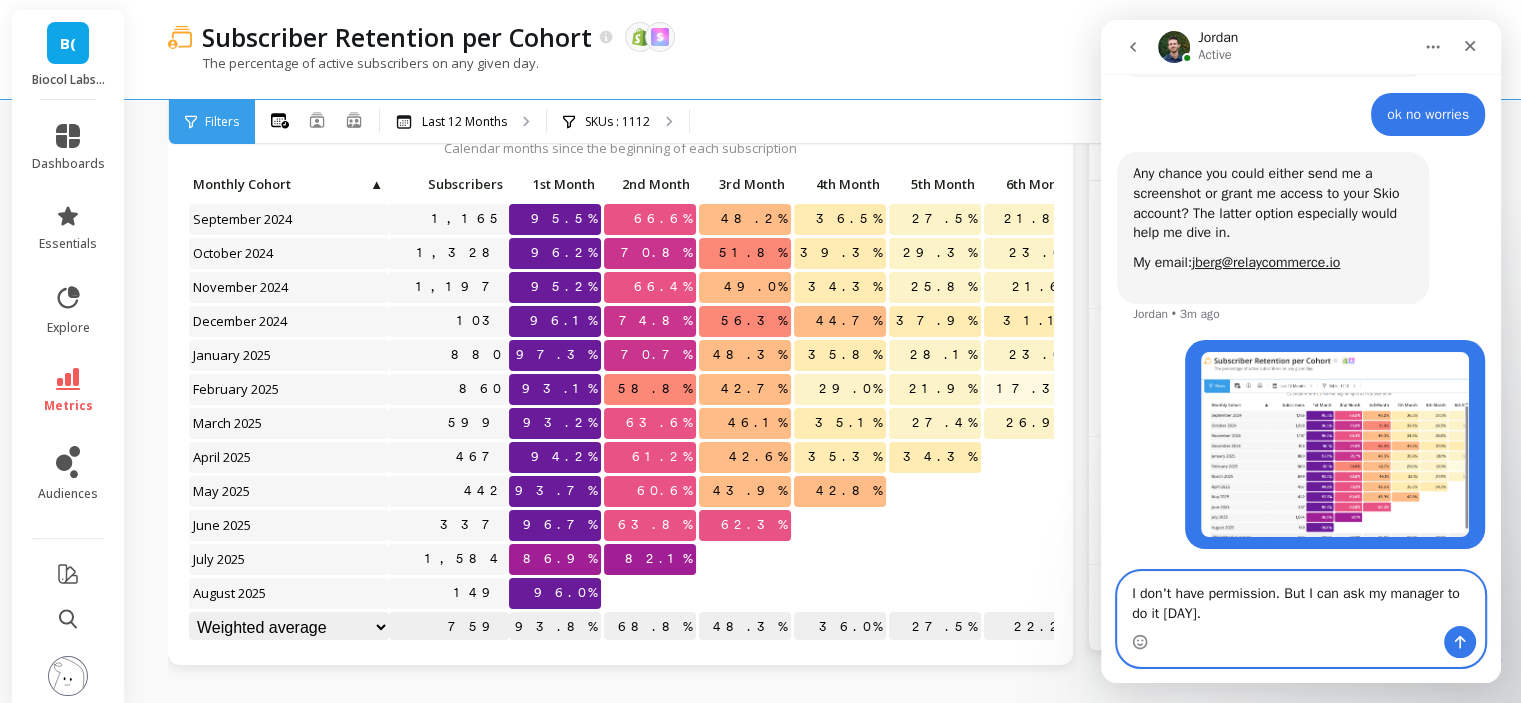 drag, startPoint x: 1275, startPoint y: 615, endPoint x: 1253, endPoint y: 592, distance: 31.827662 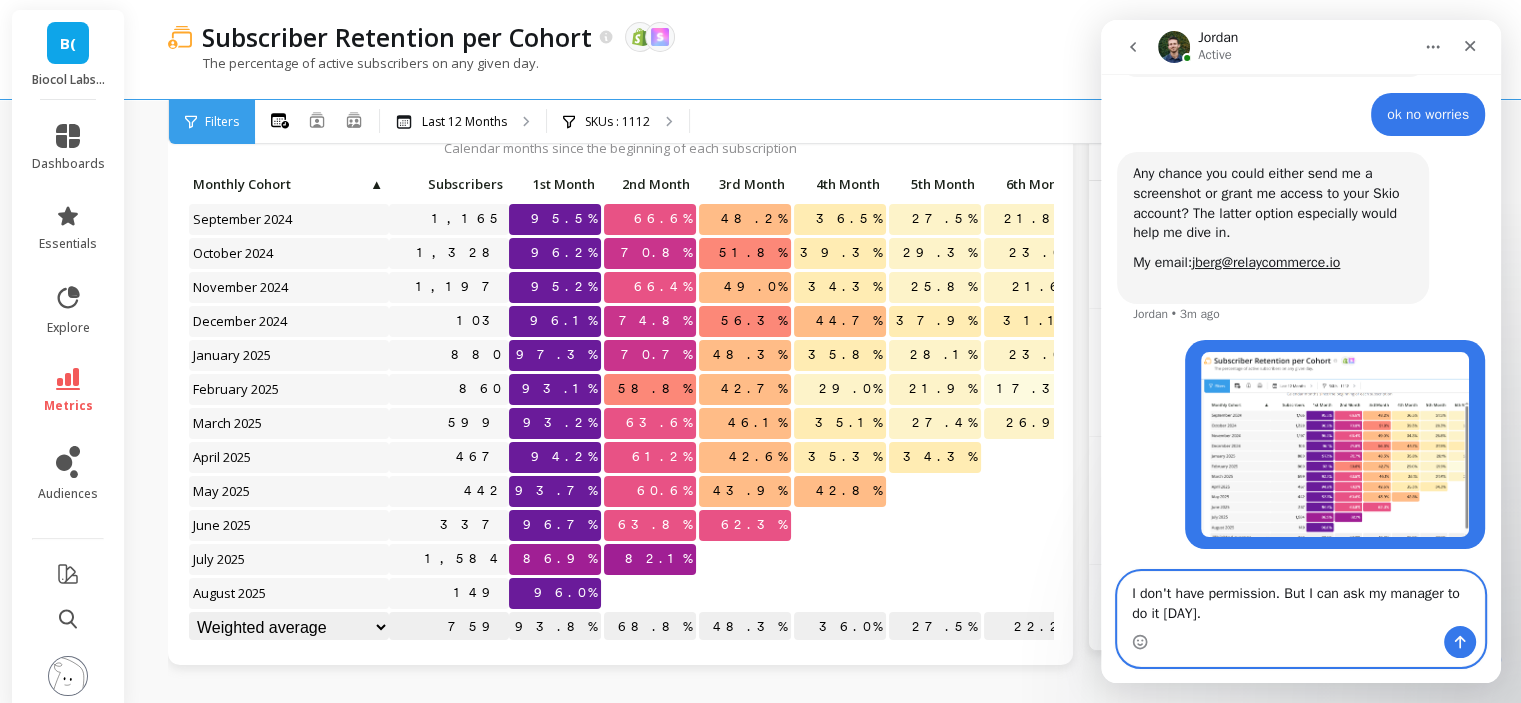 click on "I don't have permission. But I can ask my manager to do it [DAY]." at bounding box center (1301, 599) 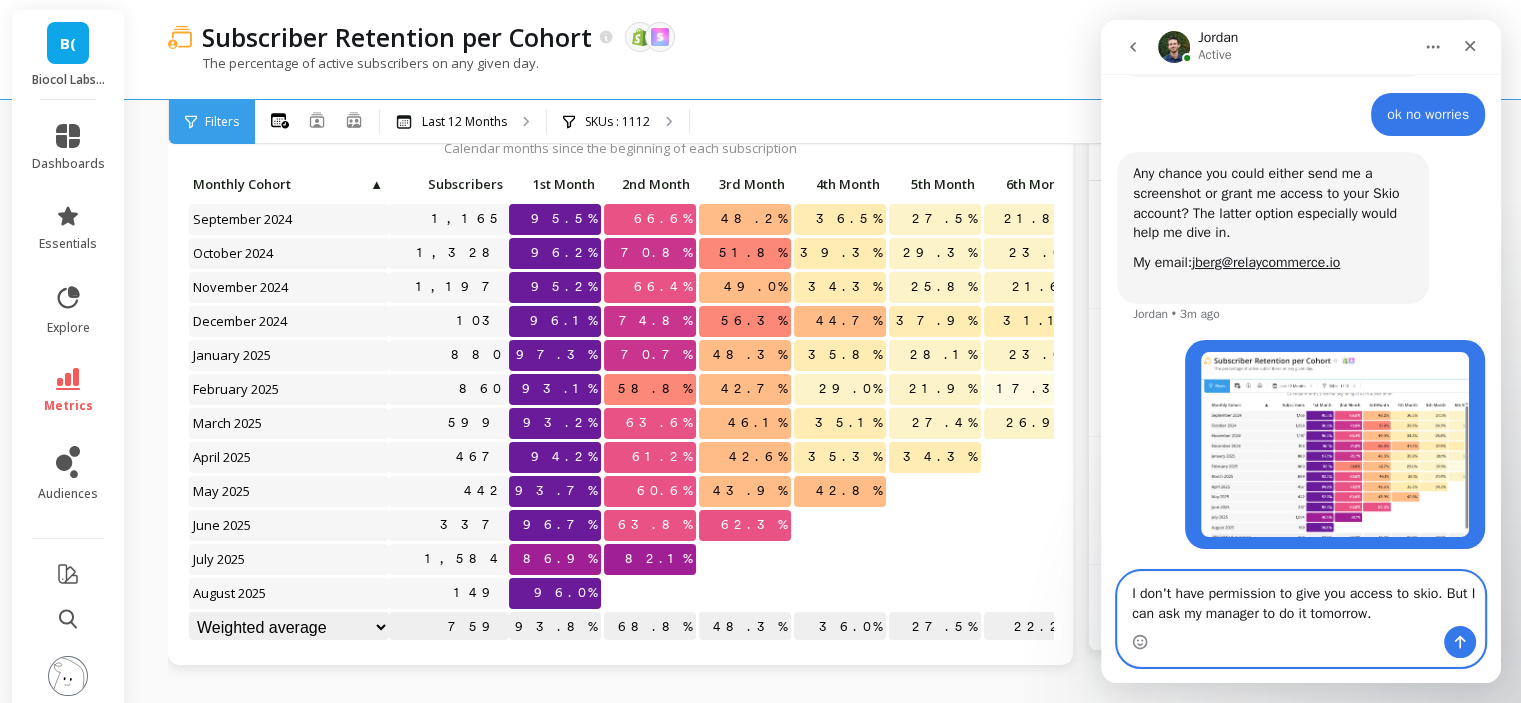 click on "I don't have permission to give you access to skio. But I can ask my manager to do it tomorrow." at bounding box center (1301, 599) 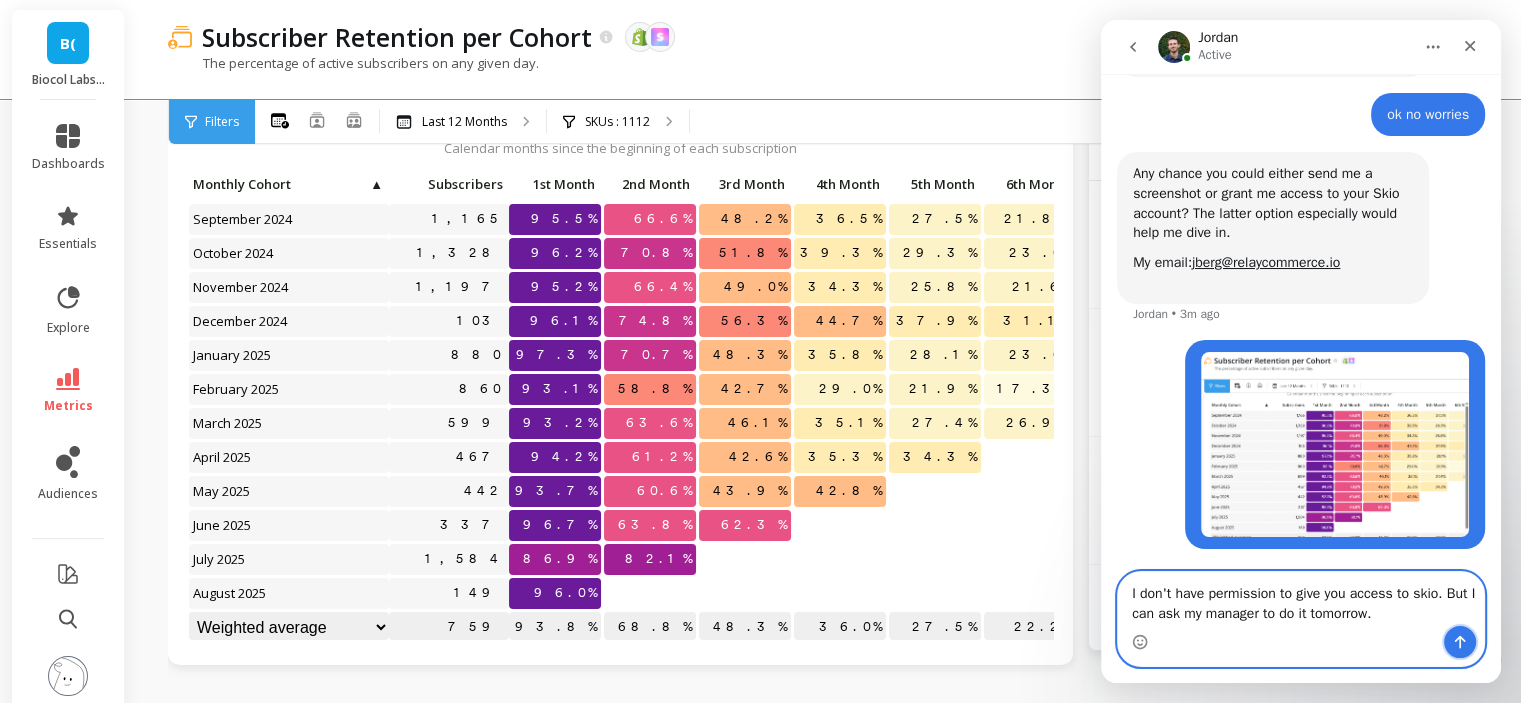 click 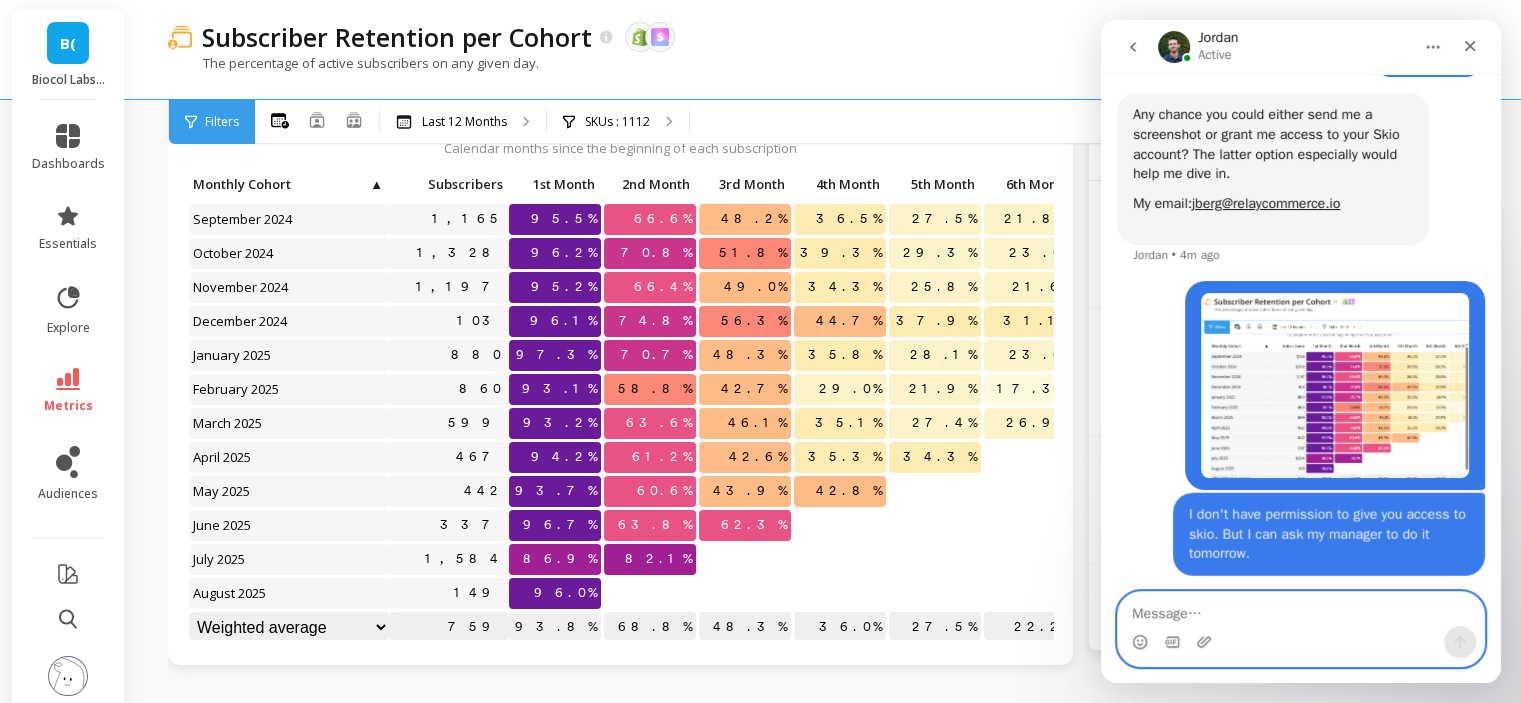 scroll, scrollTop: 1758, scrollLeft: 0, axis: vertical 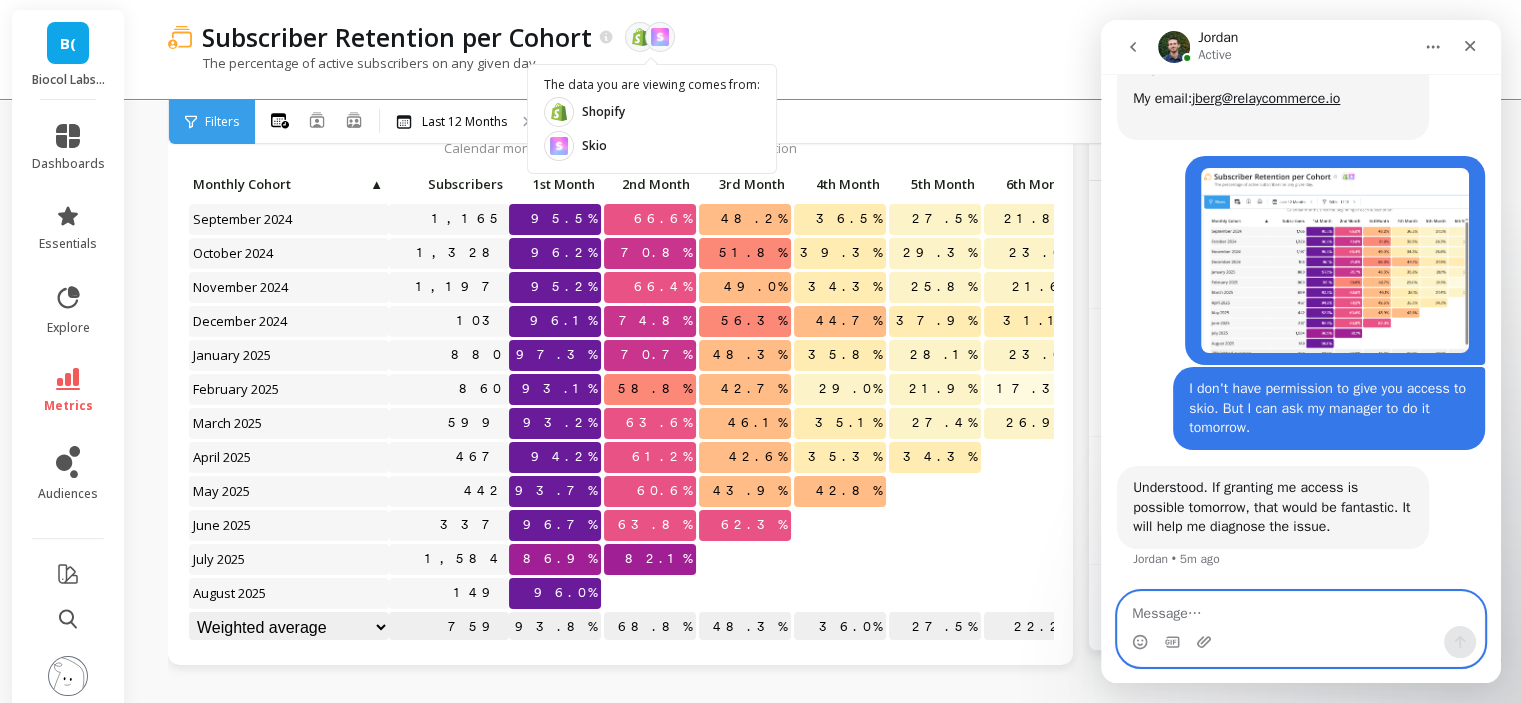 click at bounding box center [1301, 609] 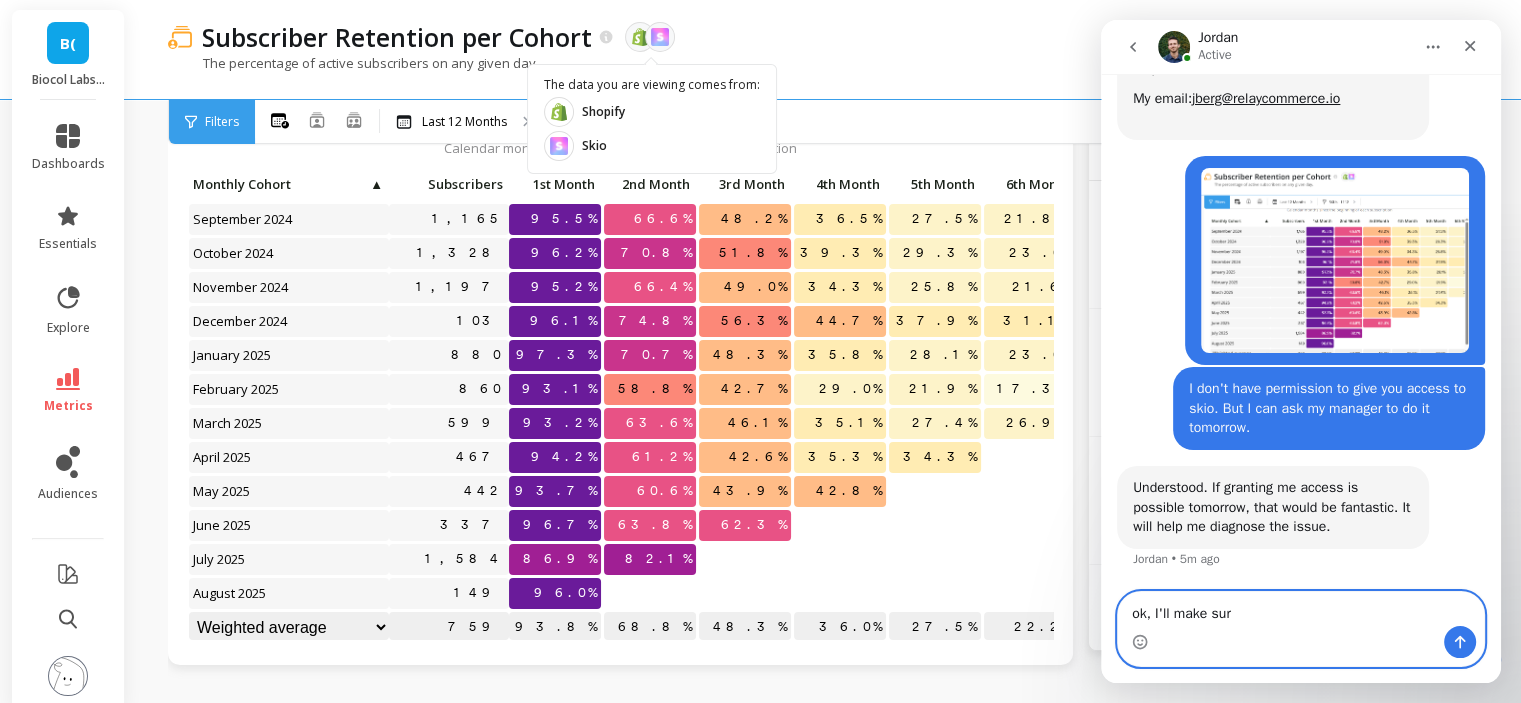 type on "ok, I'll make sure" 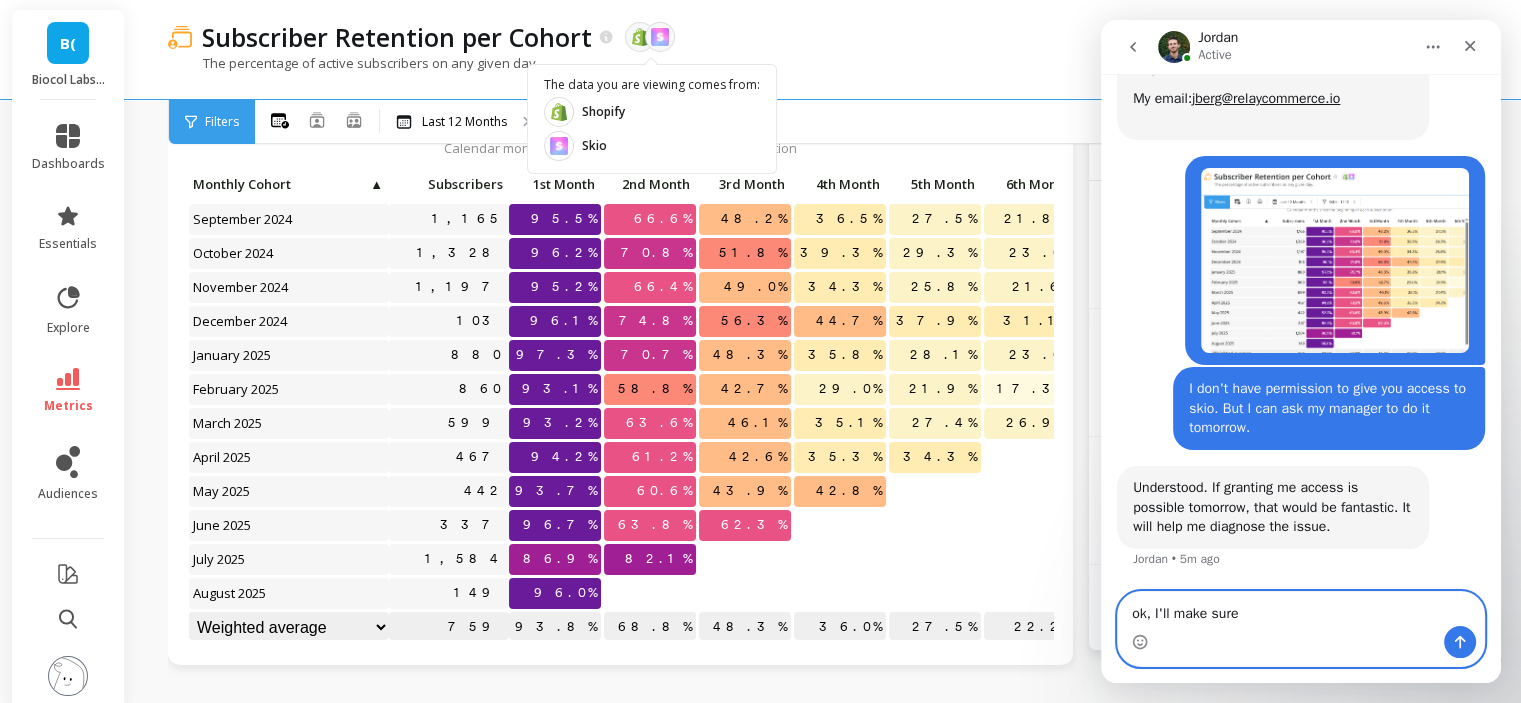 type 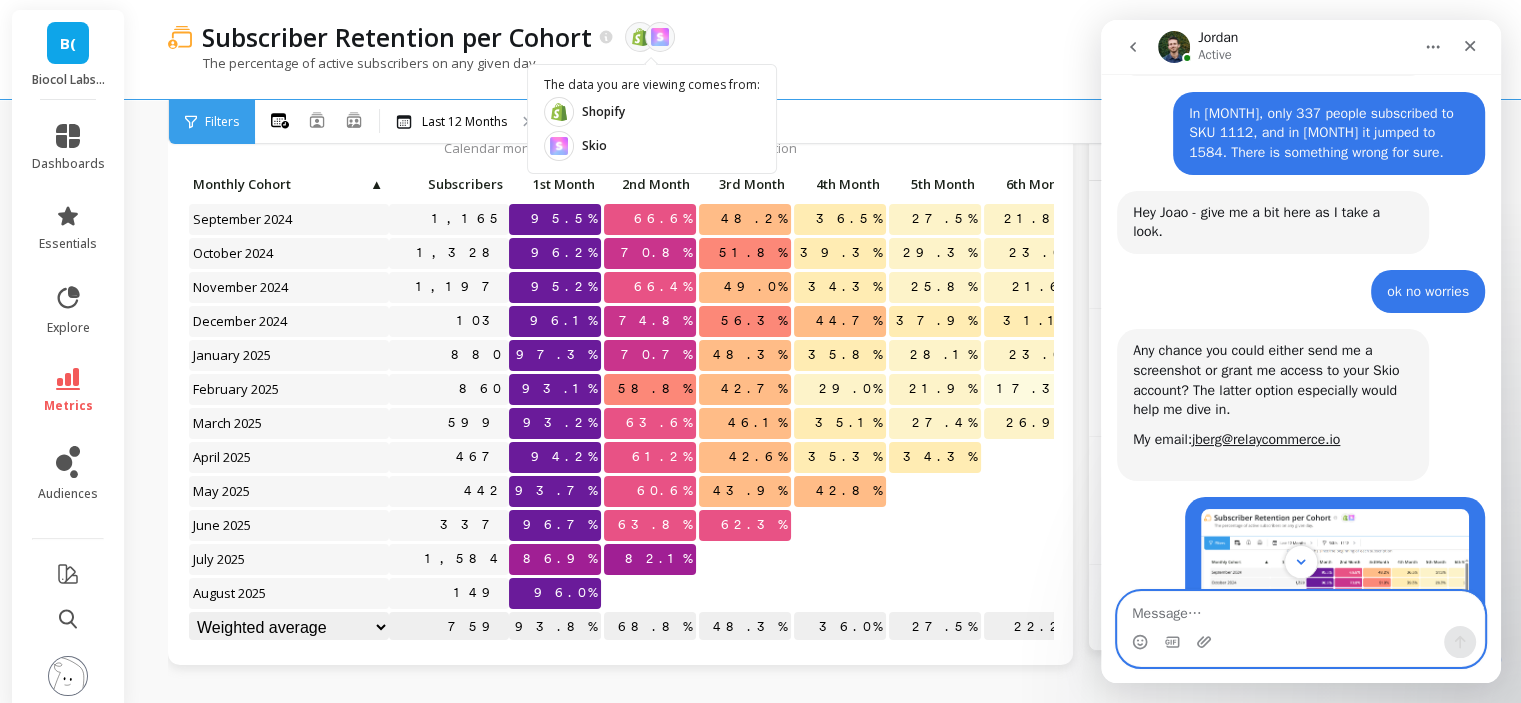 scroll, scrollTop: 1916, scrollLeft: 0, axis: vertical 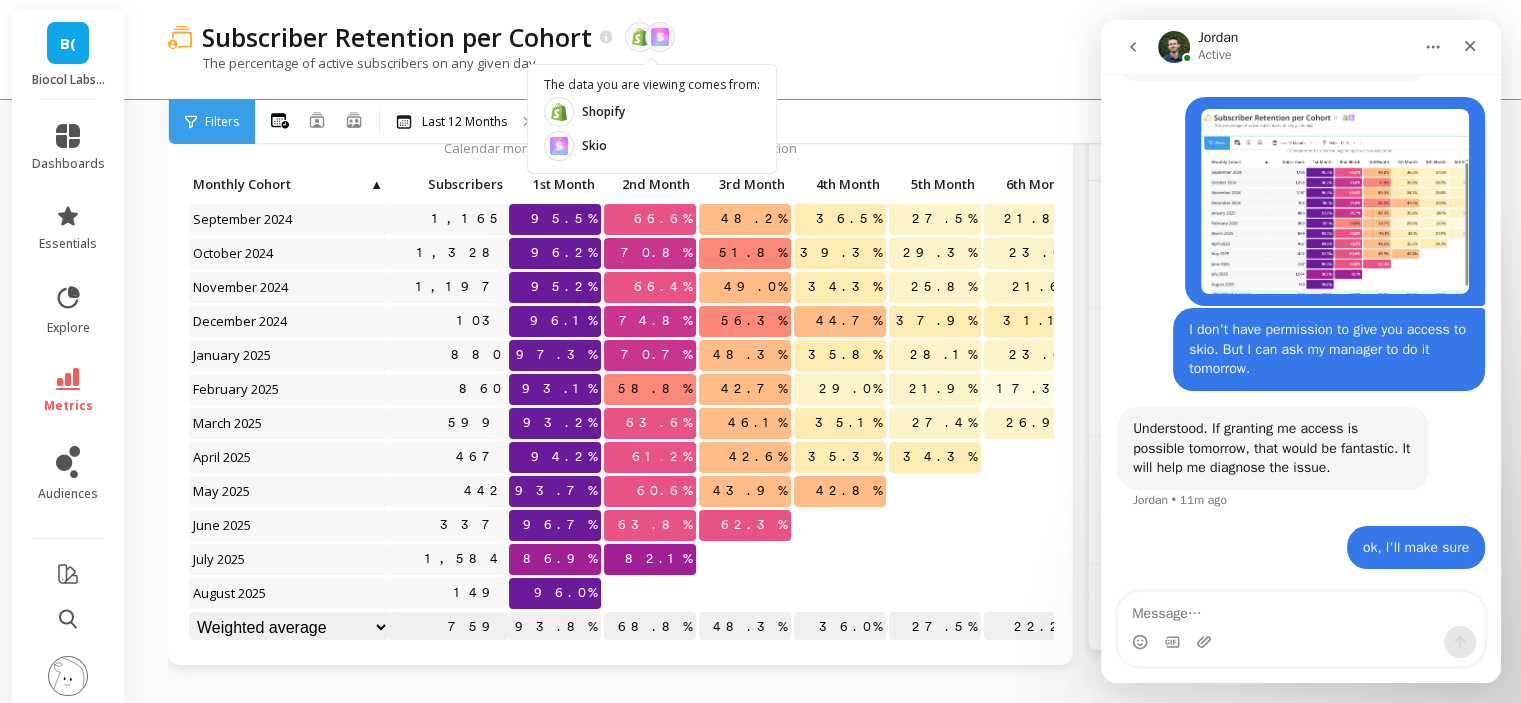 click on "The percentage of active subscribers on any given day." at bounding box center (742, 73) 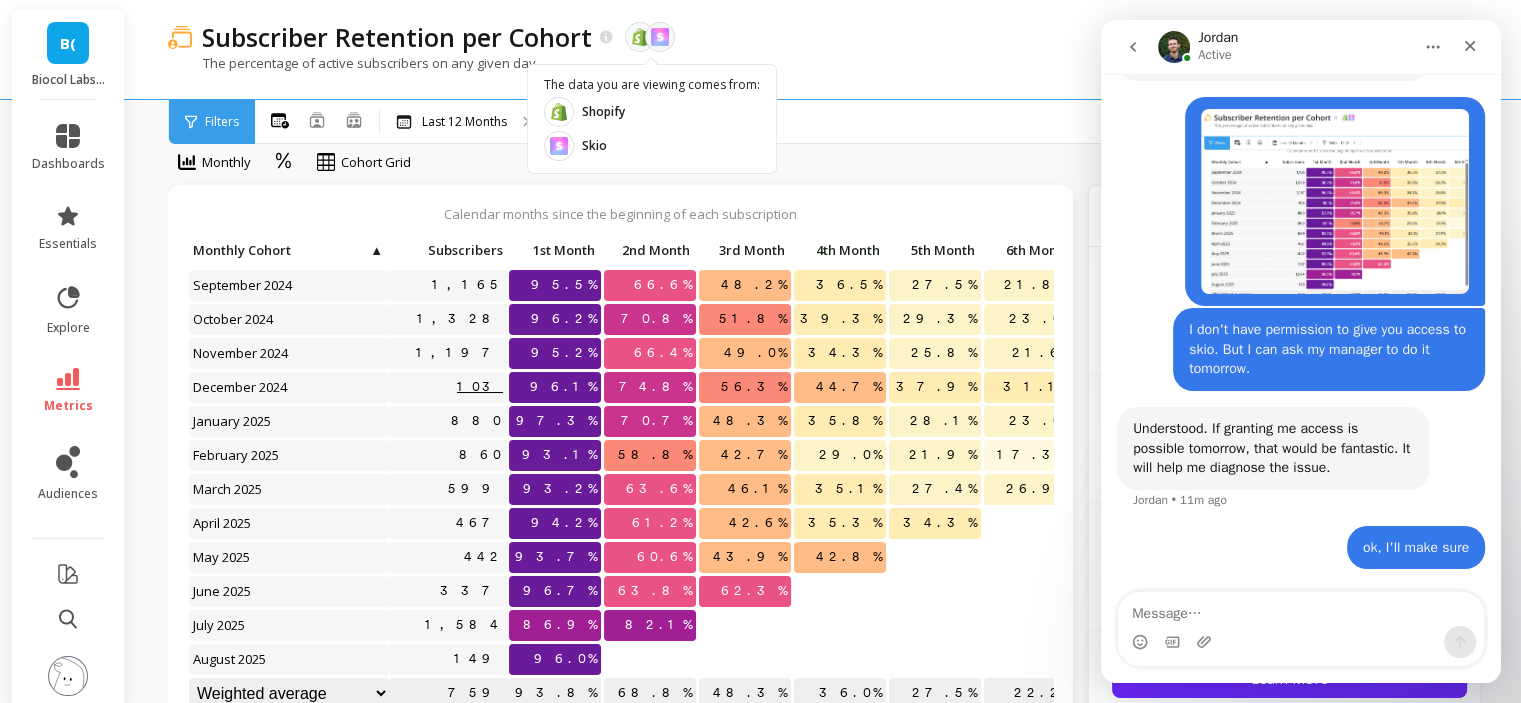 scroll, scrollTop: 0, scrollLeft: 0, axis: both 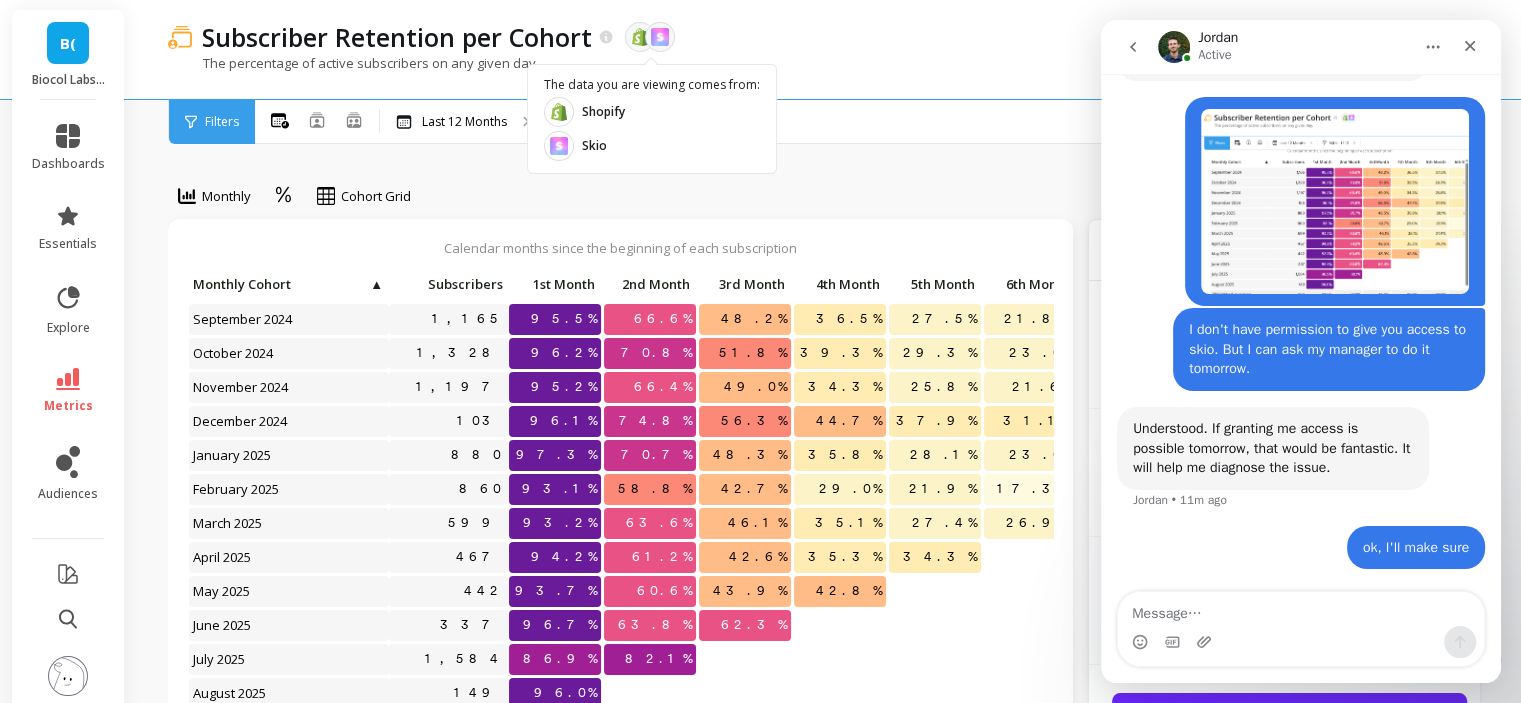 click on "Monthly Cohort Grid Drill Down
Save
Share
Learn
Calendar months since the beginning of each subscription Click to create an audience [NUMBER] [PERCENT] [PERCENT] [PERCENT] [PERCENT] [PERCENT] [PERCENT] [PERCENT] Click to create an audience [NUMBER] [PERCENT] [PERCENT] [PERCENT] [PERCENT] [PERCENT] [PERCENT] [PERCENT] Click to create an audience [NUMBER] [PERCENT] [PERCENT] [PERCENT] [PERCENT] [PERCENT] [PERCENT] [PERCENT] Click to create an audience [NUMBER] [PERCENT] [PERCENT] [PERCENT] [PERCENT] [PERCENT] [PERCENT] [PERCENT] Click to create an audience [NUMBER] [PERCENT] [PERCENT] [PERCENT] [PERCENT] [PERCENT] [PERCENT] [PERCENT] Click to create an audience [NUMBER] [PERCENT] [PERCENT] [PERCENT] [PERCENT] [PERCENT] [PERCENT] [PERCENT] Click to create an audience [NUMBER] [PERCENT] [PERCENT] [PERCENT] [PERCENT] [PERCENT] [PERCENT] Click to create an audience [NUMBER] [PERCENT] [PERCENT] [PERCENT] [PERCENT] [PERCENT] Click to create an audience [NUMBER] [PERCENT] [PERCENT] [PERCENT] [PERCENT] Click to create an audience [NUMBER] [PERCENT] [PERCENT] Click to create an audience [NUMBER] [PERCENT] [PERCENT] Click to create an audience [NUMBER] [PERCENT] [PERCENT] Click to create an audience [NUMBER] [PERCENT] [PERCENT] [PERCENT] [PERCENT] [PERCENT] [PERCENT] [PERCENT] Monthly Cohort  ▲ Subscribers 1st Month 2nd Month 3rd Month 4th Month Sum Max" at bounding box center [824, 852] 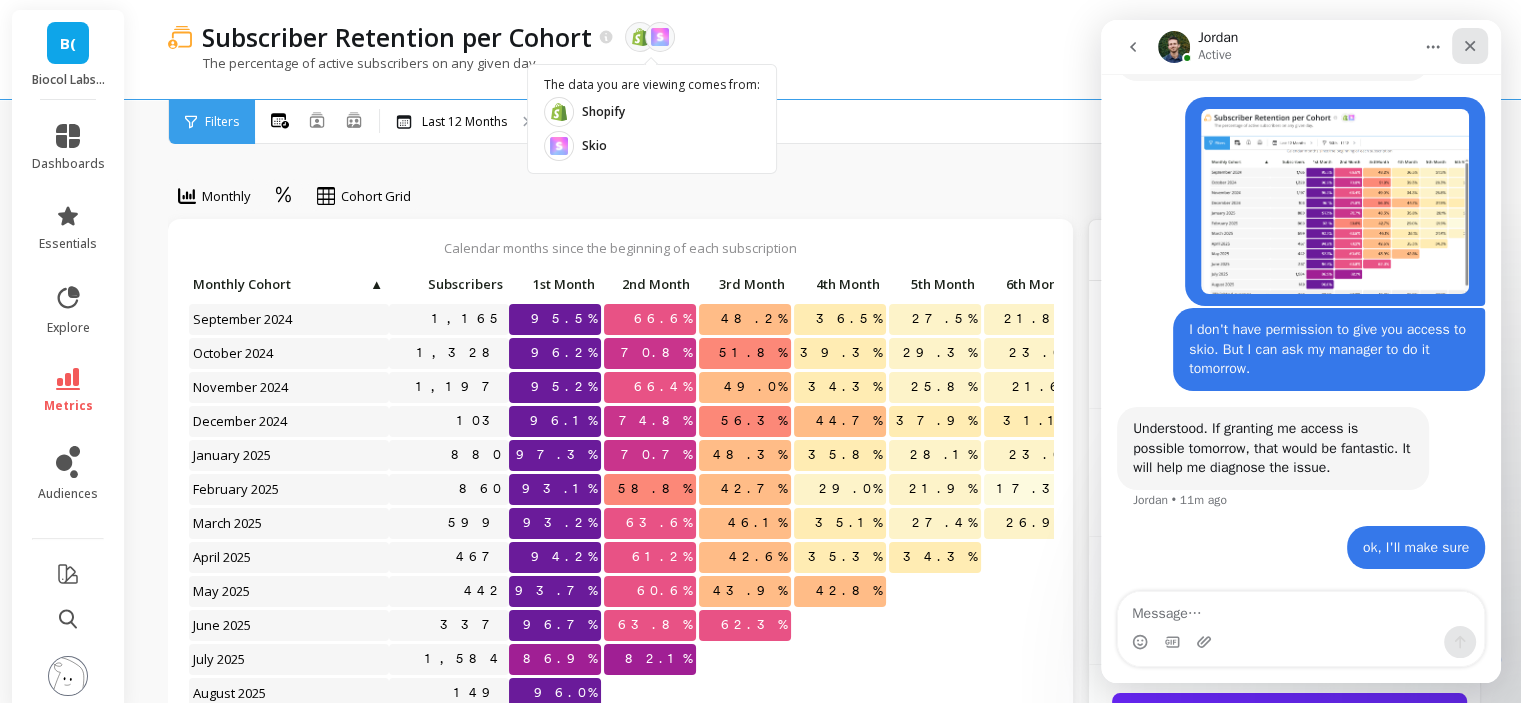 click at bounding box center (1470, 46) 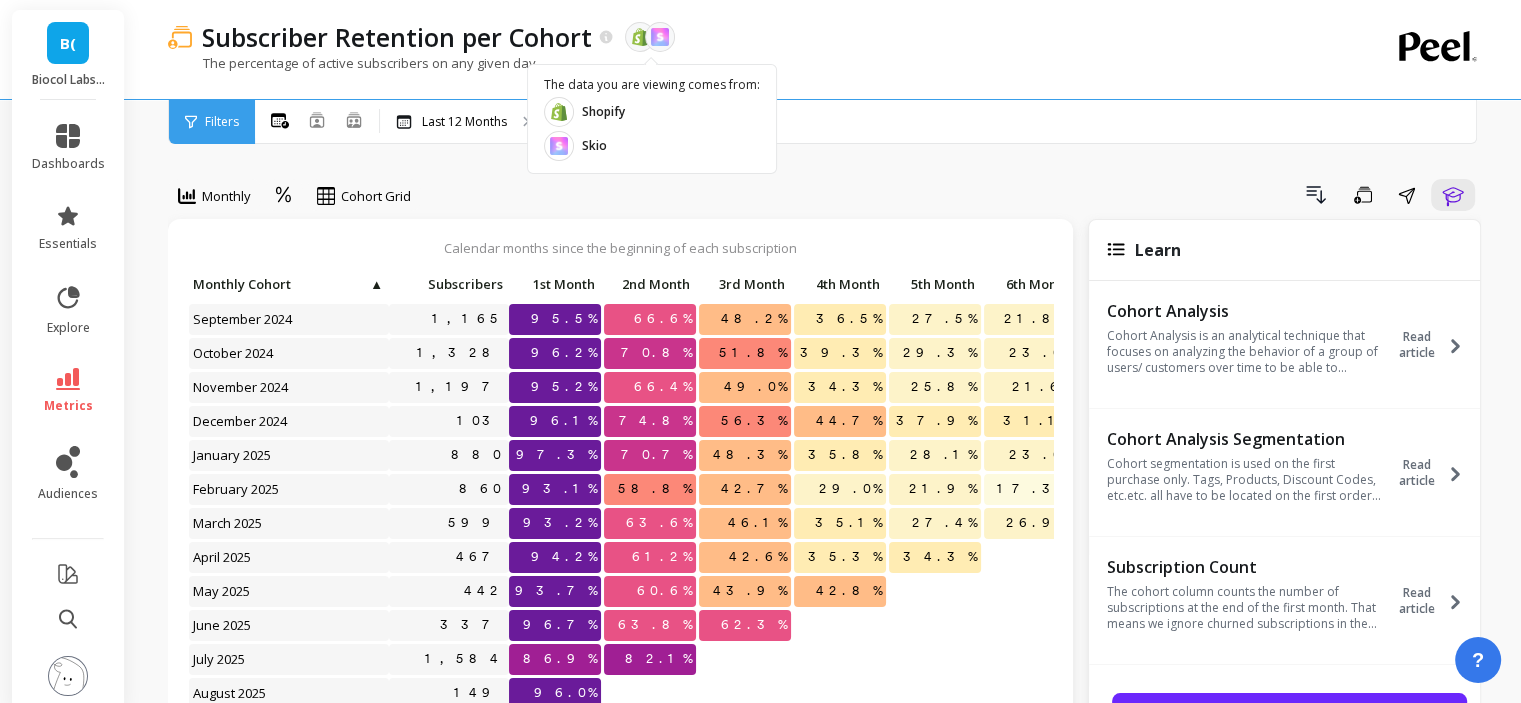 scroll, scrollTop: 0, scrollLeft: 0, axis: both 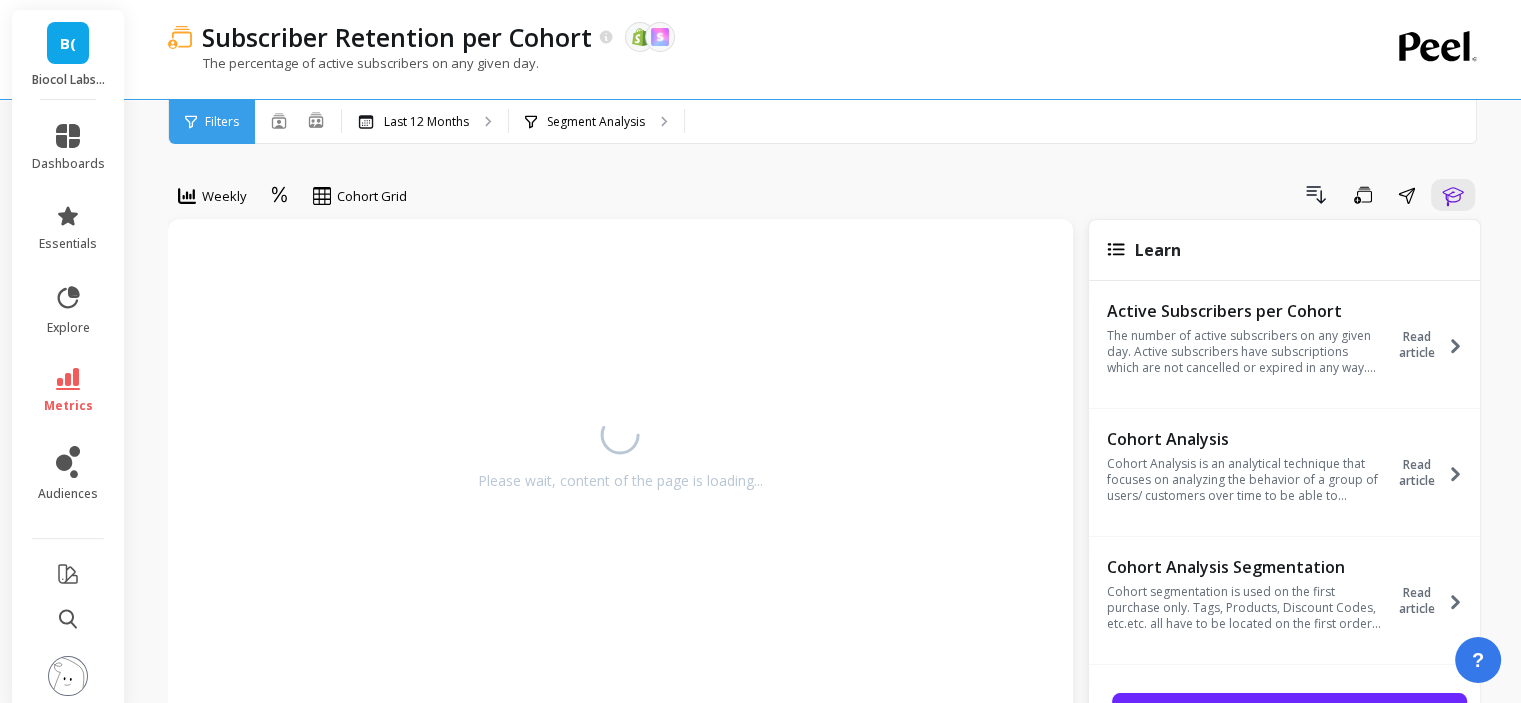 click on "Single Cohort Combined Cohorts Last 12 Months Segment Analysis" at bounding box center [908, 122] 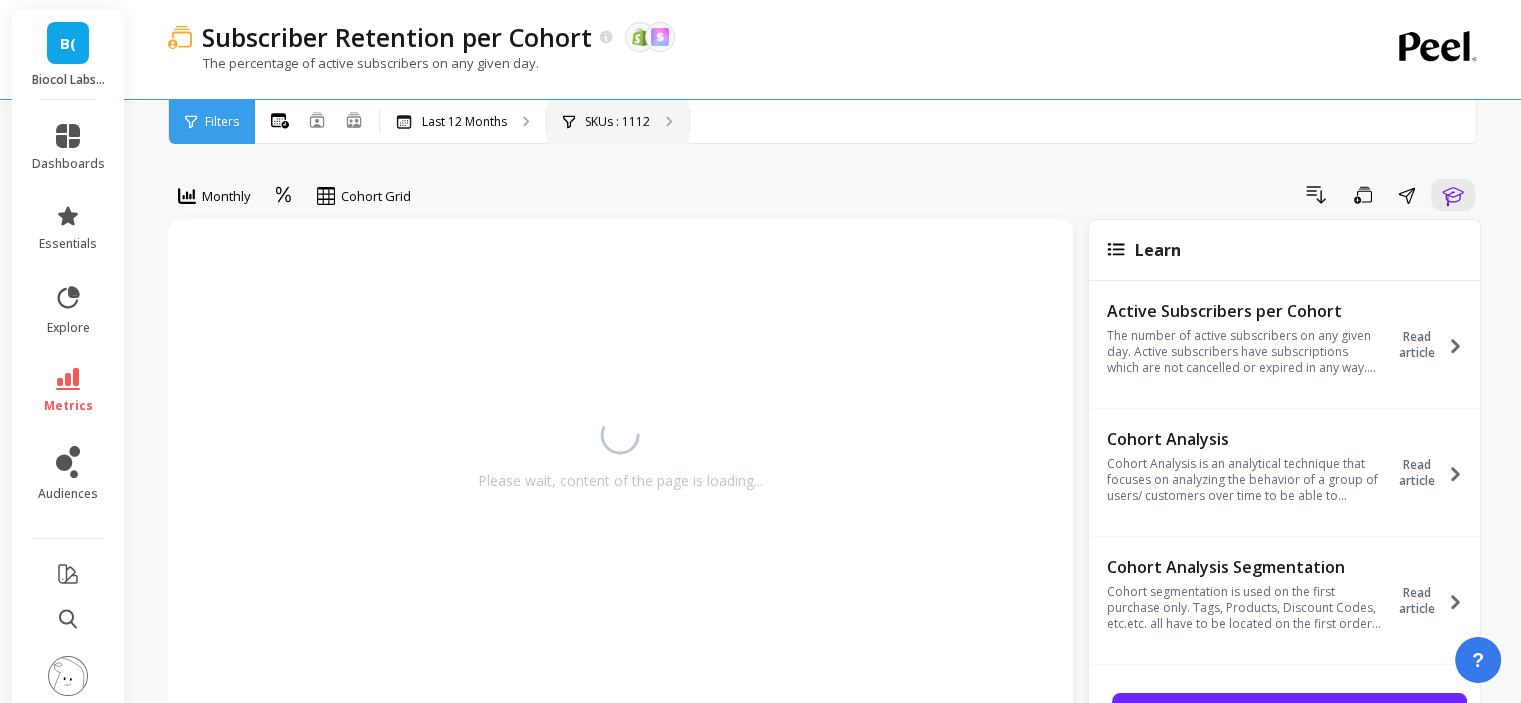 click on "SKUs :  1112" at bounding box center (617, 122) 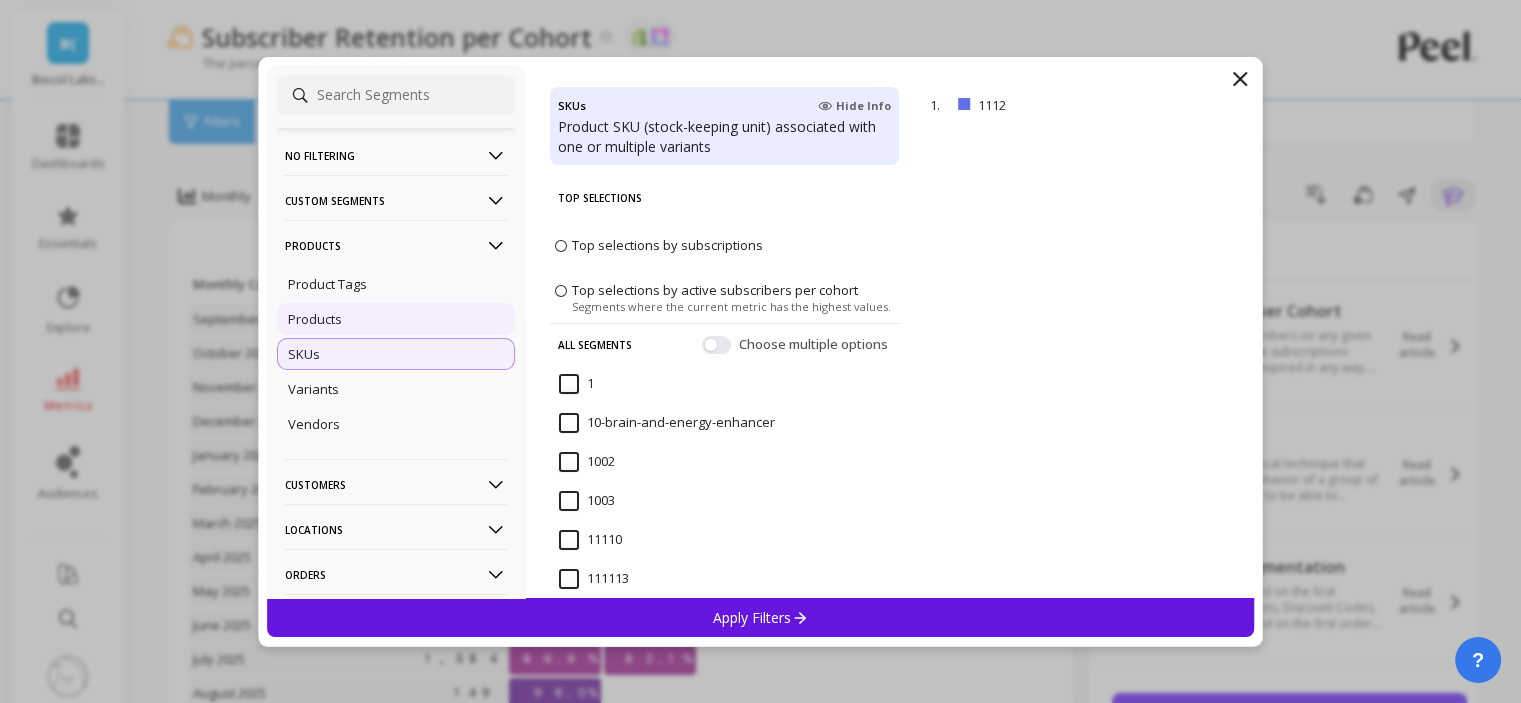 click on "Products" at bounding box center [315, 319] 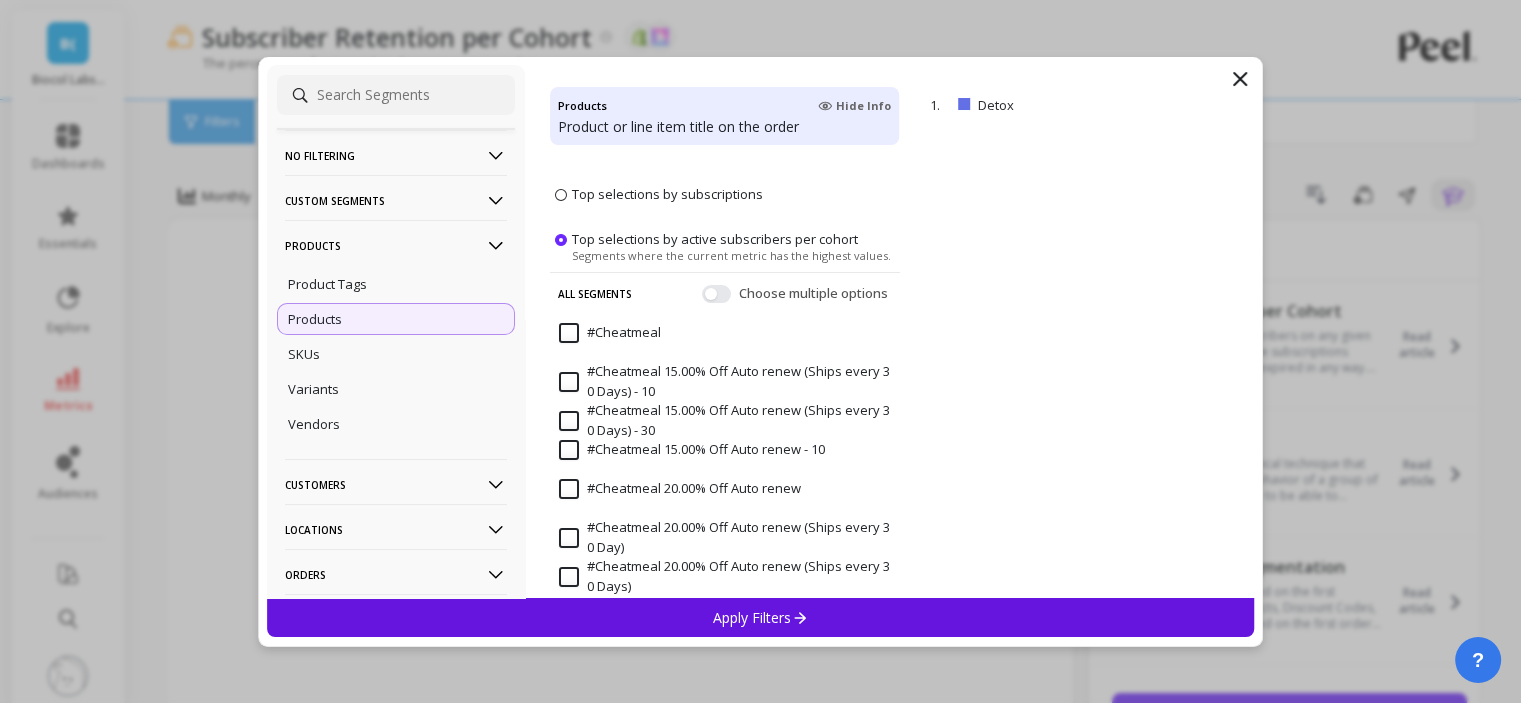 scroll, scrollTop: 0, scrollLeft: 0, axis: both 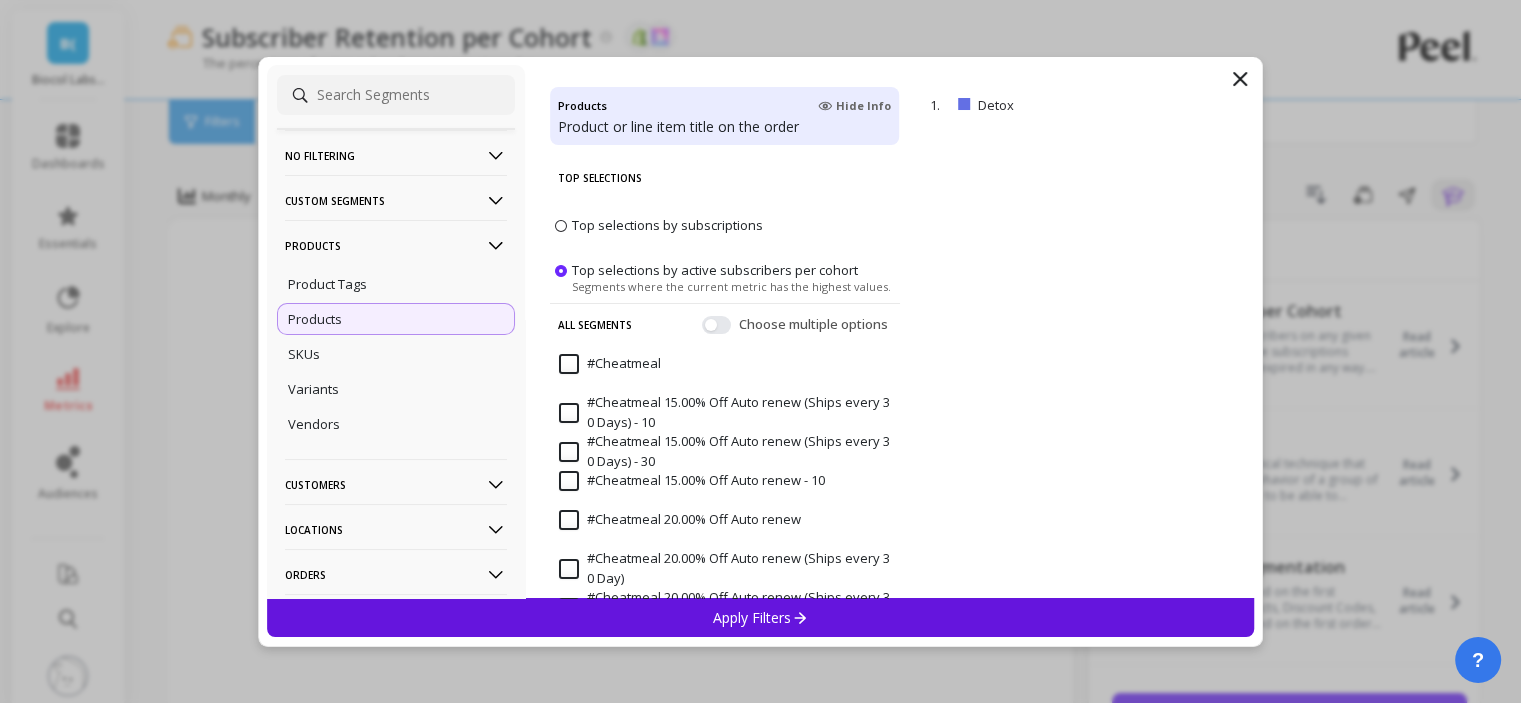 click on "Top selections by subscriptions" at bounding box center (667, 225) 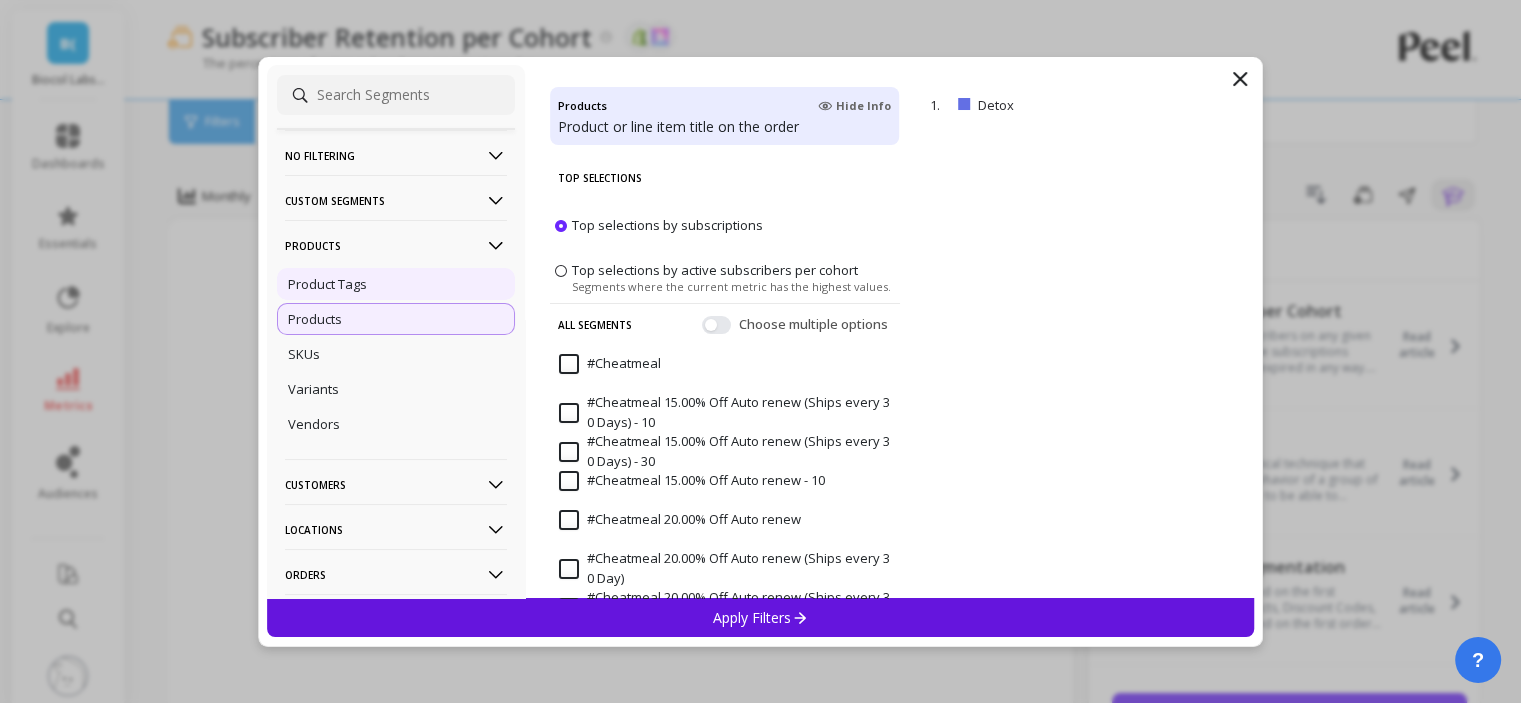 click on "Product Tags" at bounding box center (396, 284) 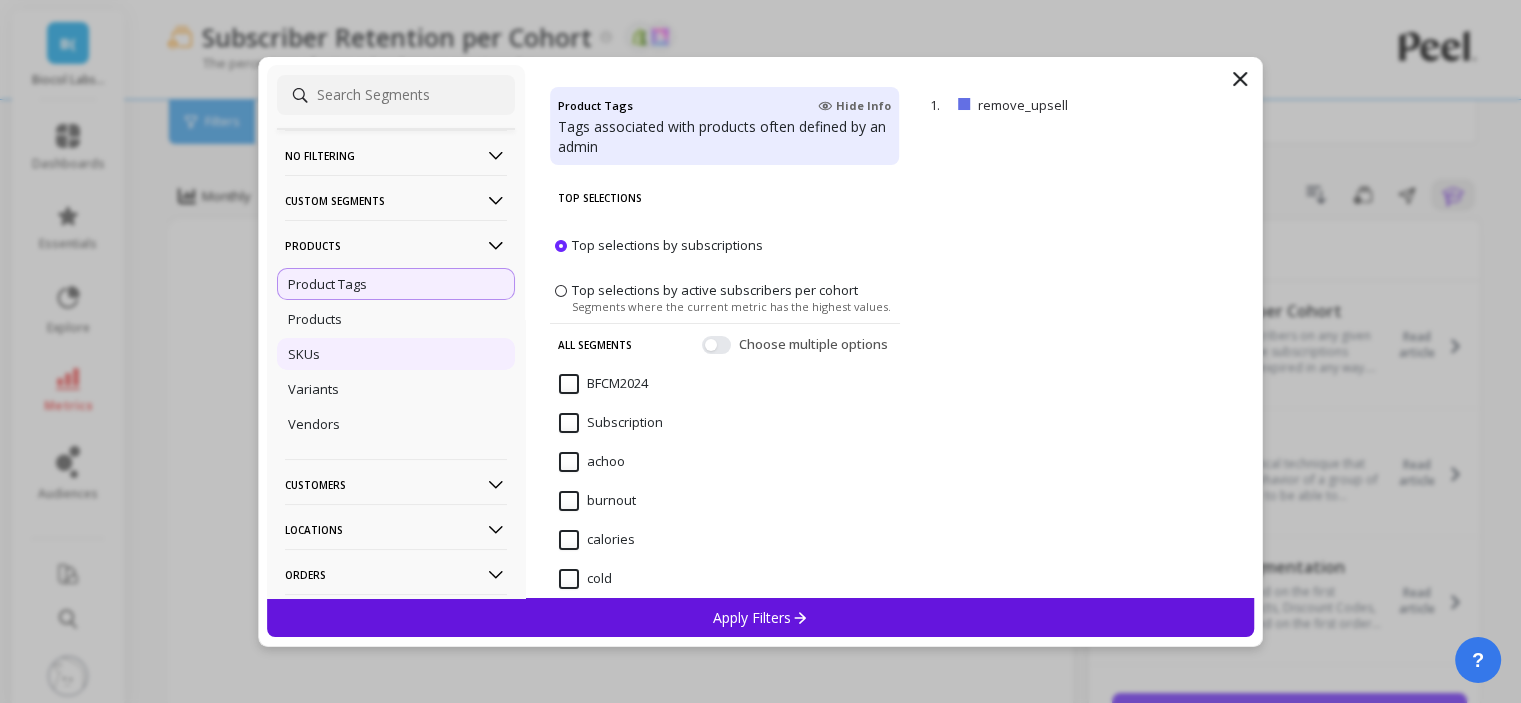 click on "SKUs" at bounding box center [396, 354] 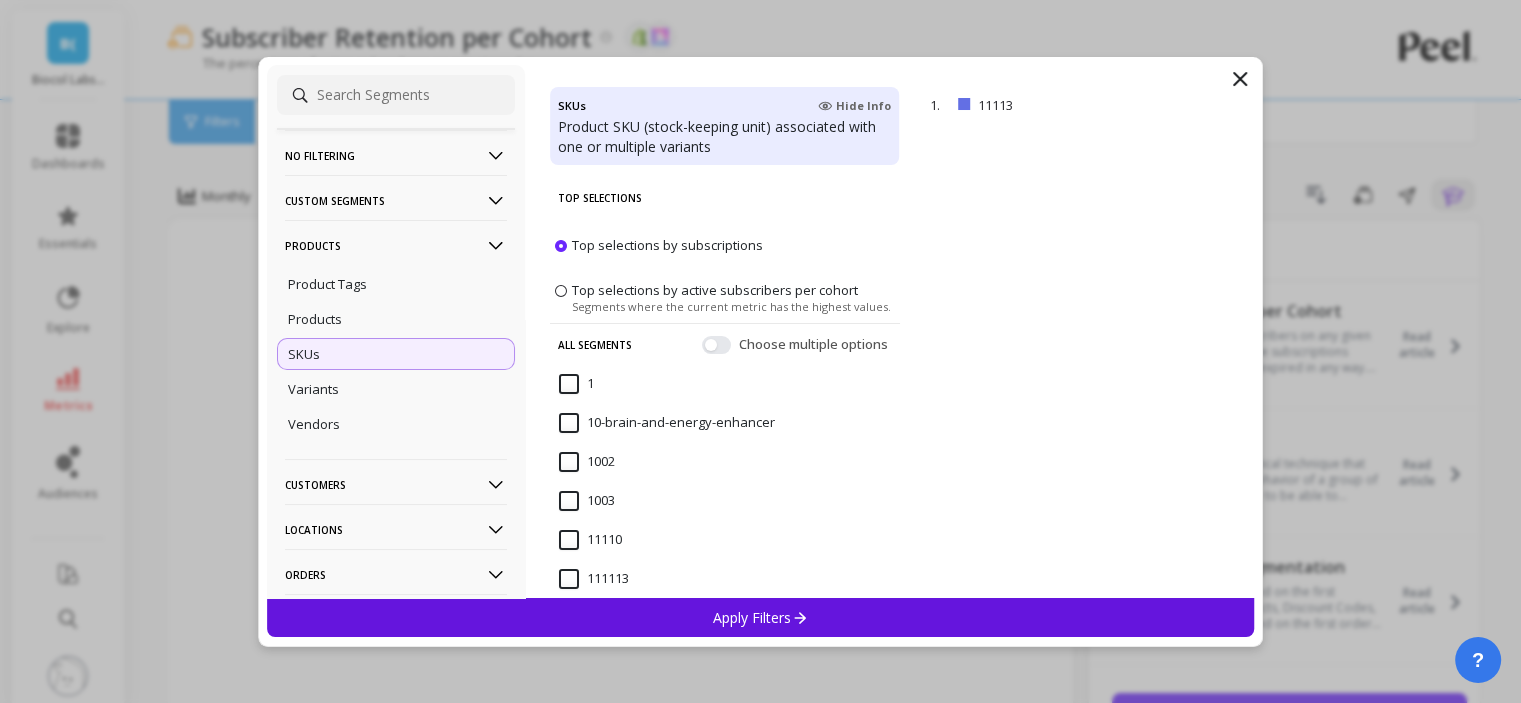 click on "Top selections by active subscribers per cohort" at bounding box center (715, 289) 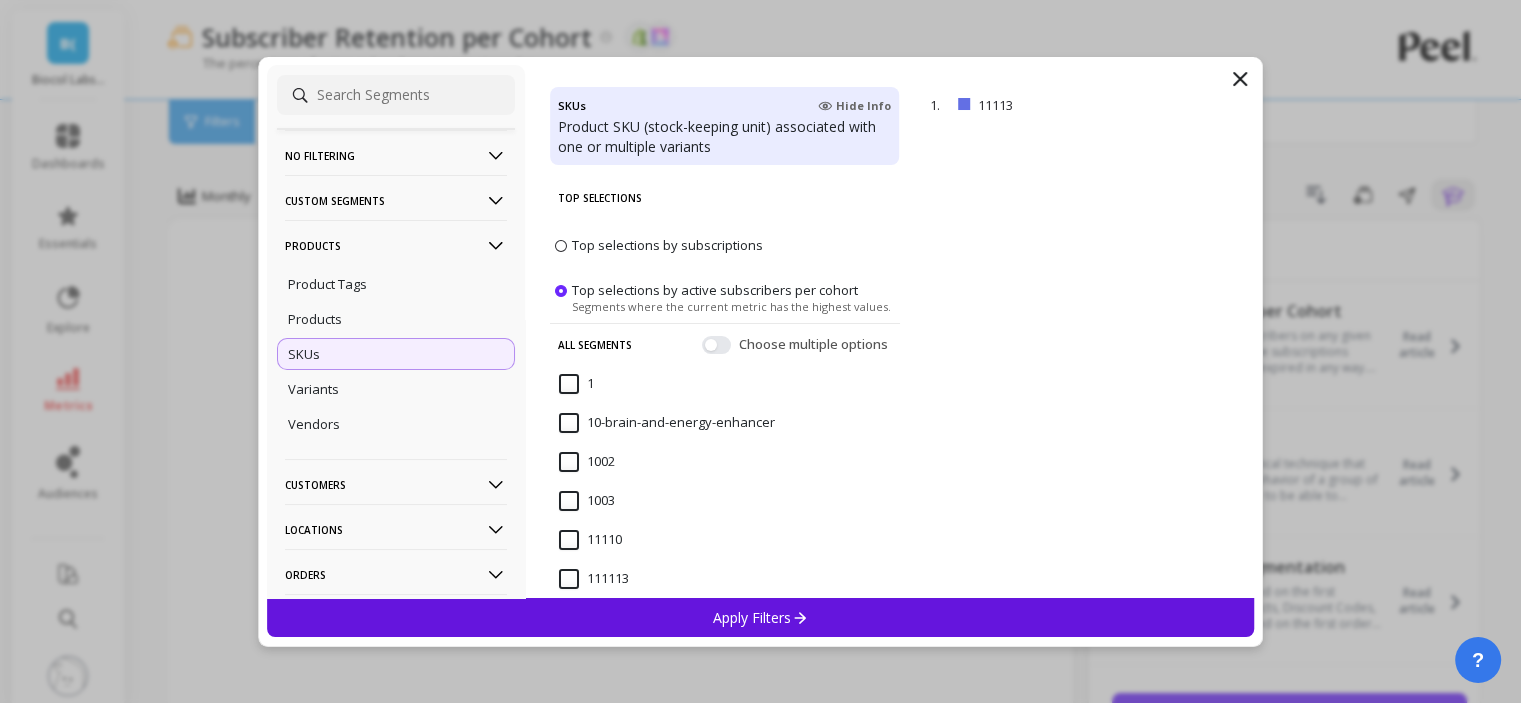 click on "Top selections by subscriptions" at bounding box center [667, 245] 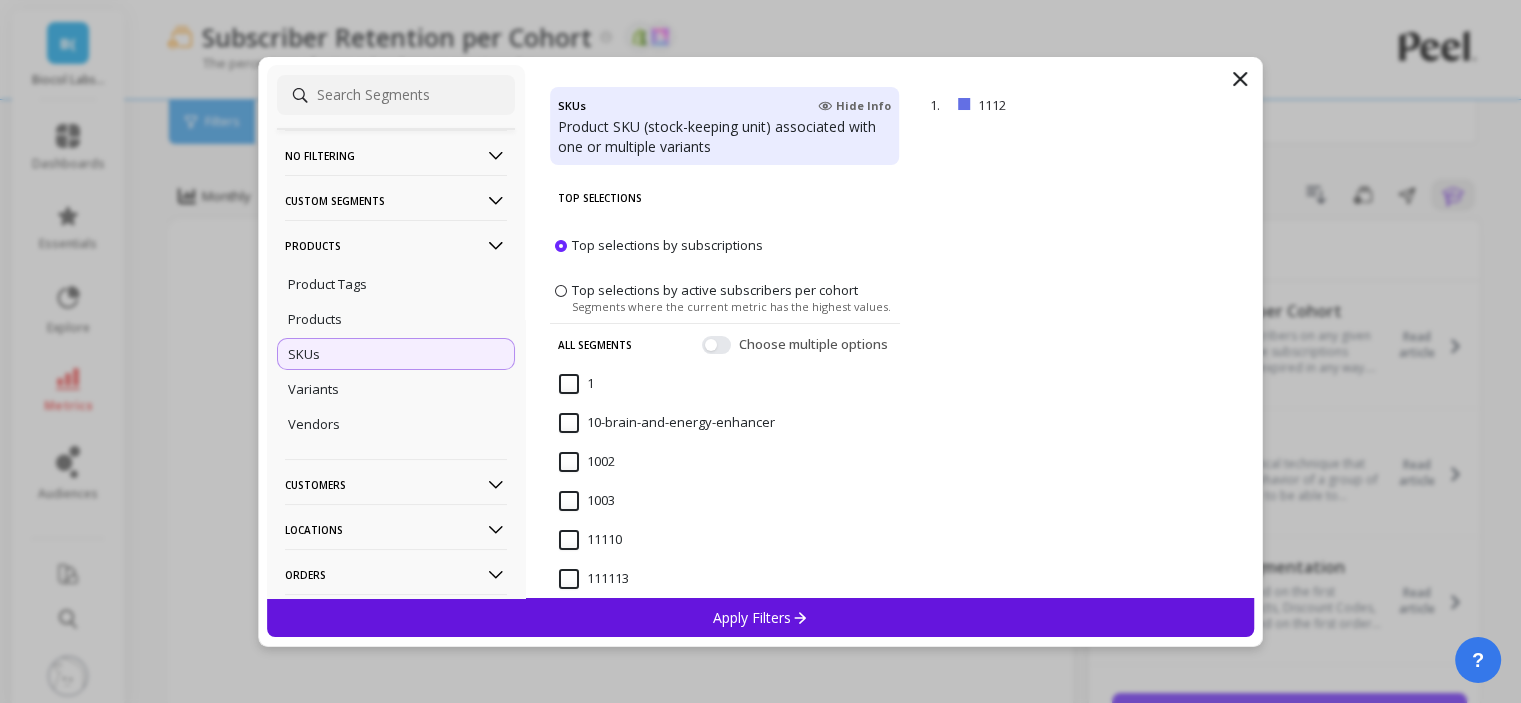 click on "Top selections by active subscribers per cohort" at bounding box center [715, 289] 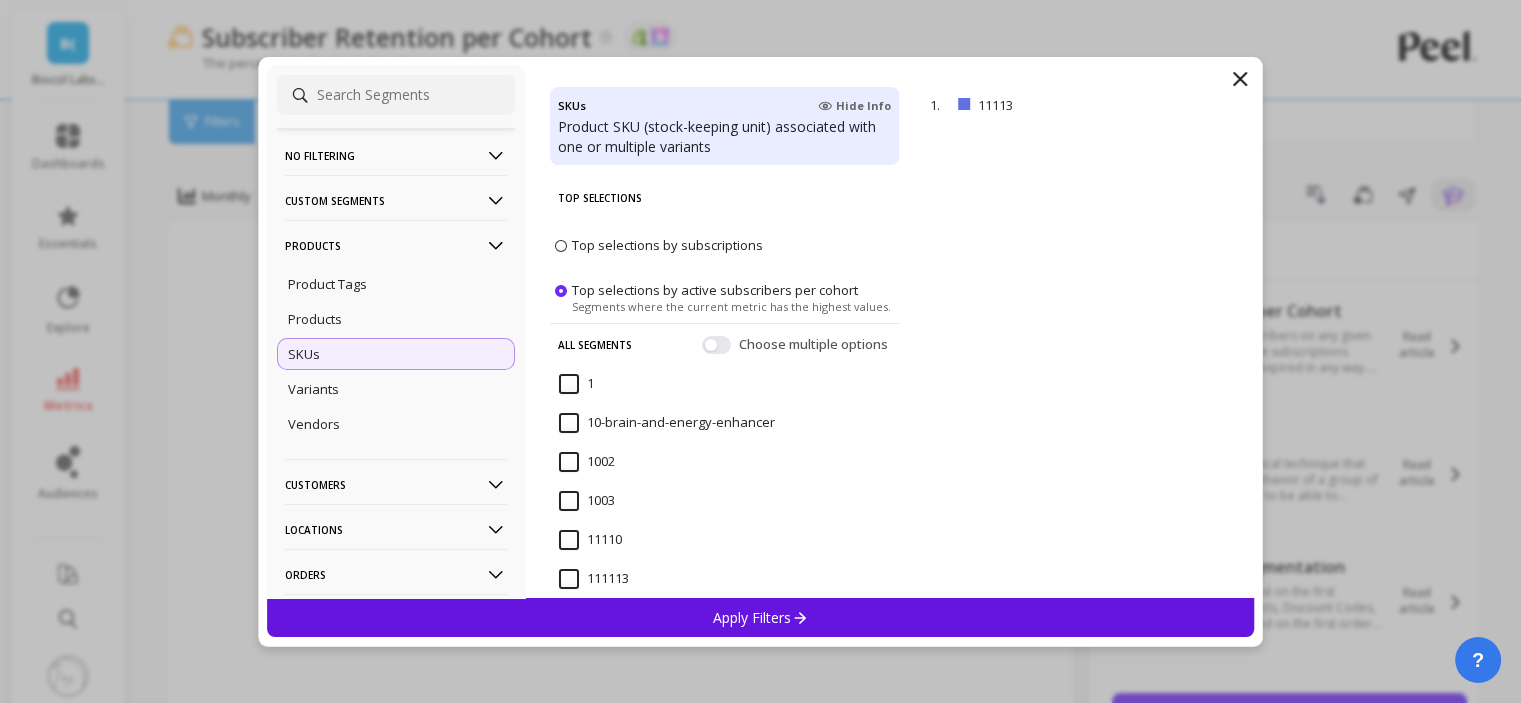 click on "111113" at bounding box center [725, 590] 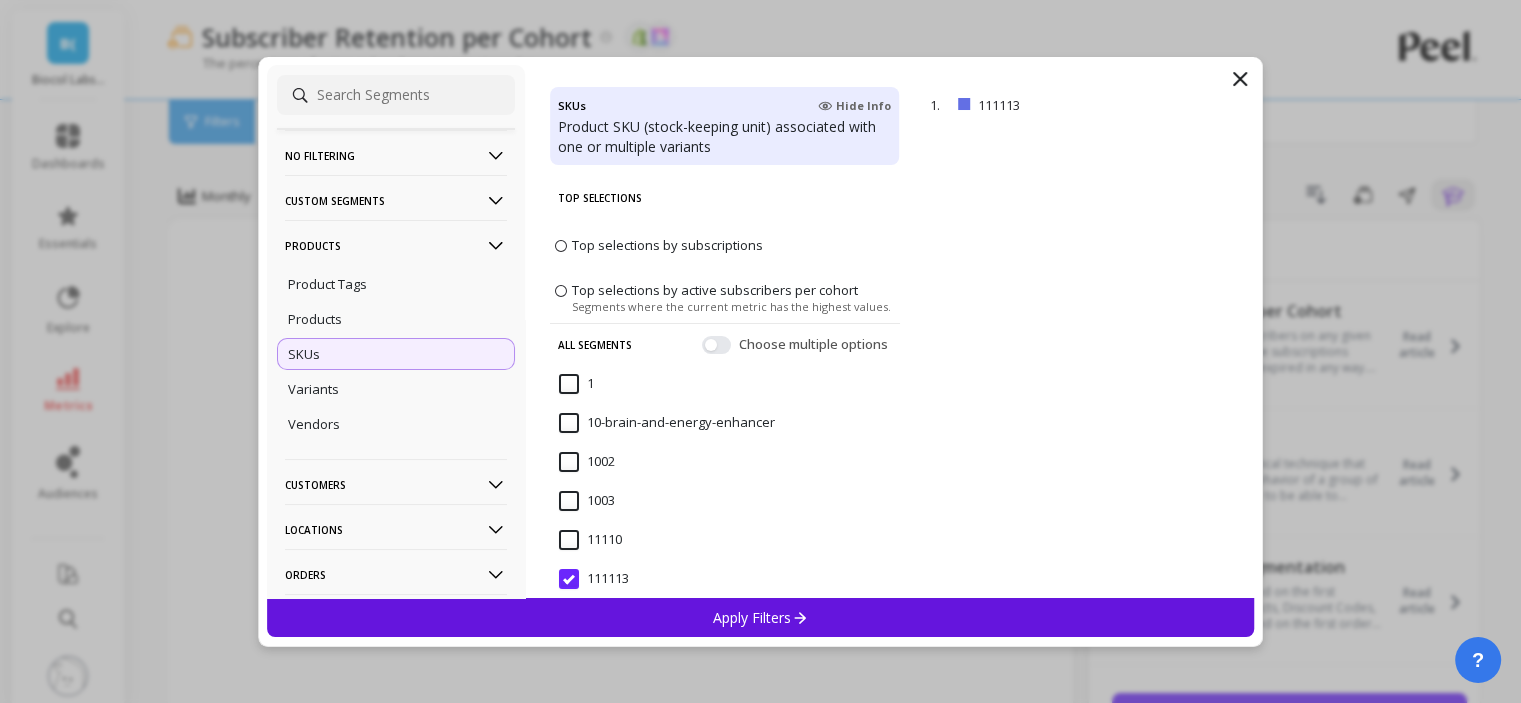 click on "Apply Filters" at bounding box center (761, 617) 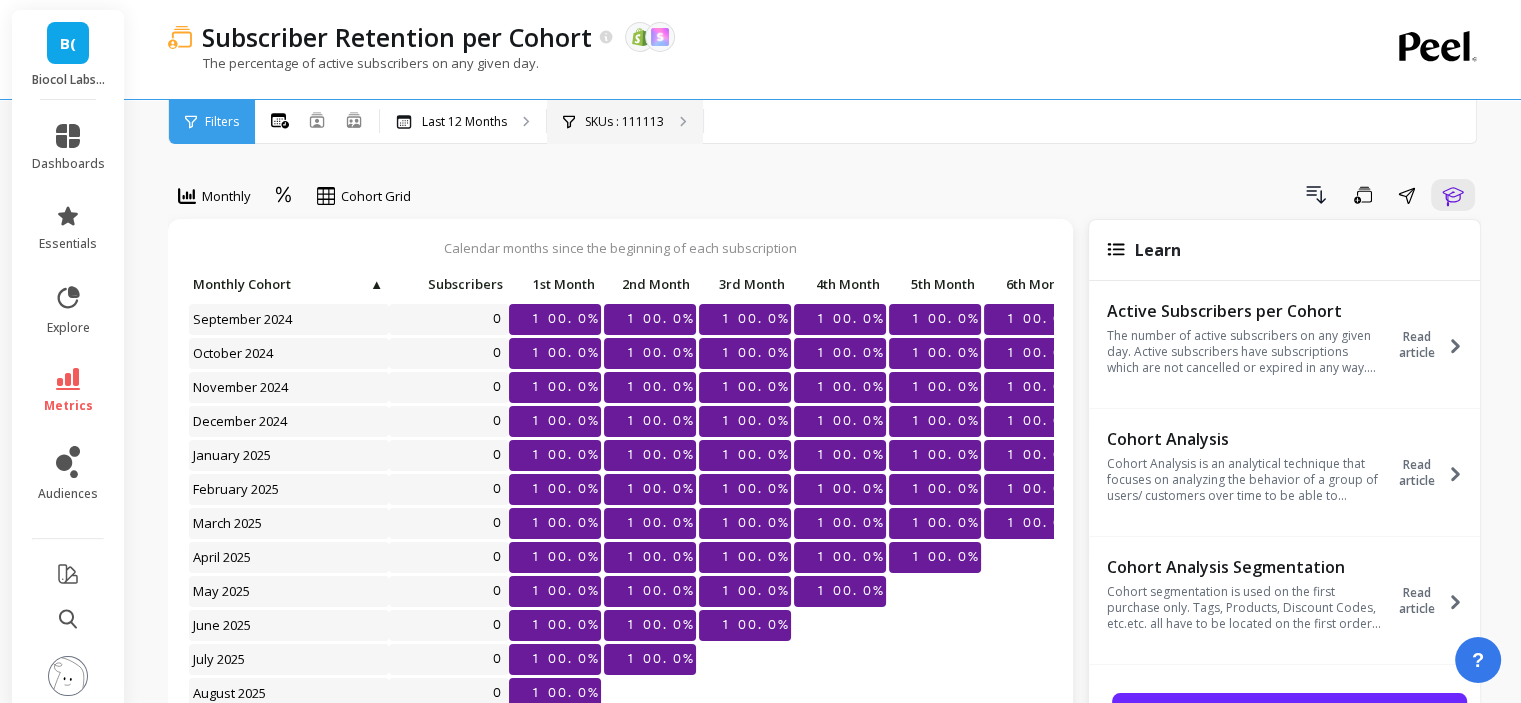 click on "SKUs :  111113" at bounding box center (624, 122) 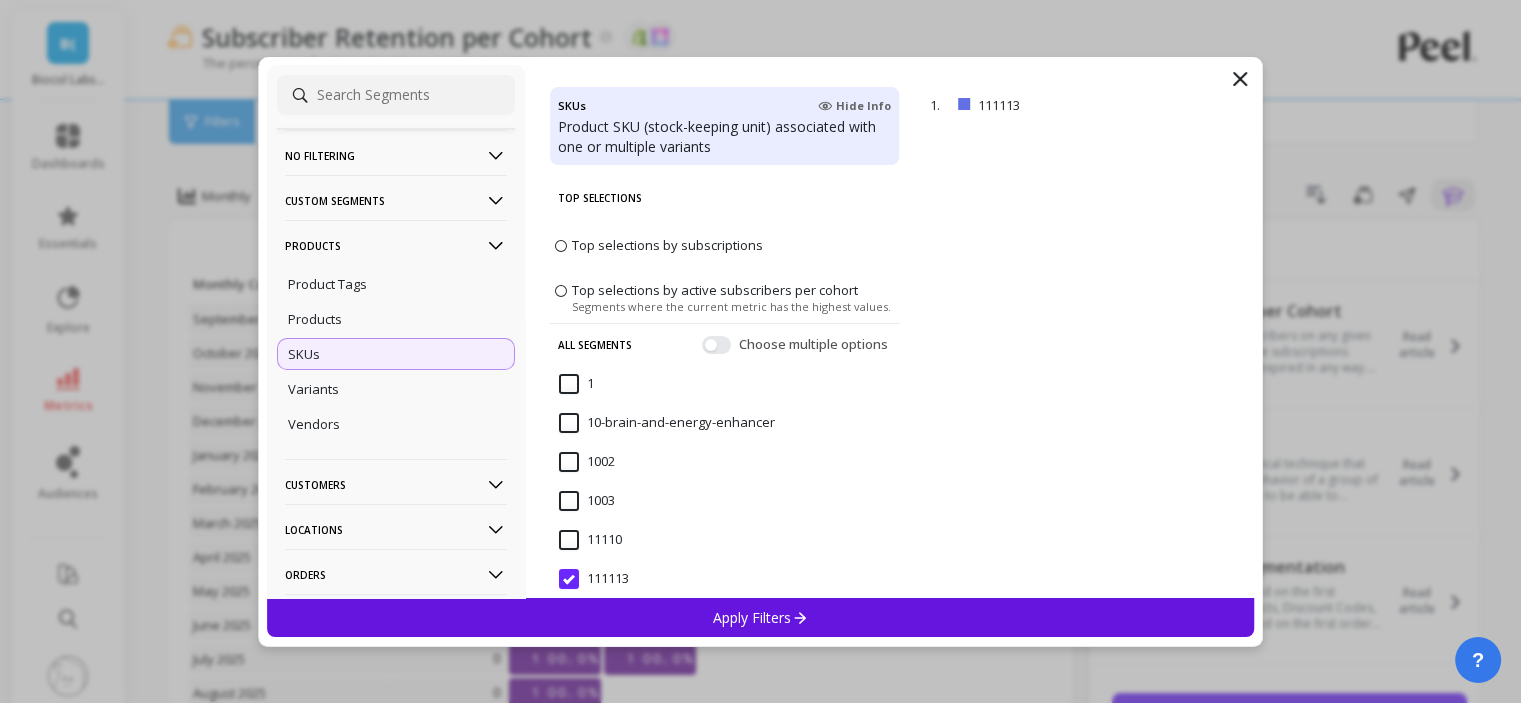 drag, startPoint x: 647, startPoint y: 266, endPoint x: 647, endPoint y: 284, distance: 18 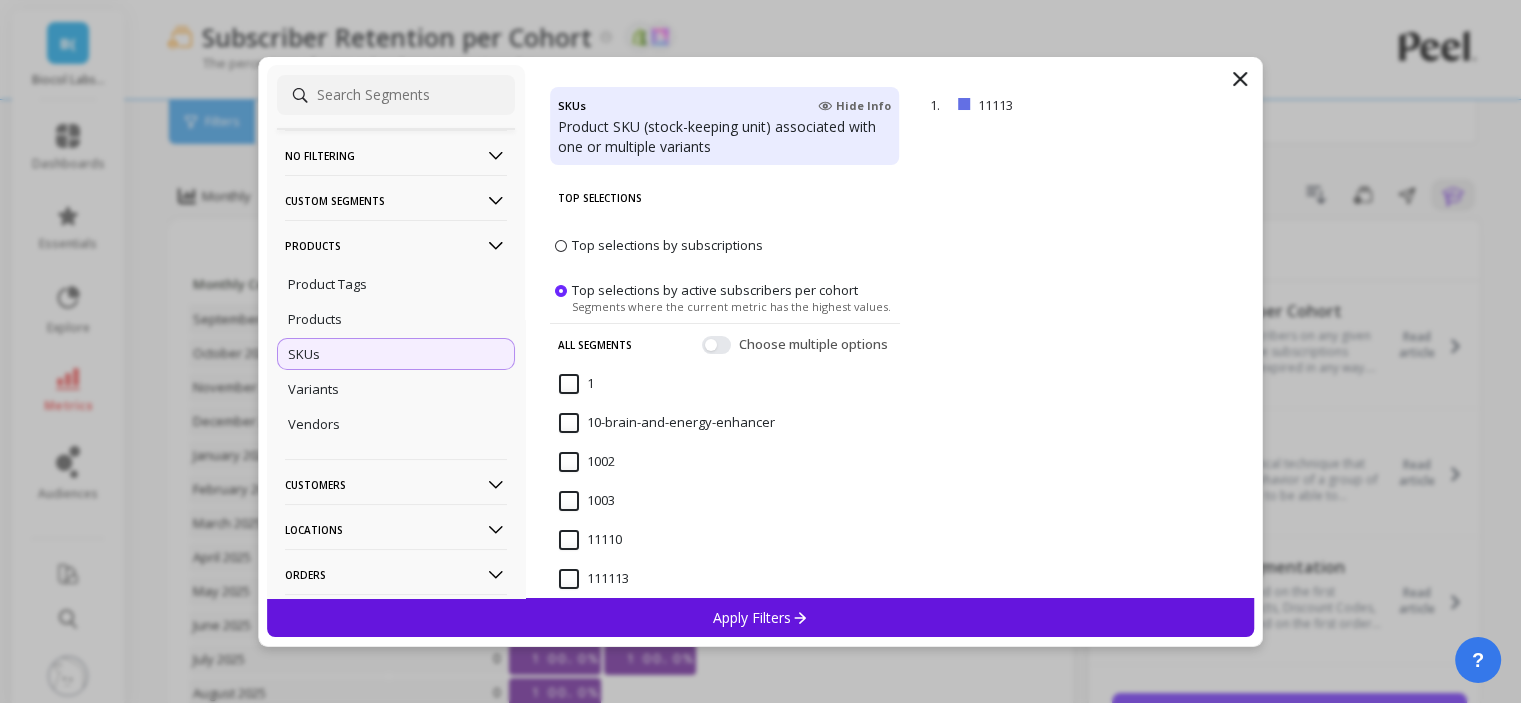 click on "Top selections by subscriptions" at bounding box center (667, 245) 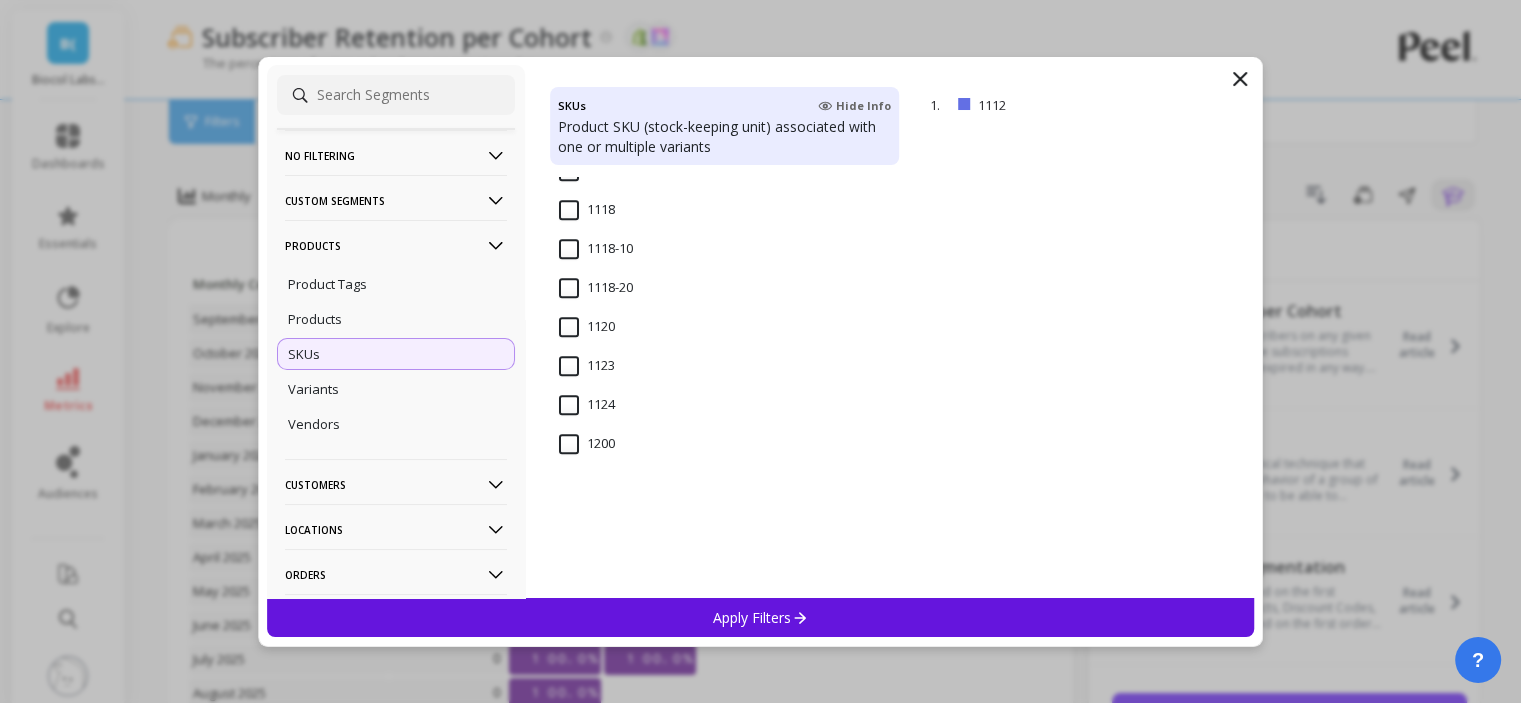 scroll, scrollTop: 1000, scrollLeft: 0, axis: vertical 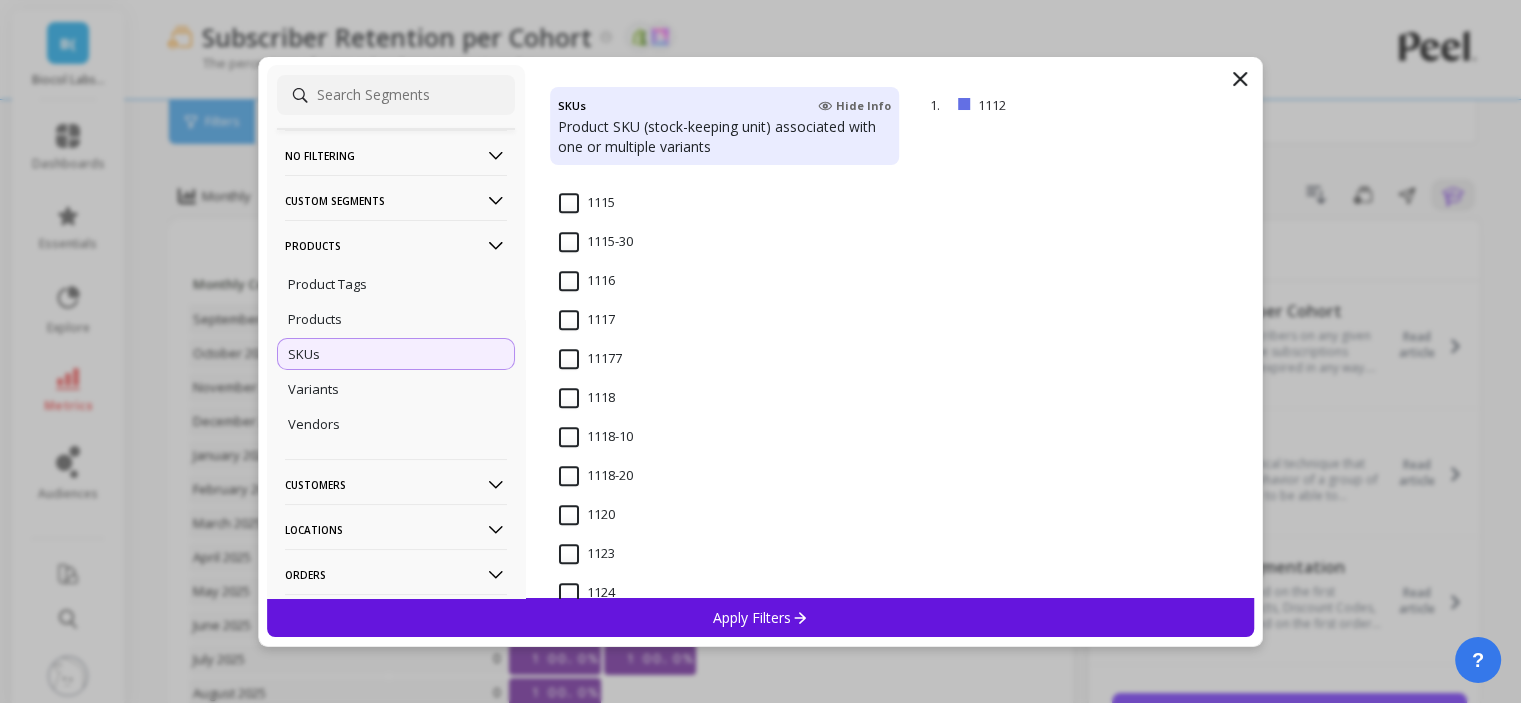 click 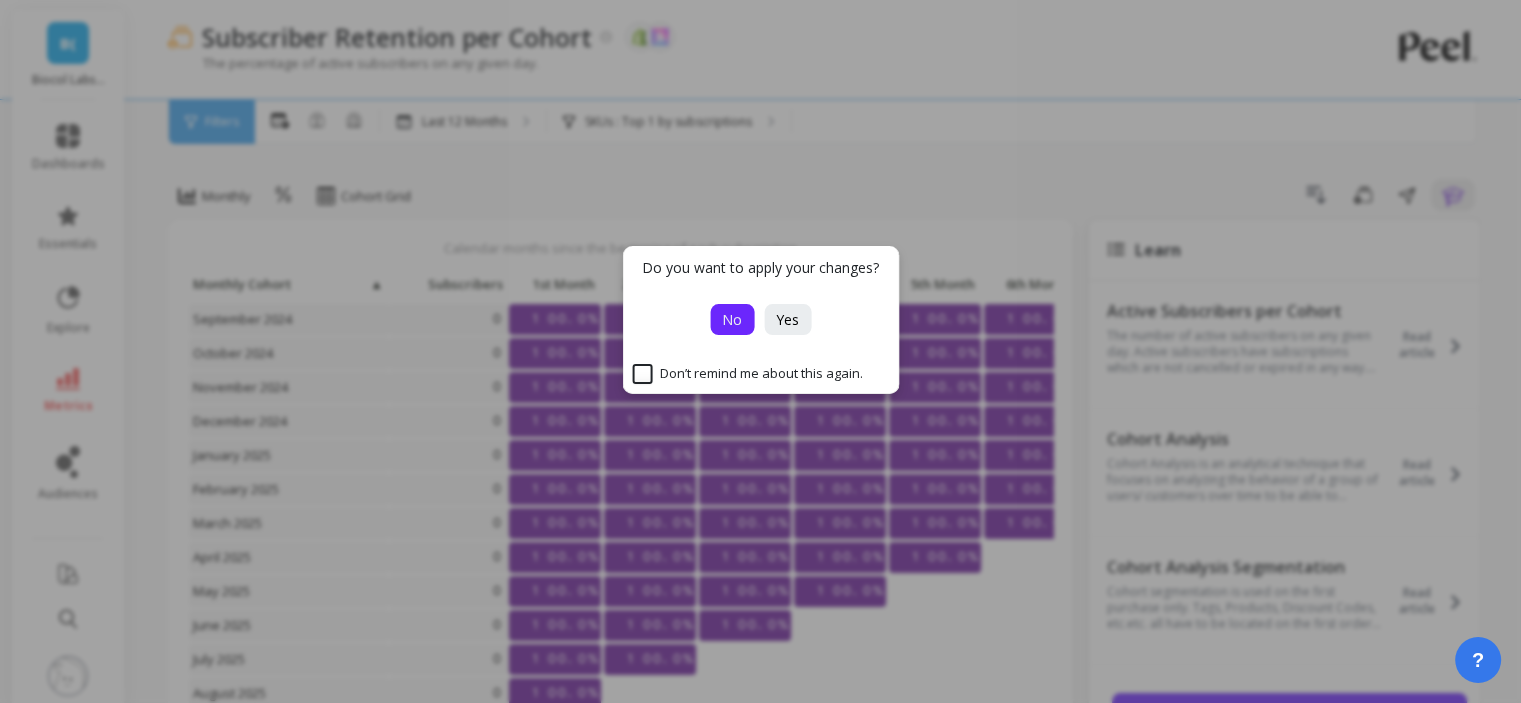 click on "No" at bounding box center (732, 319) 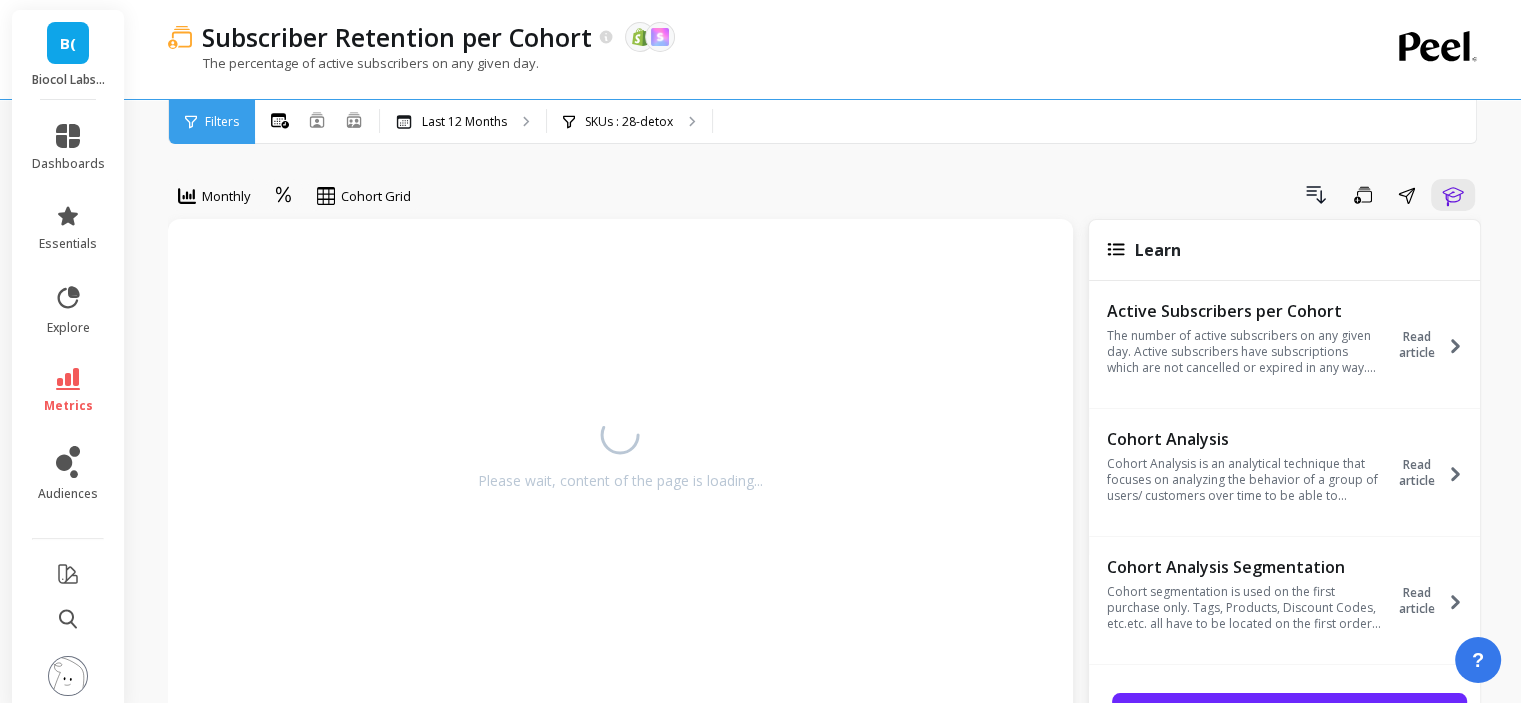 click on "SKUs :  28-detox" at bounding box center [629, 122] 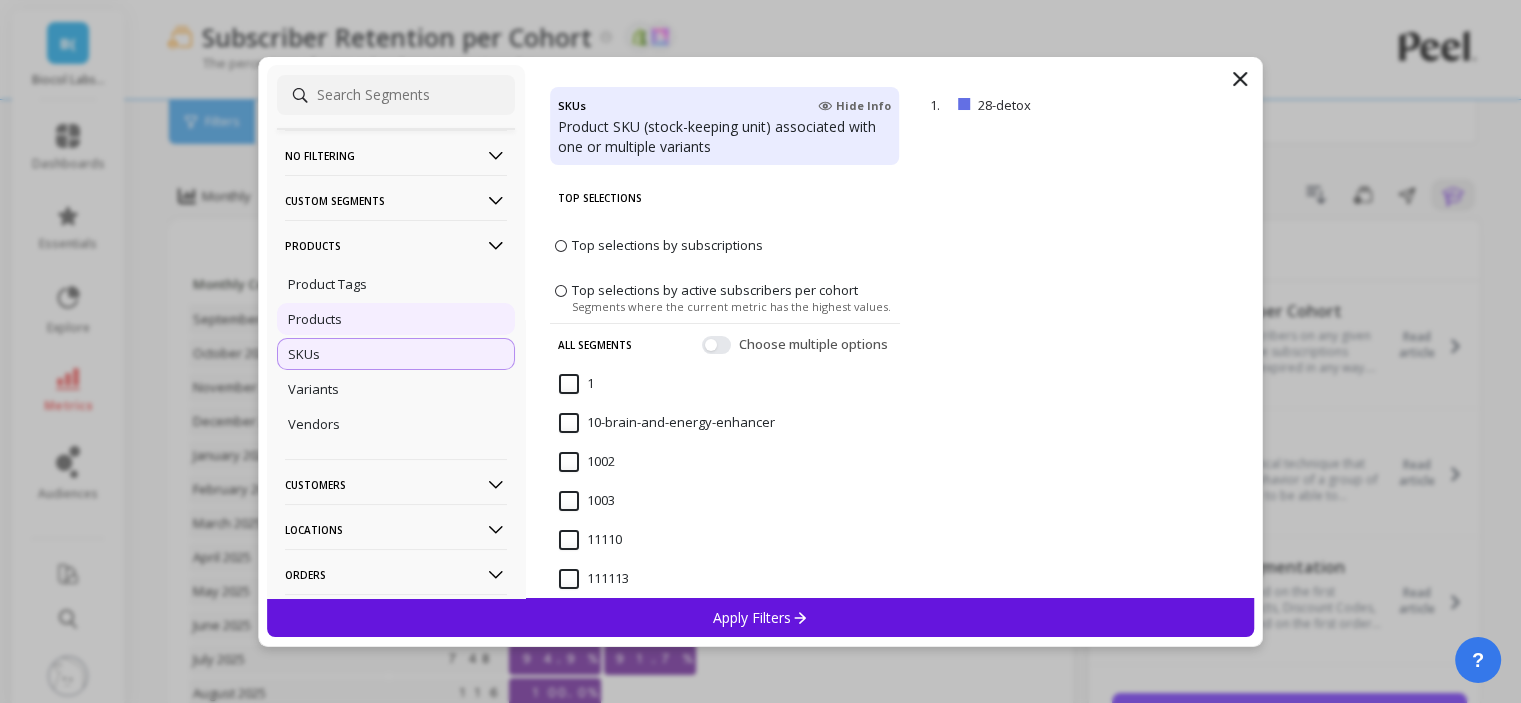 click on "Products" at bounding box center (396, 319) 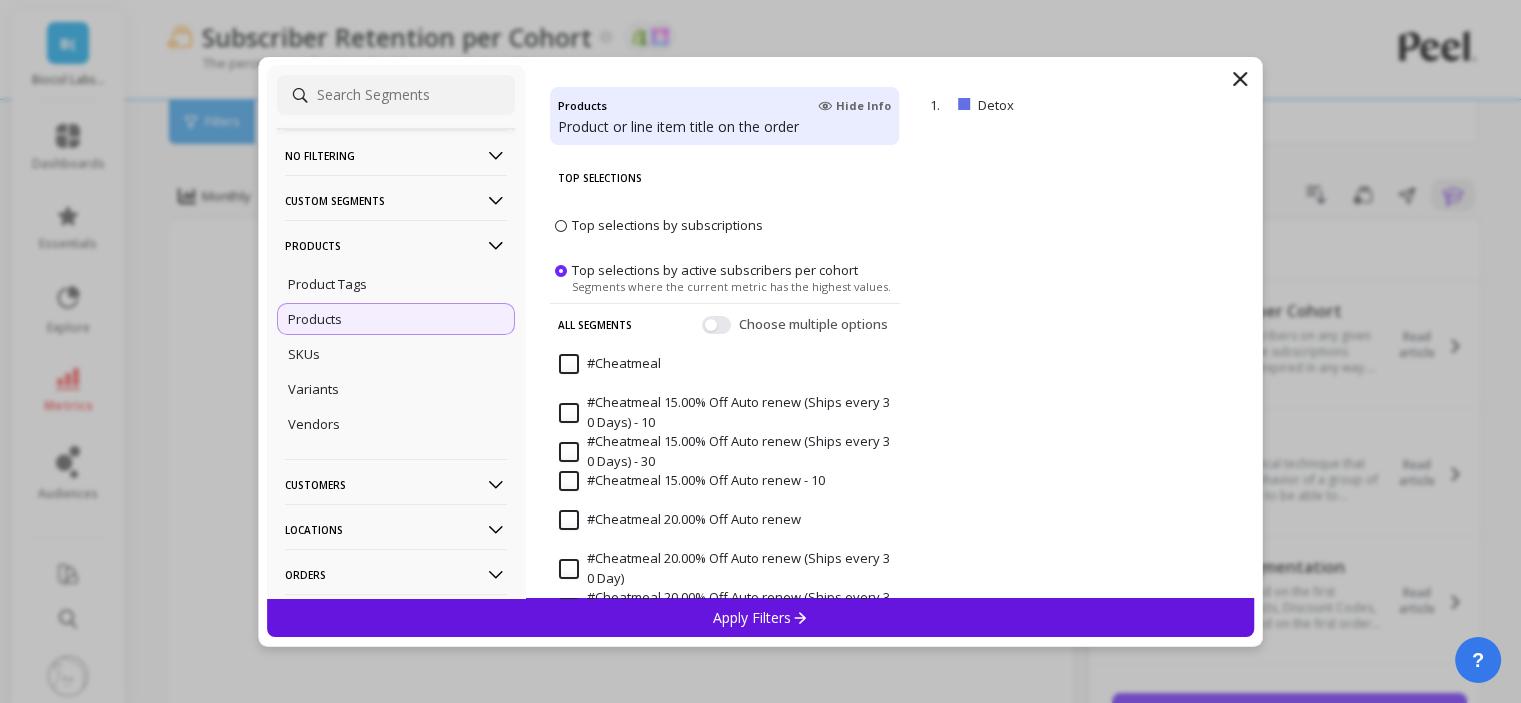 click on "Products" at bounding box center (396, 245) 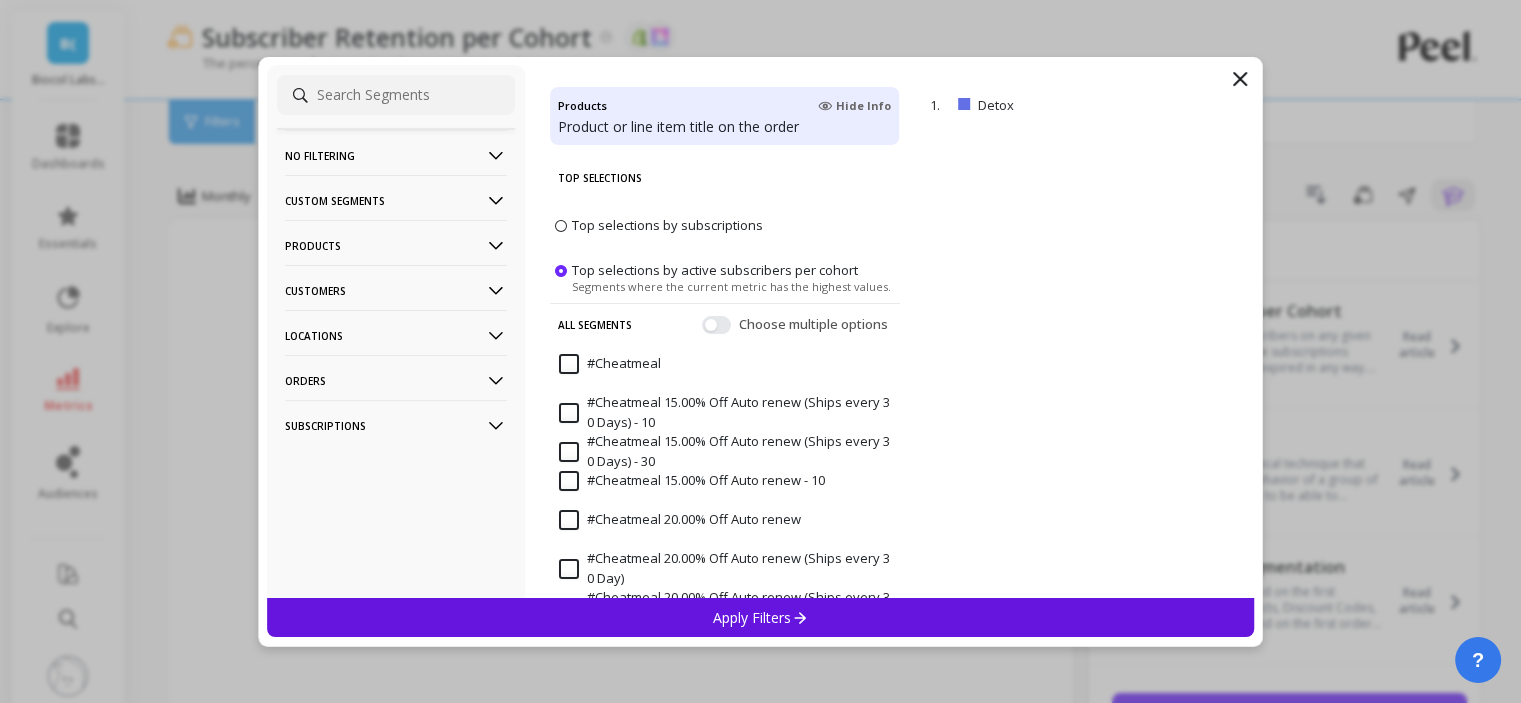 click on "Customers" at bounding box center (396, 290) 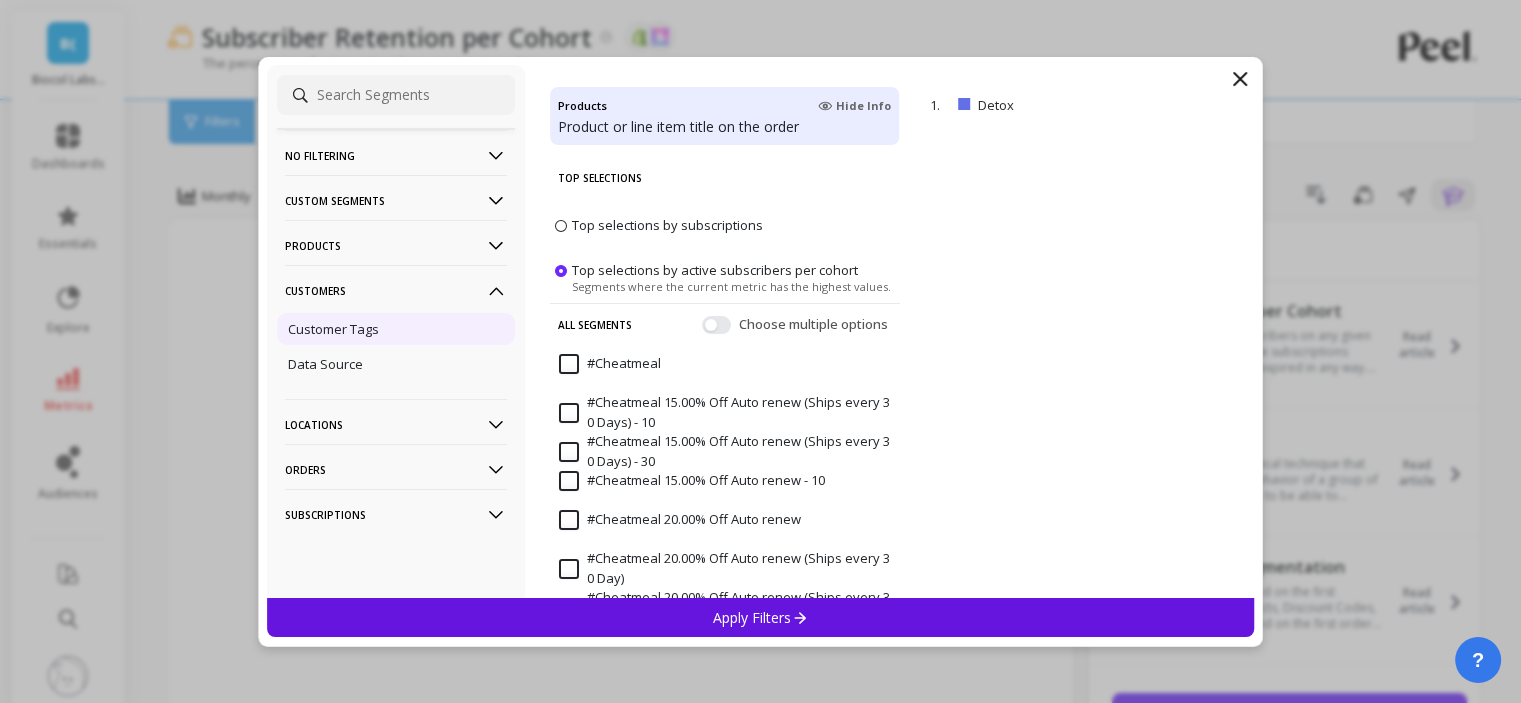 click on "Customer Tags" at bounding box center [333, 329] 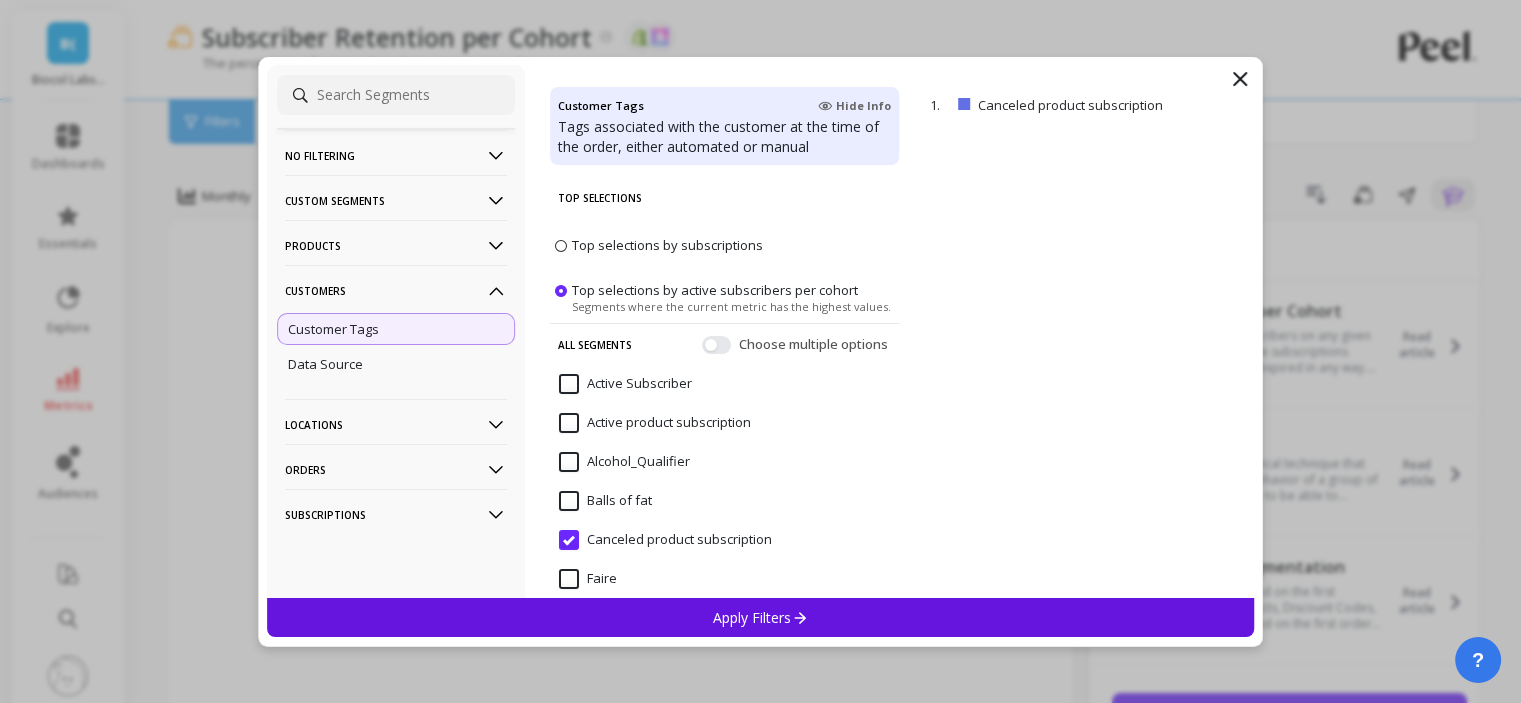 click on "Top selections by subscriptions" at bounding box center [667, 245] 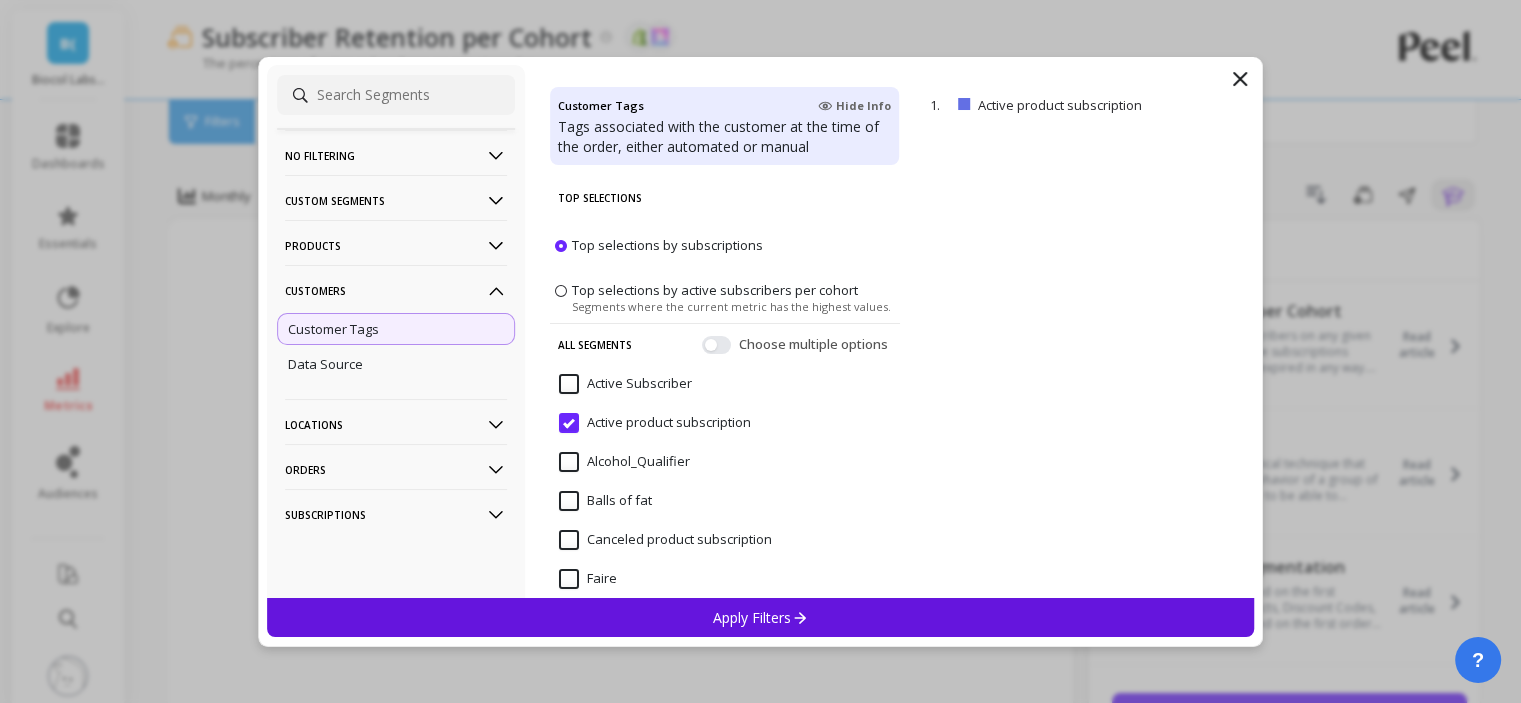 click on "Apply Filters" at bounding box center (761, 617) 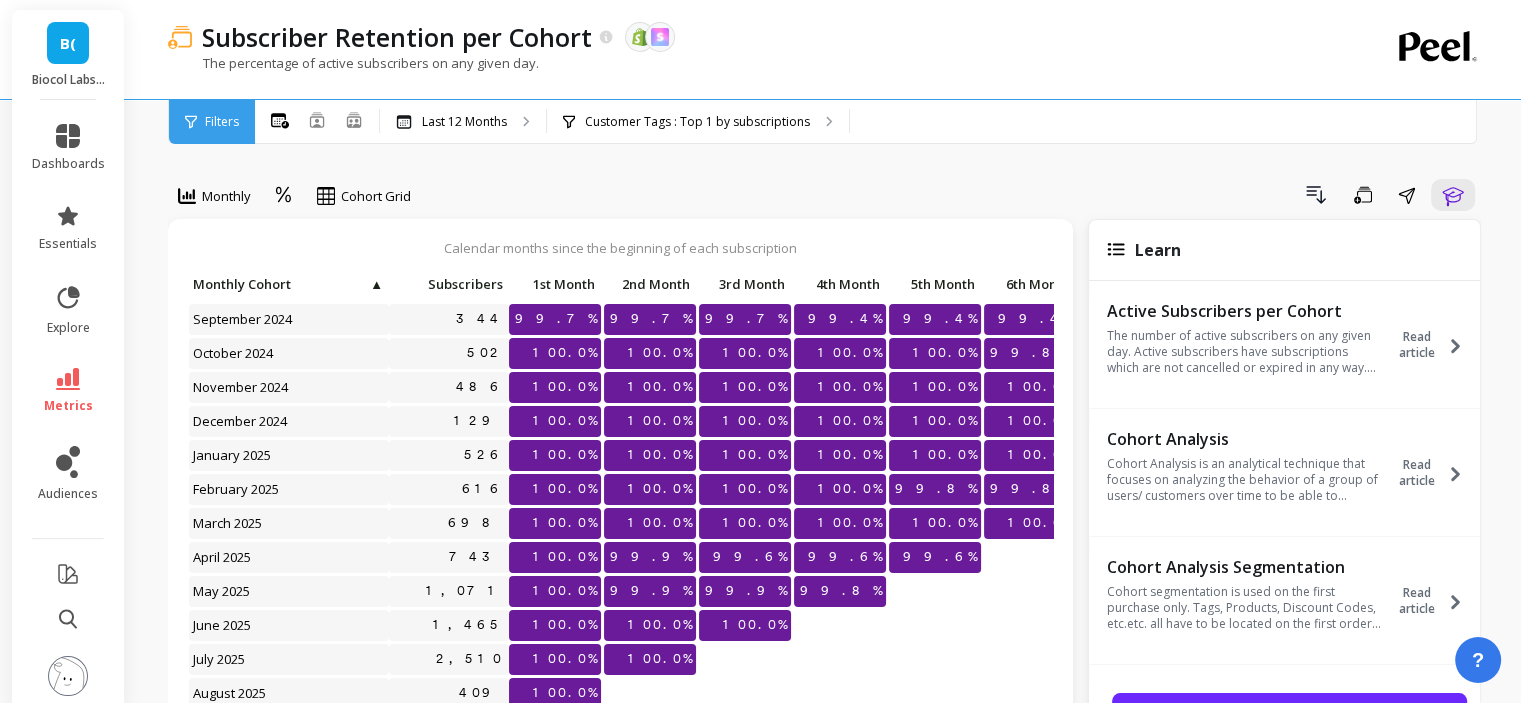 scroll, scrollTop: 16, scrollLeft: 0, axis: vertical 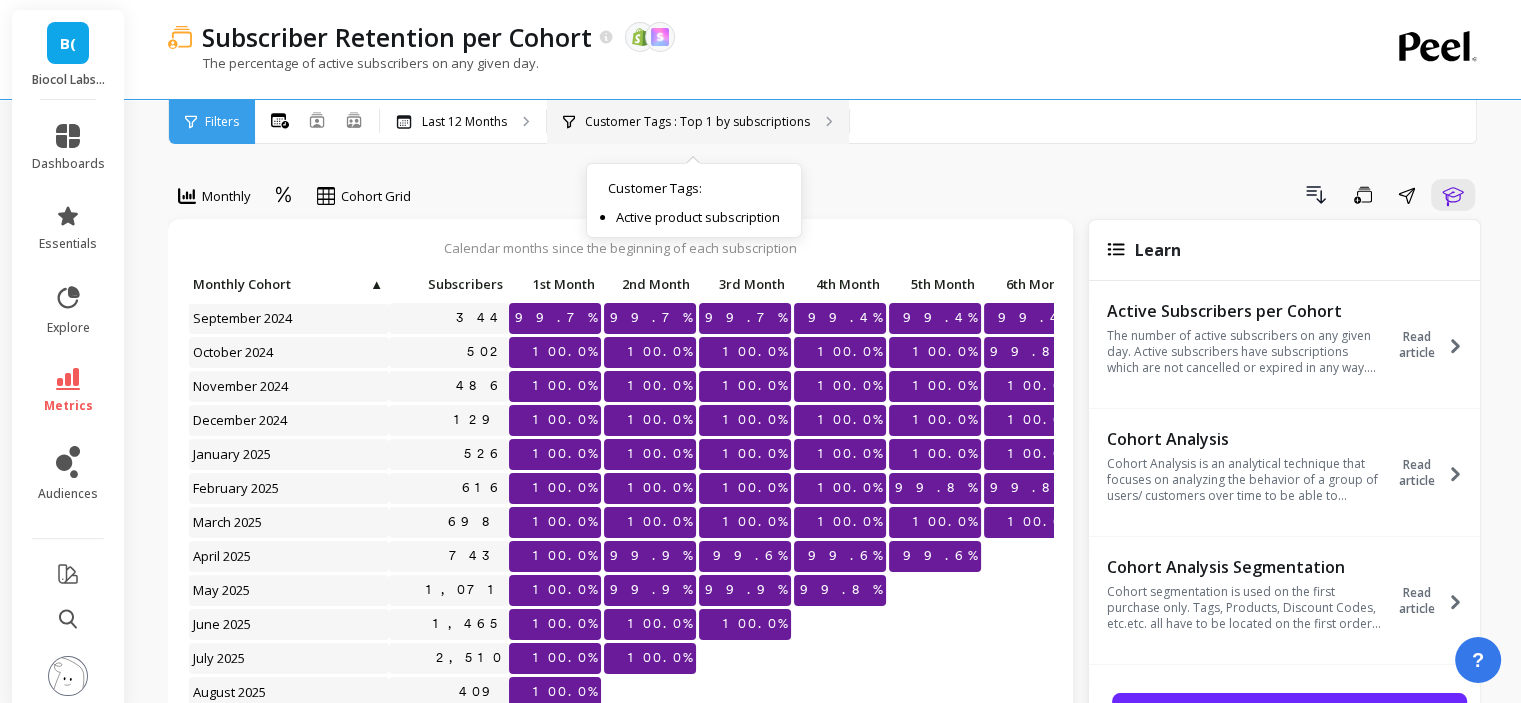 click on "Customer Tags : Top 1 by subscriptions" at bounding box center [697, 122] 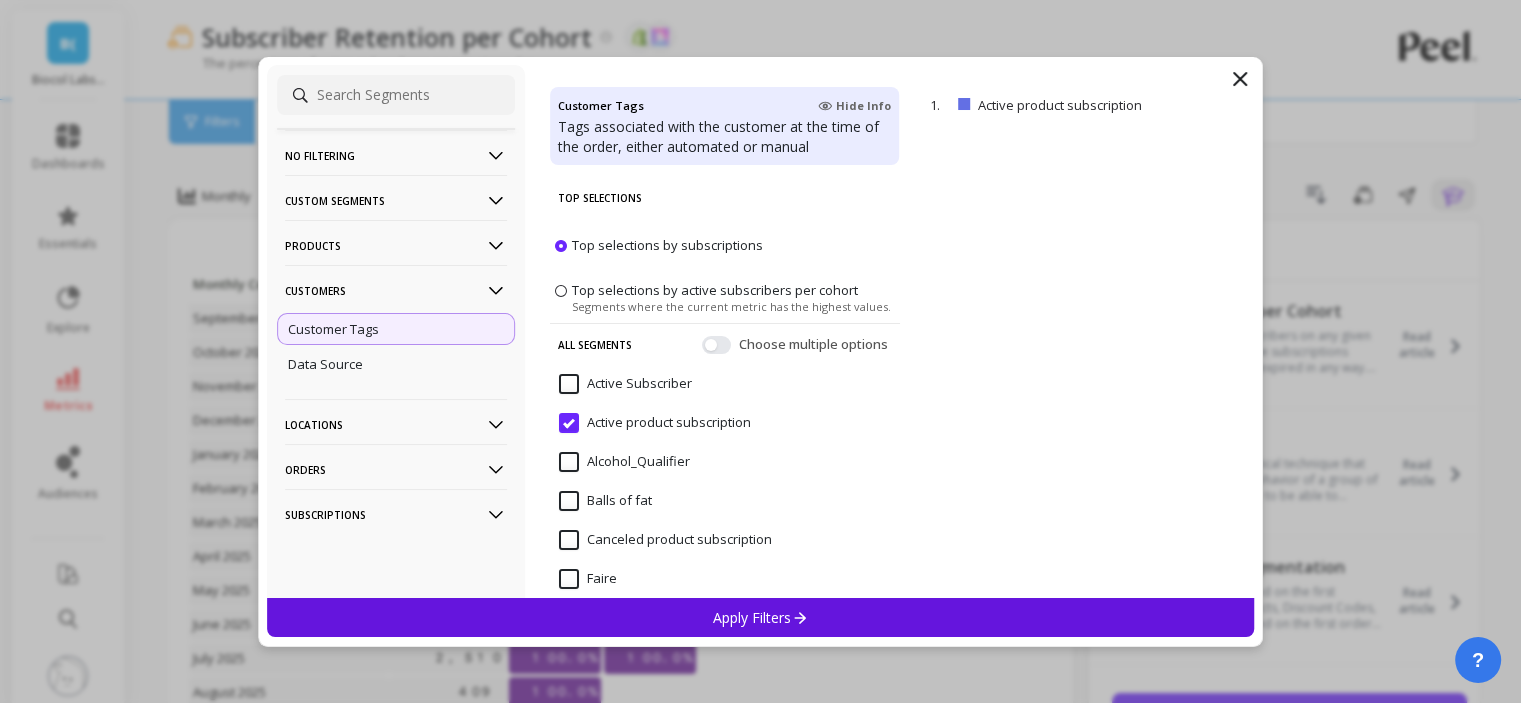 click 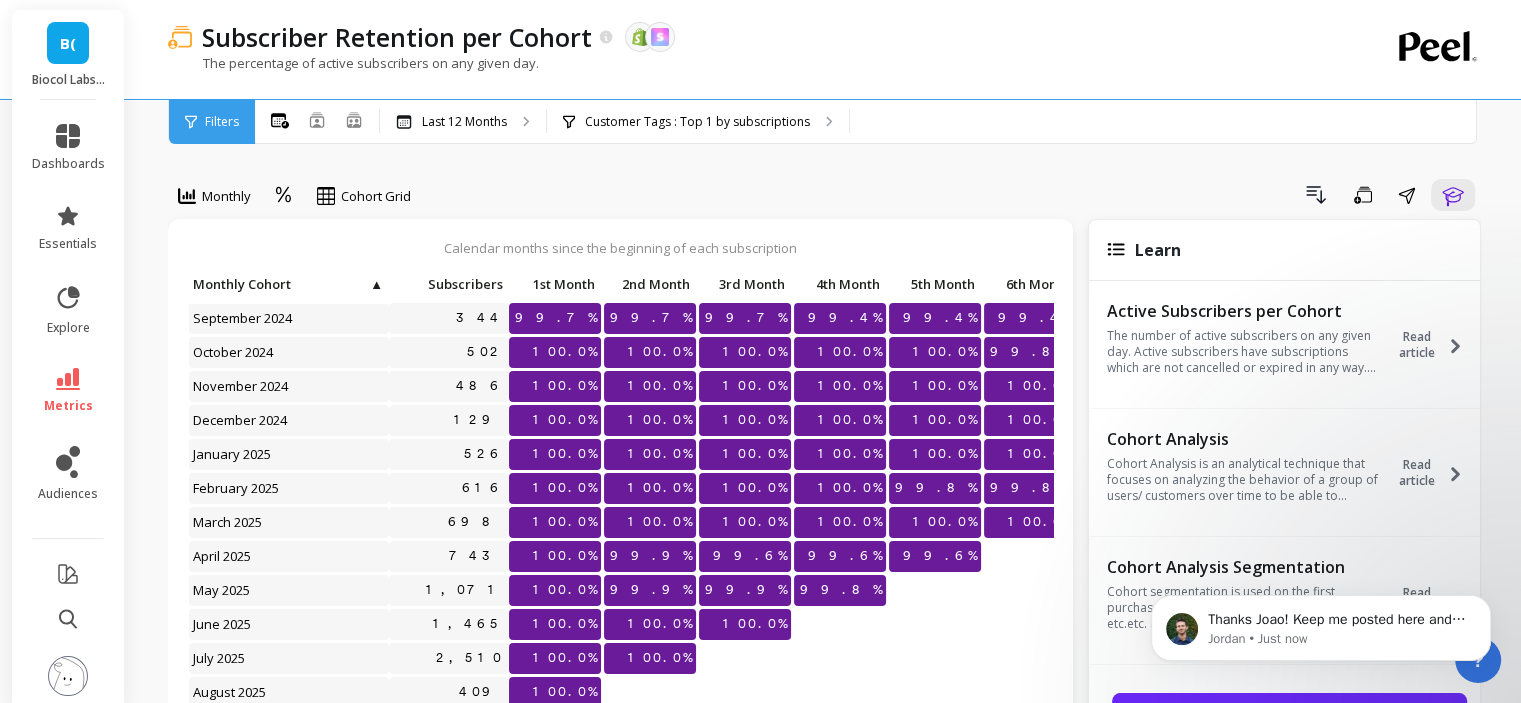 scroll, scrollTop: 0, scrollLeft: 0, axis: both 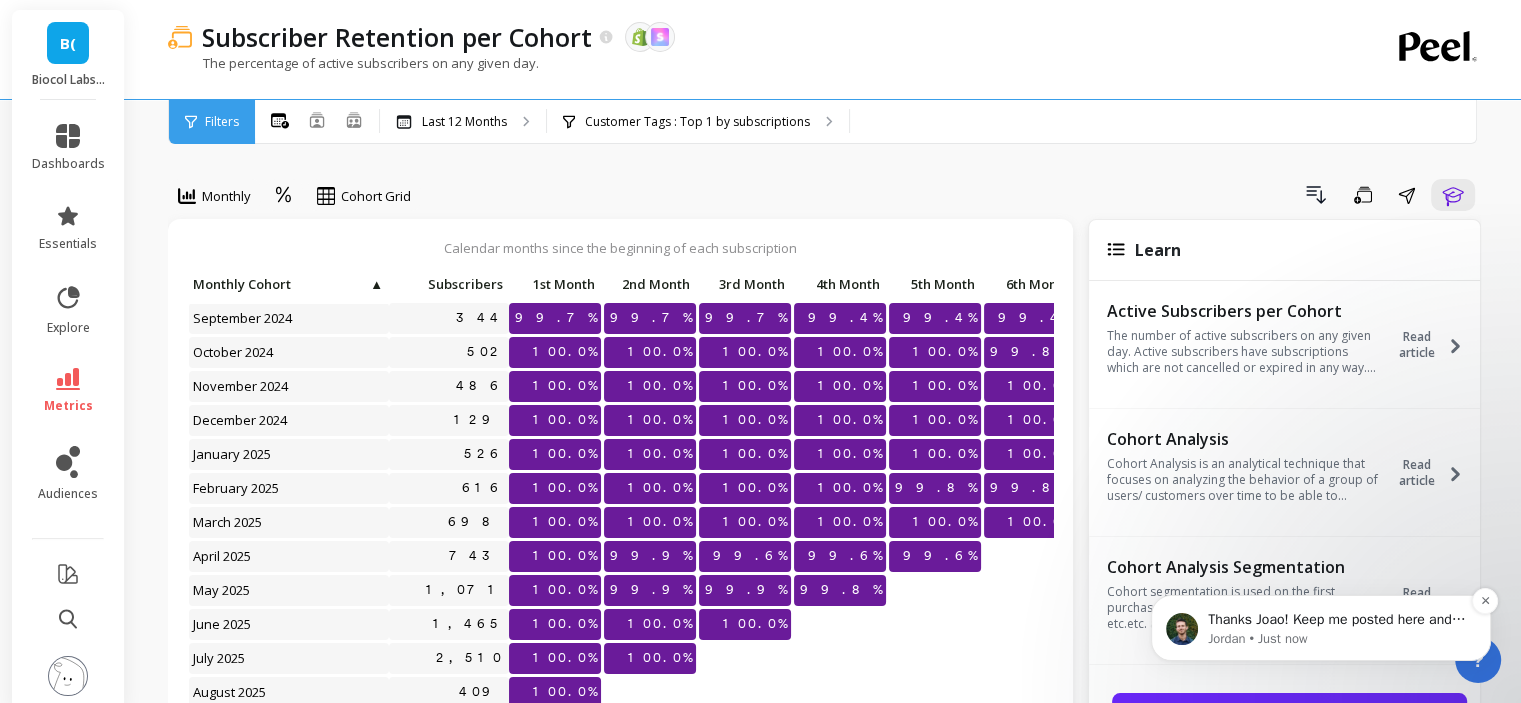 click on "Thanks Joao! Keep me posted here and I'll jump in." at bounding box center (1337, 620) 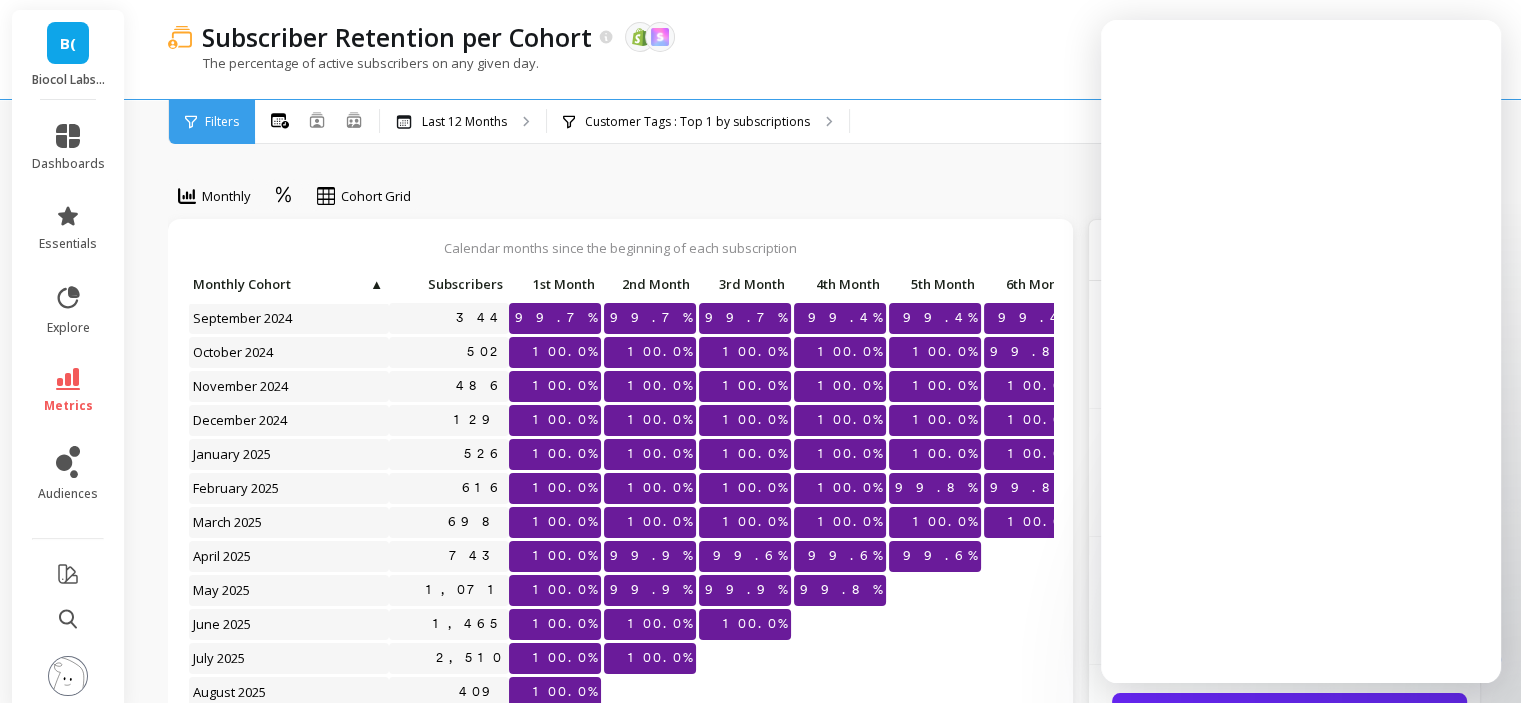 scroll, scrollTop: 0, scrollLeft: 0, axis: both 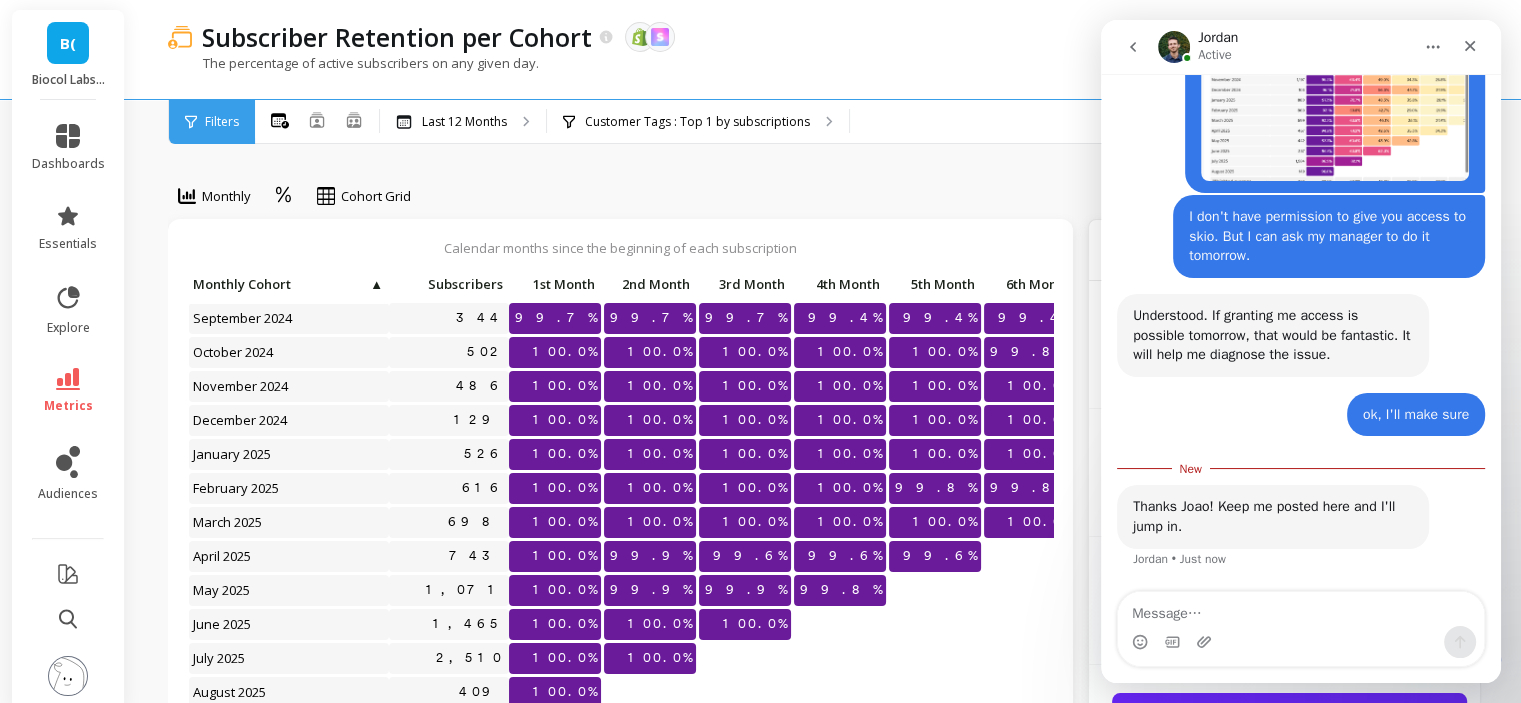 click at bounding box center (1301, 609) 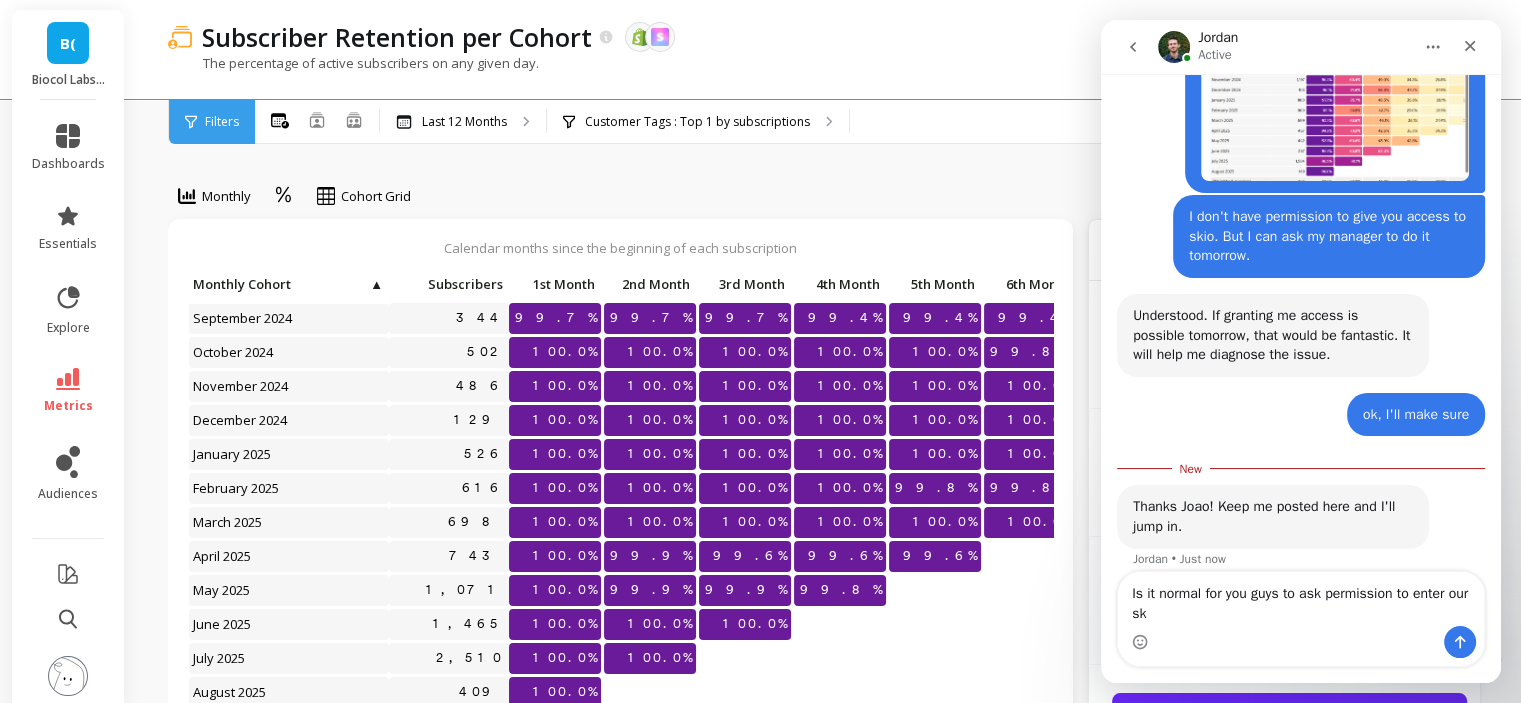 scroll, scrollTop: 2021, scrollLeft: 0, axis: vertical 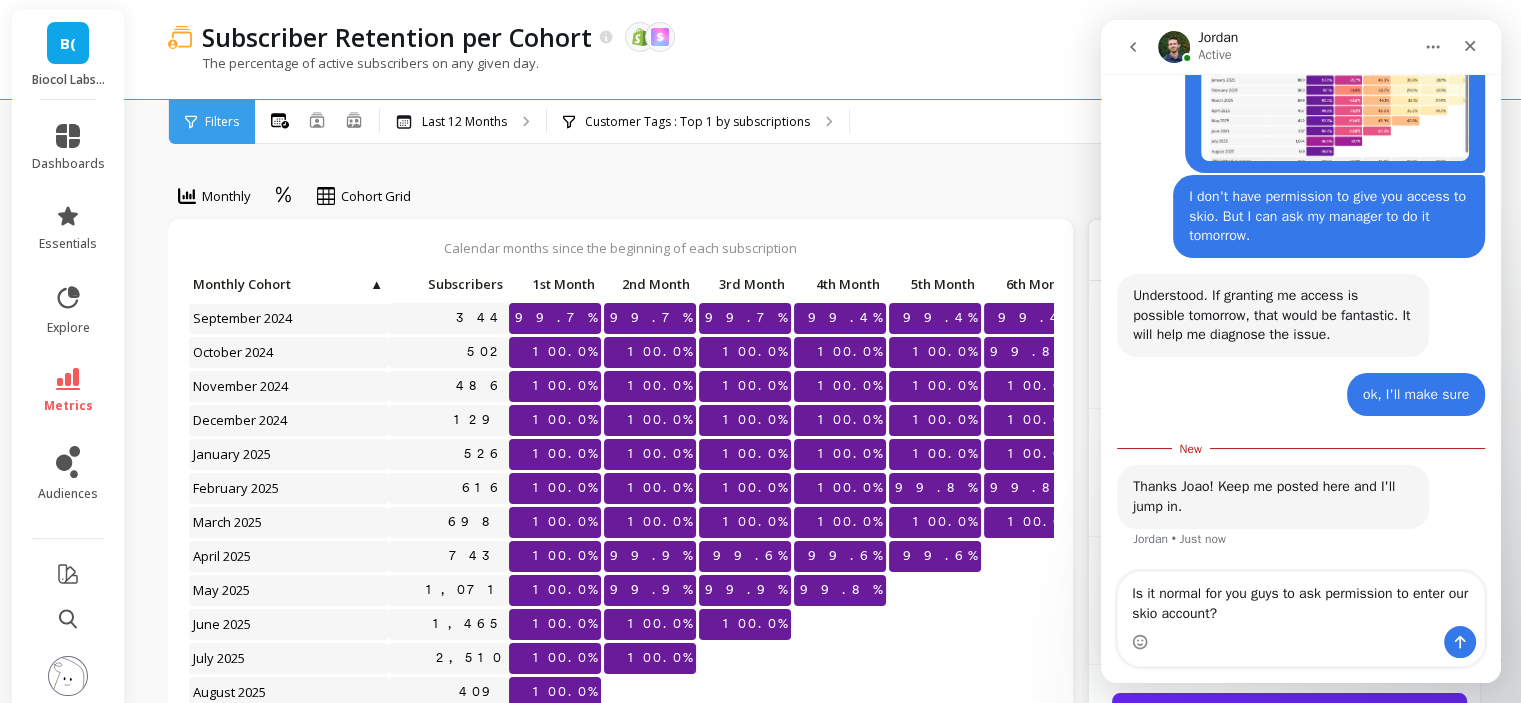 type on "Is it normal for you guys to ask permission to enter our skio account?" 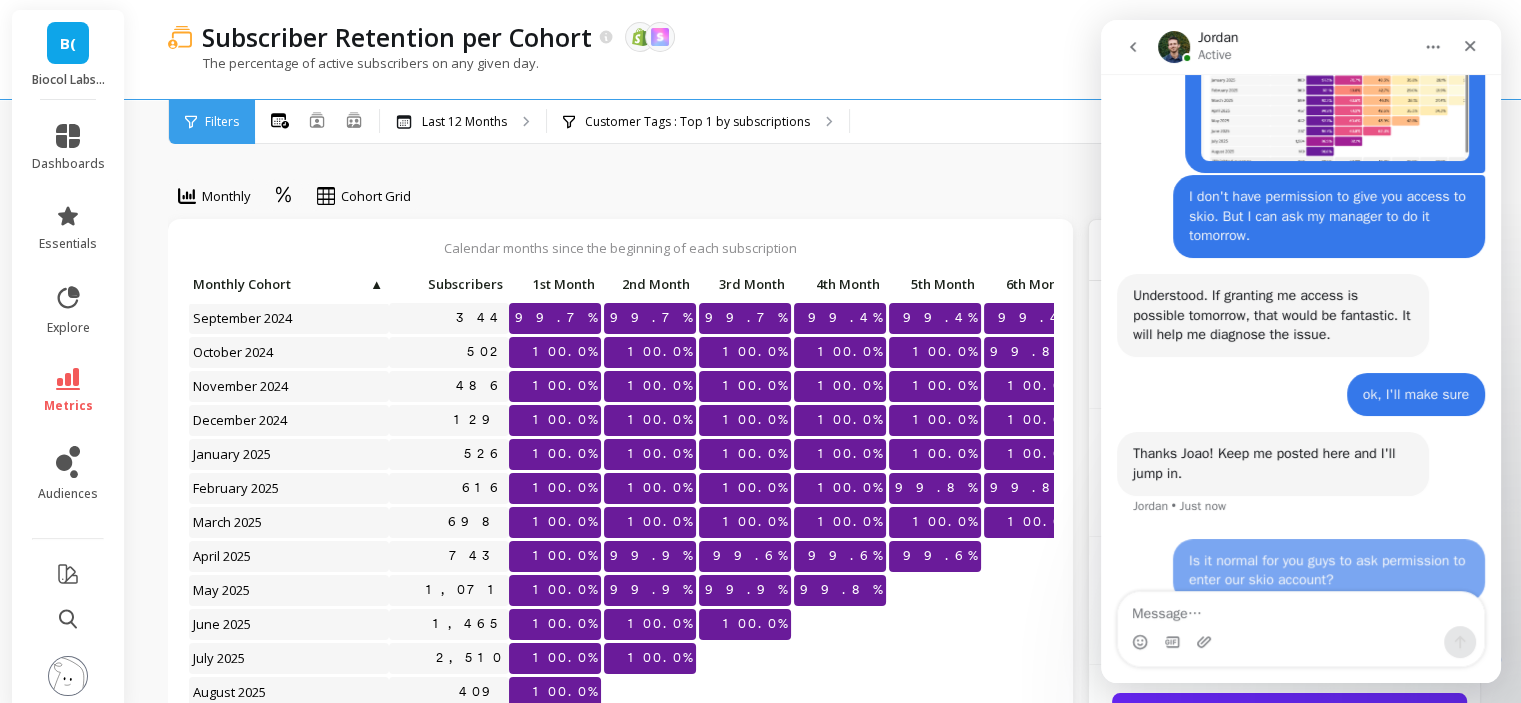 scroll, scrollTop: 2047, scrollLeft: 0, axis: vertical 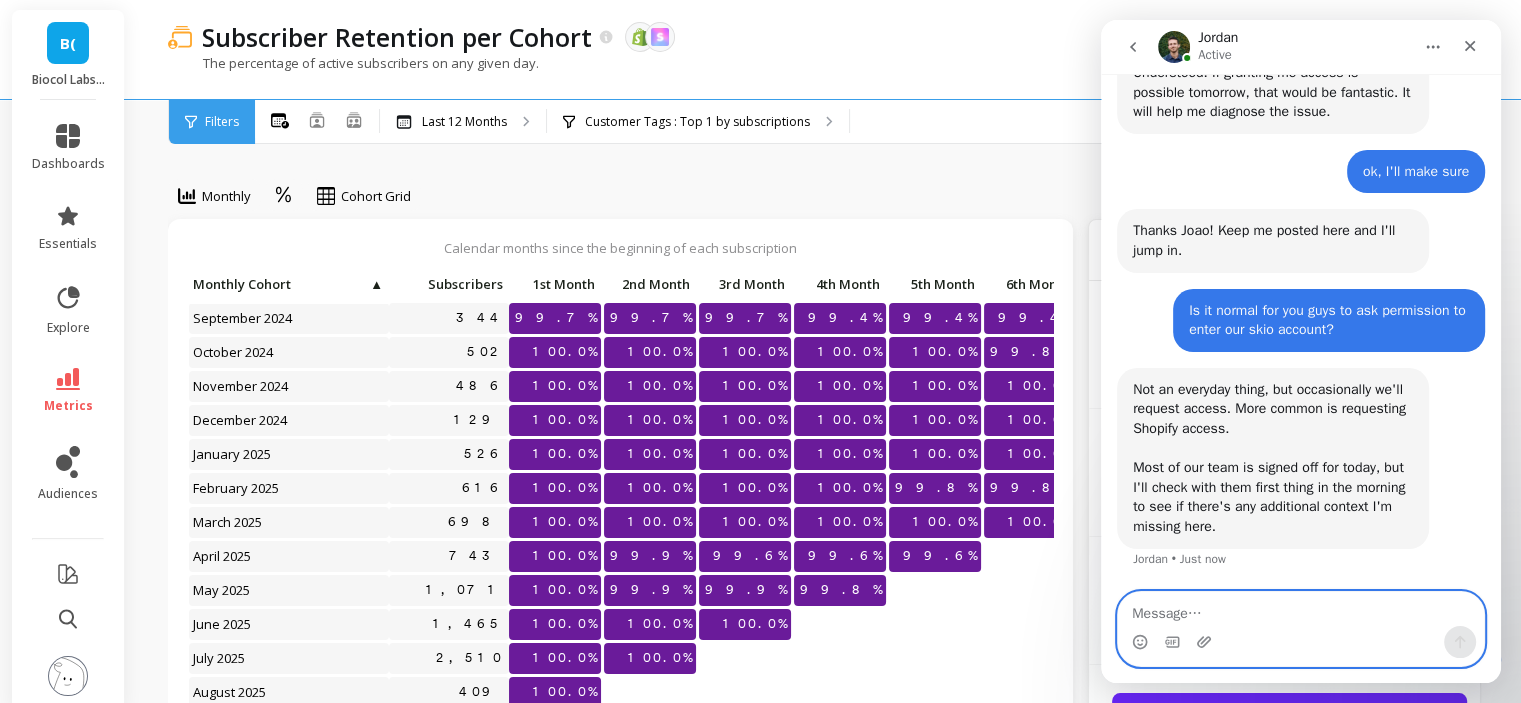 click at bounding box center (1301, 609) 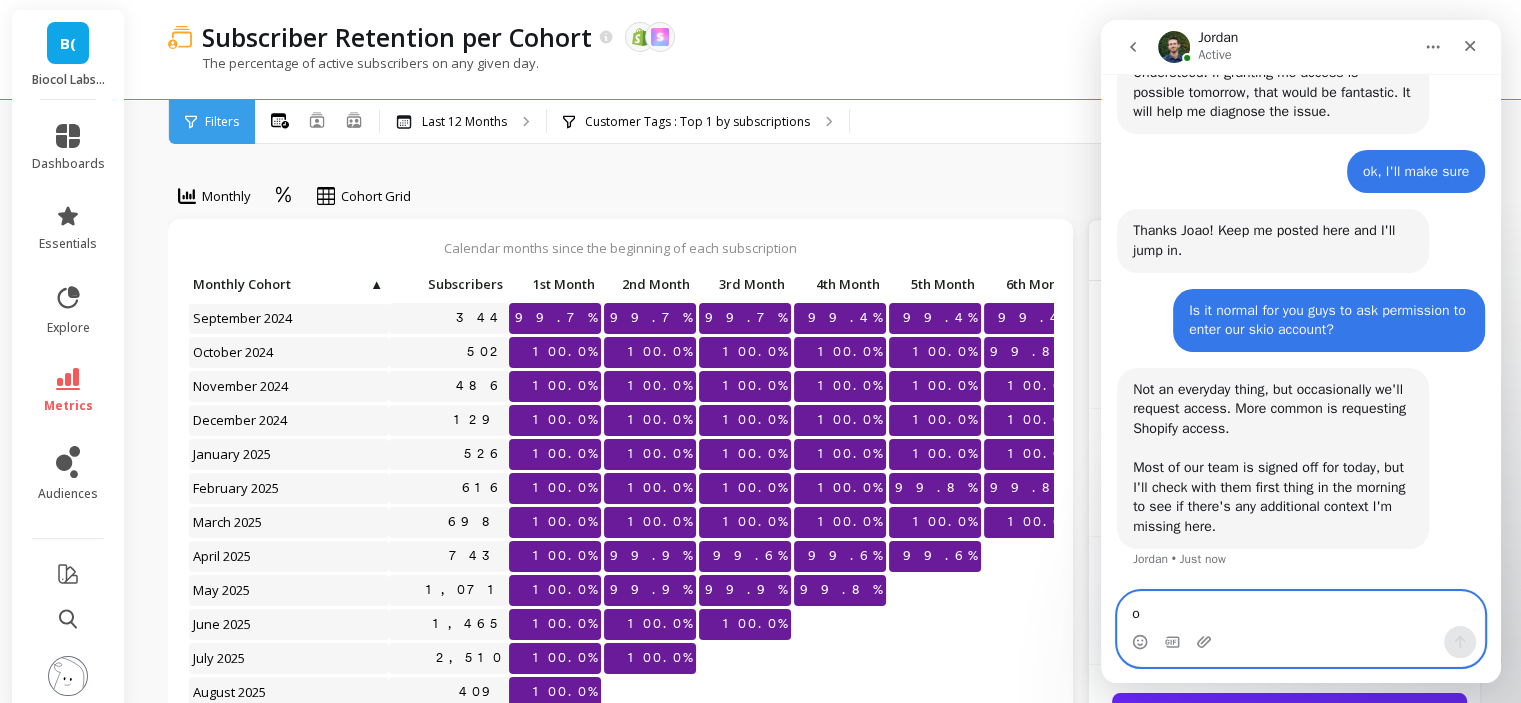type on "ok" 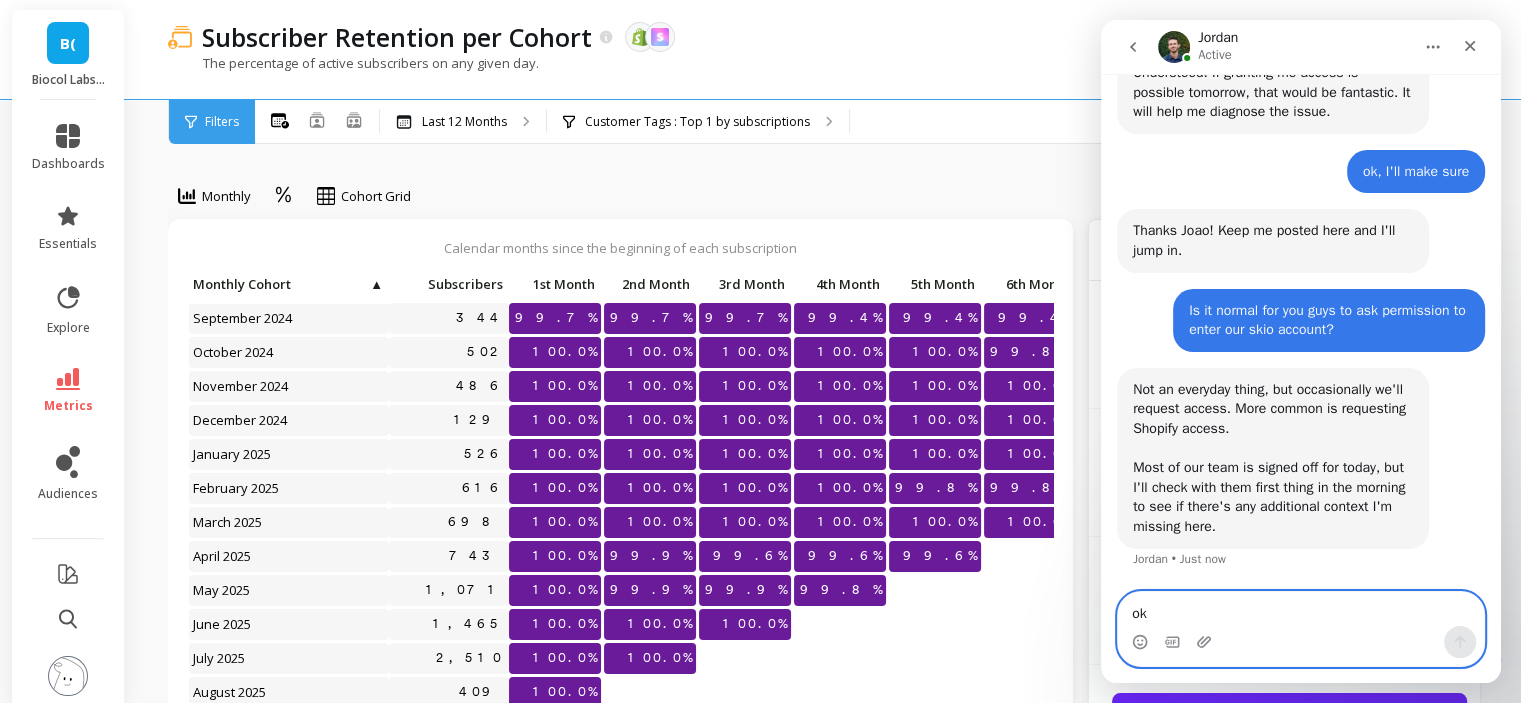 type 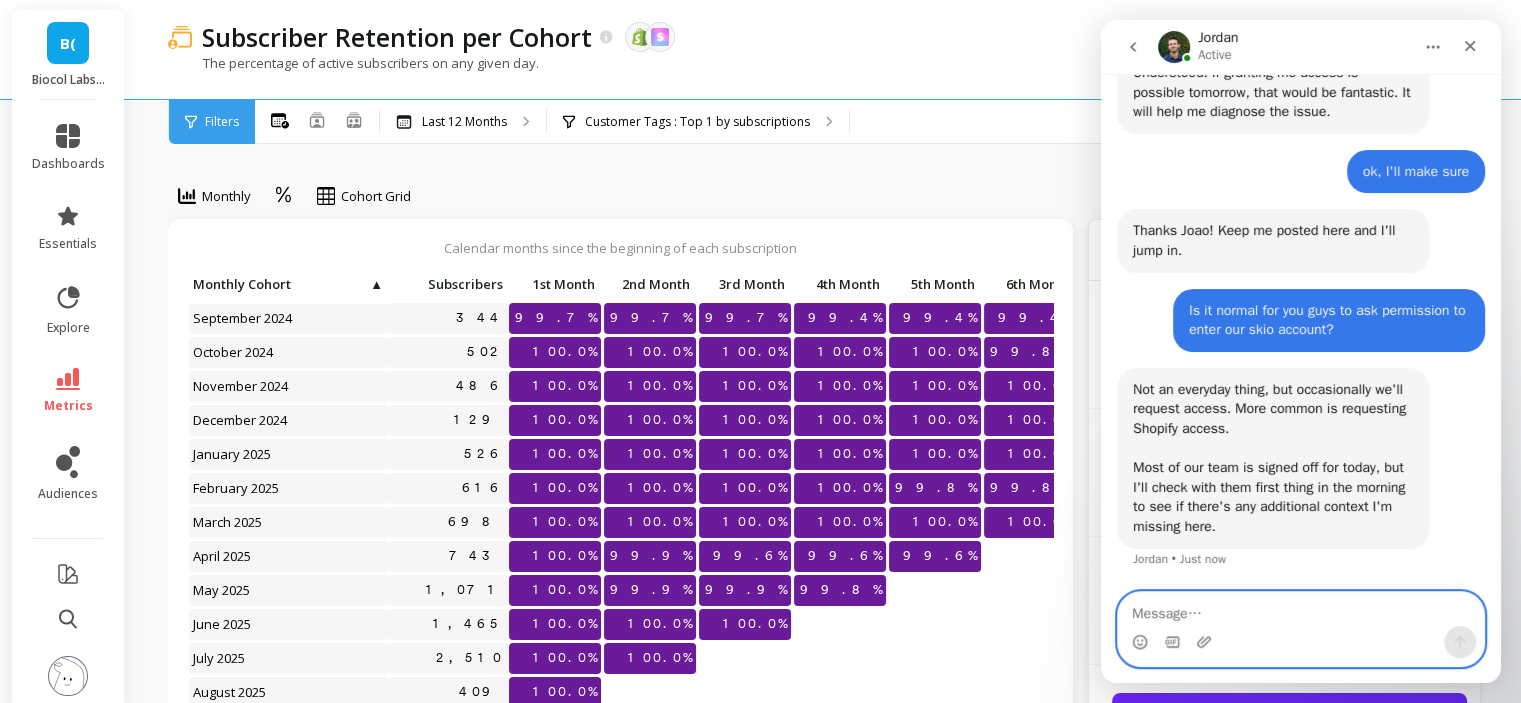 scroll, scrollTop: 2304, scrollLeft: 0, axis: vertical 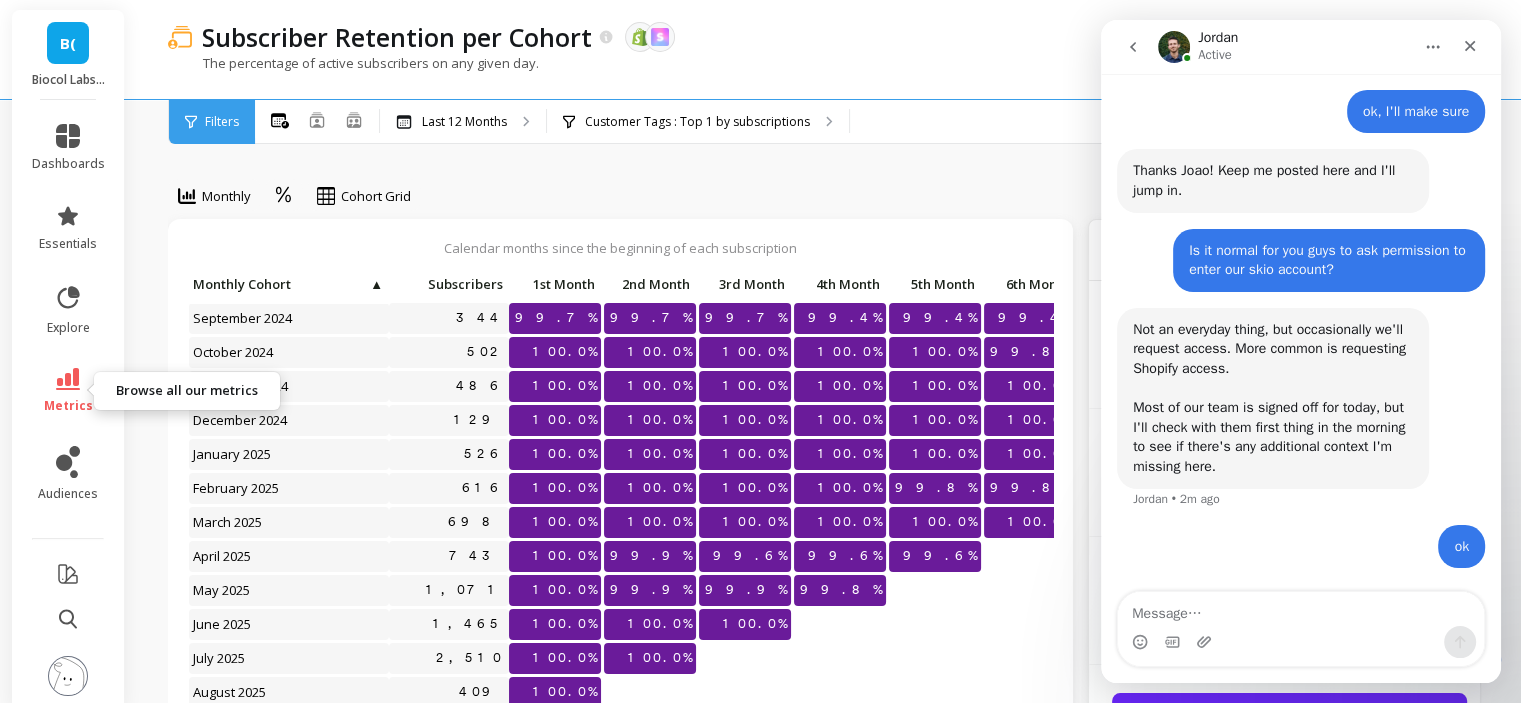 click on "metrics" at bounding box center [68, 391] 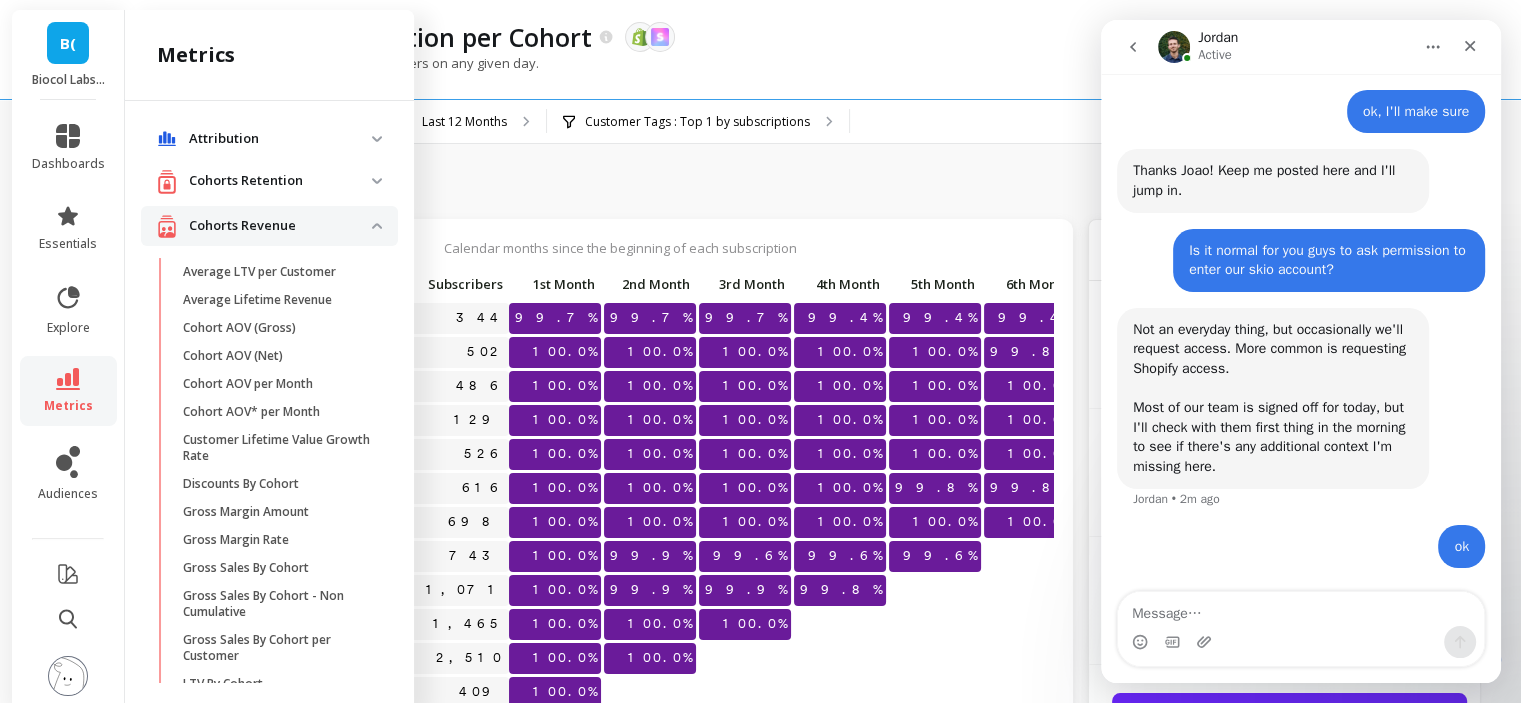 scroll, scrollTop: 1208, scrollLeft: 0, axis: vertical 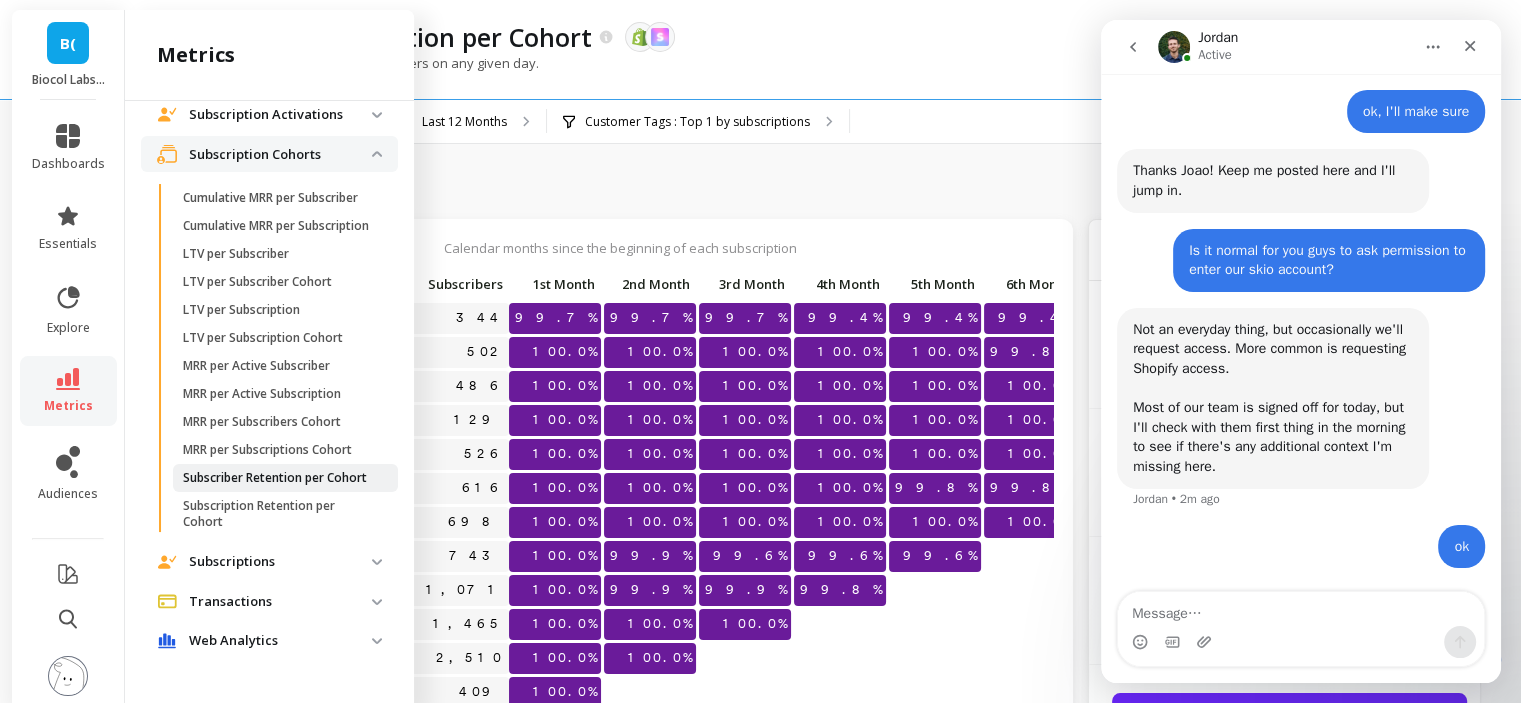click on "Subscriber Retention per Cohort" at bounding box center [275, 478] 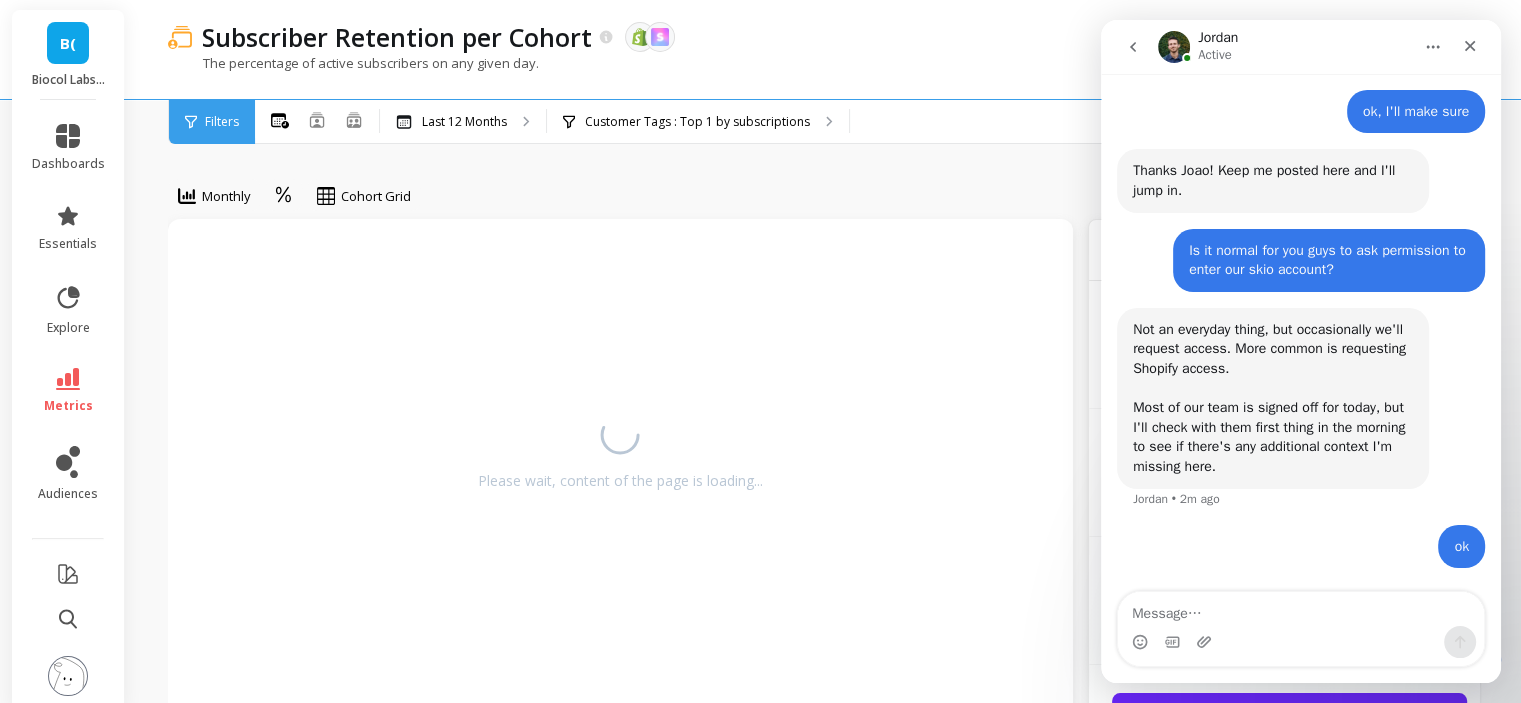 scroll, scrollTop: 0, scrollLeft: 0, axis: both 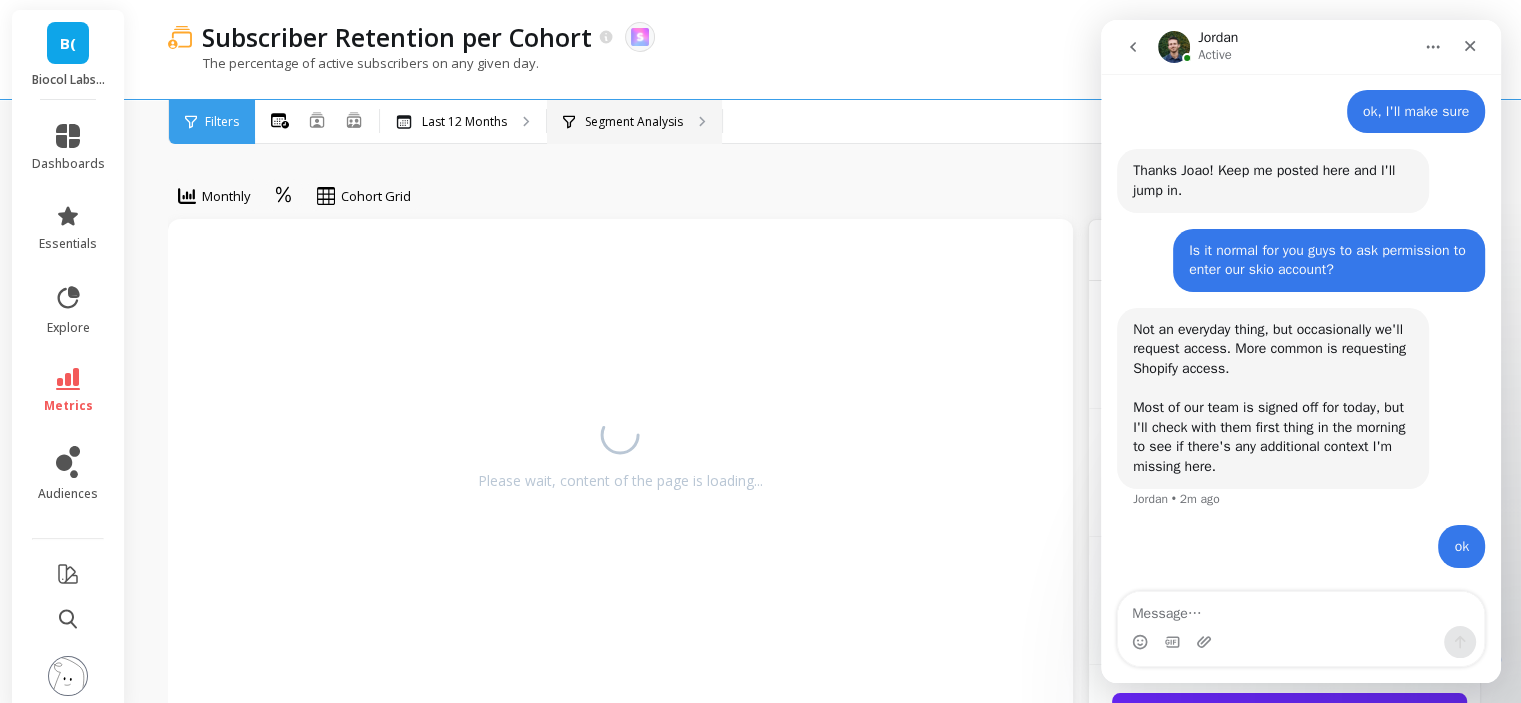 click on "Segment Analysis" at bounding box center [634, 122] 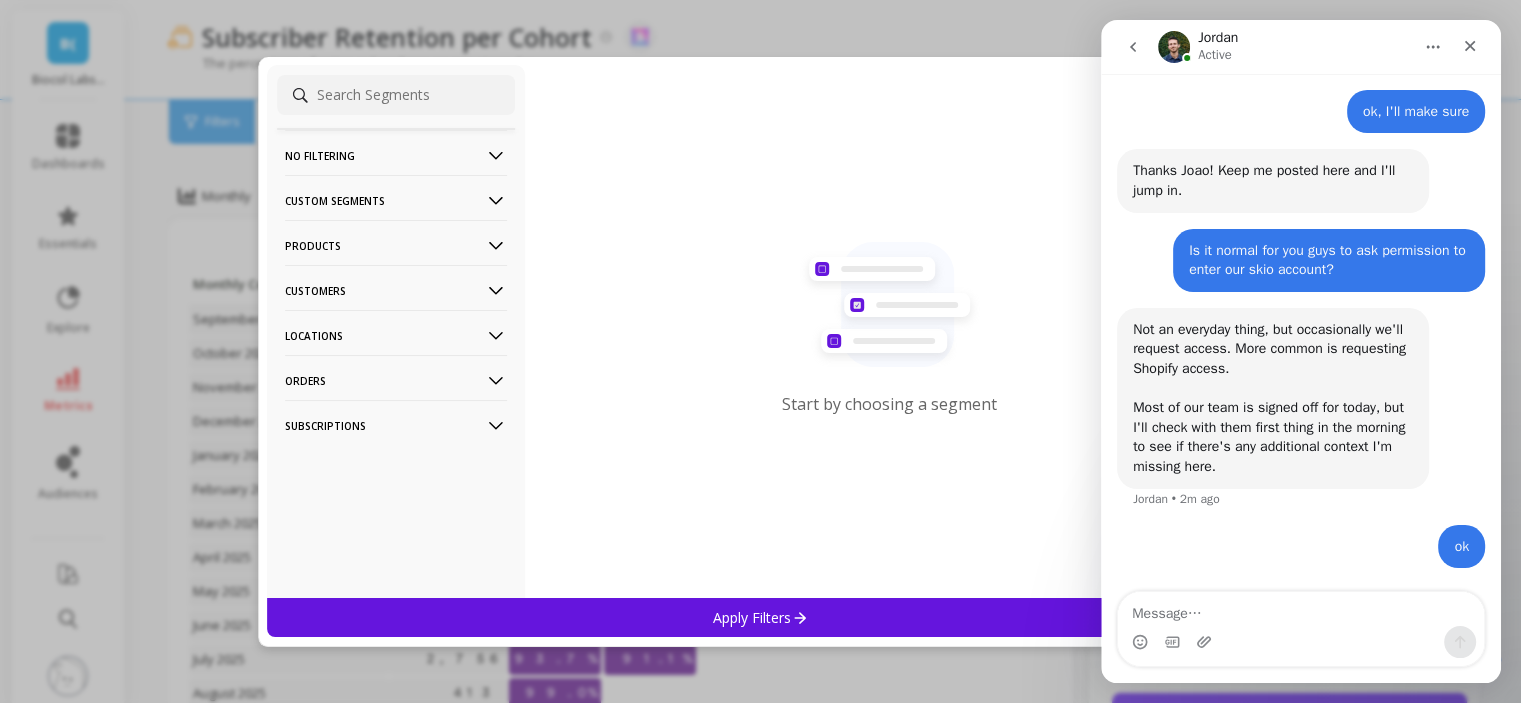 click on "Products" at bounding box center [396, 245] 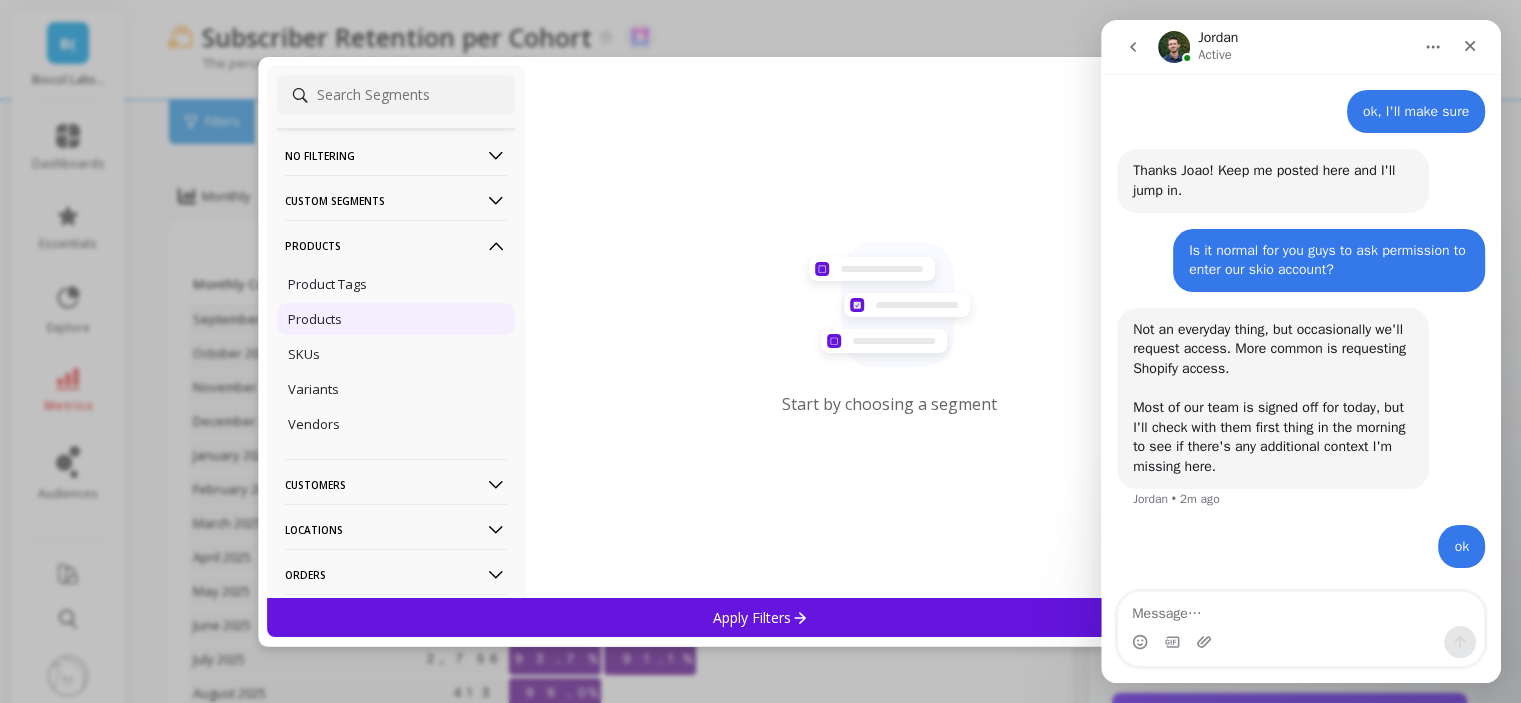 click on "Products" at bounding box center (396, 319) 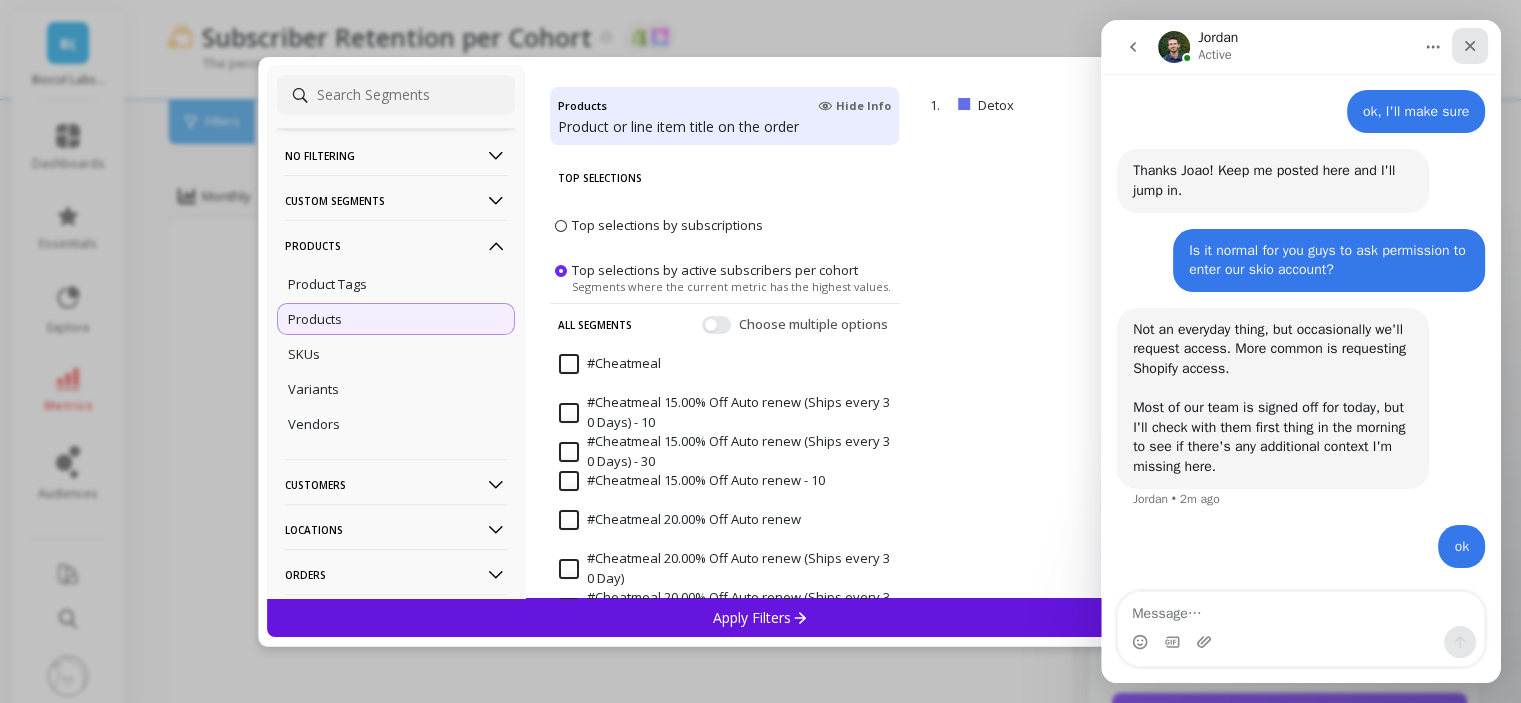 click 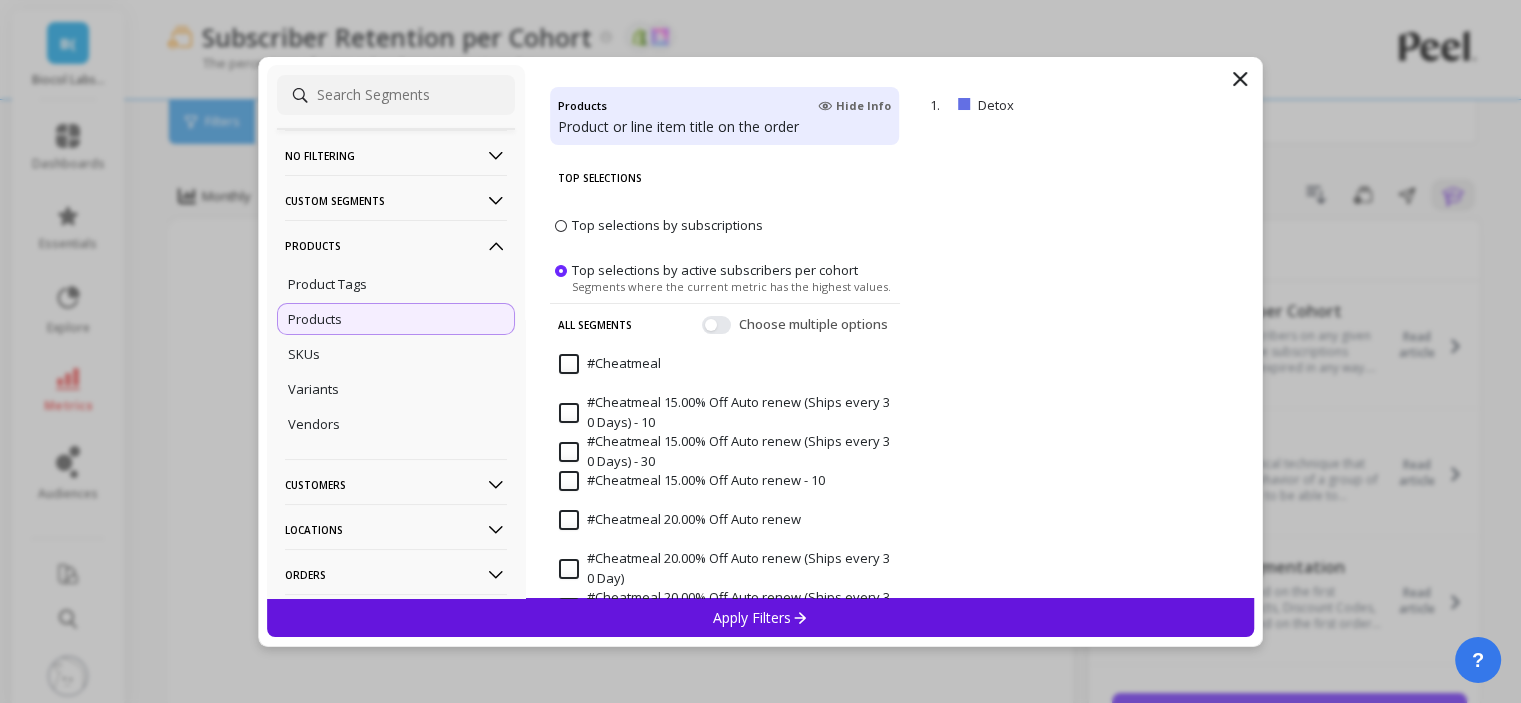 scroll, scrollTop: 0, scrollLeft: 0, axis: both 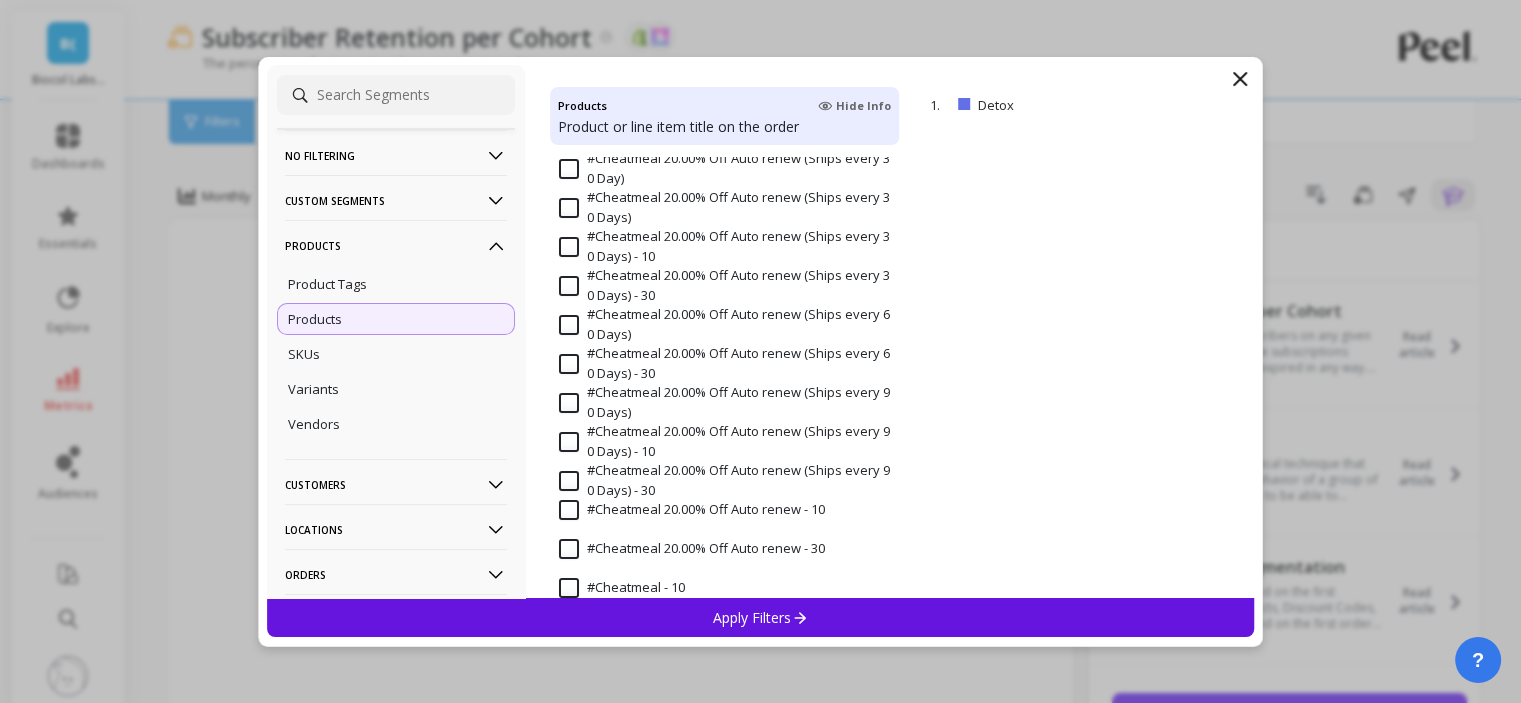 click on "Apply Filters" at bounding box center (761, 617) 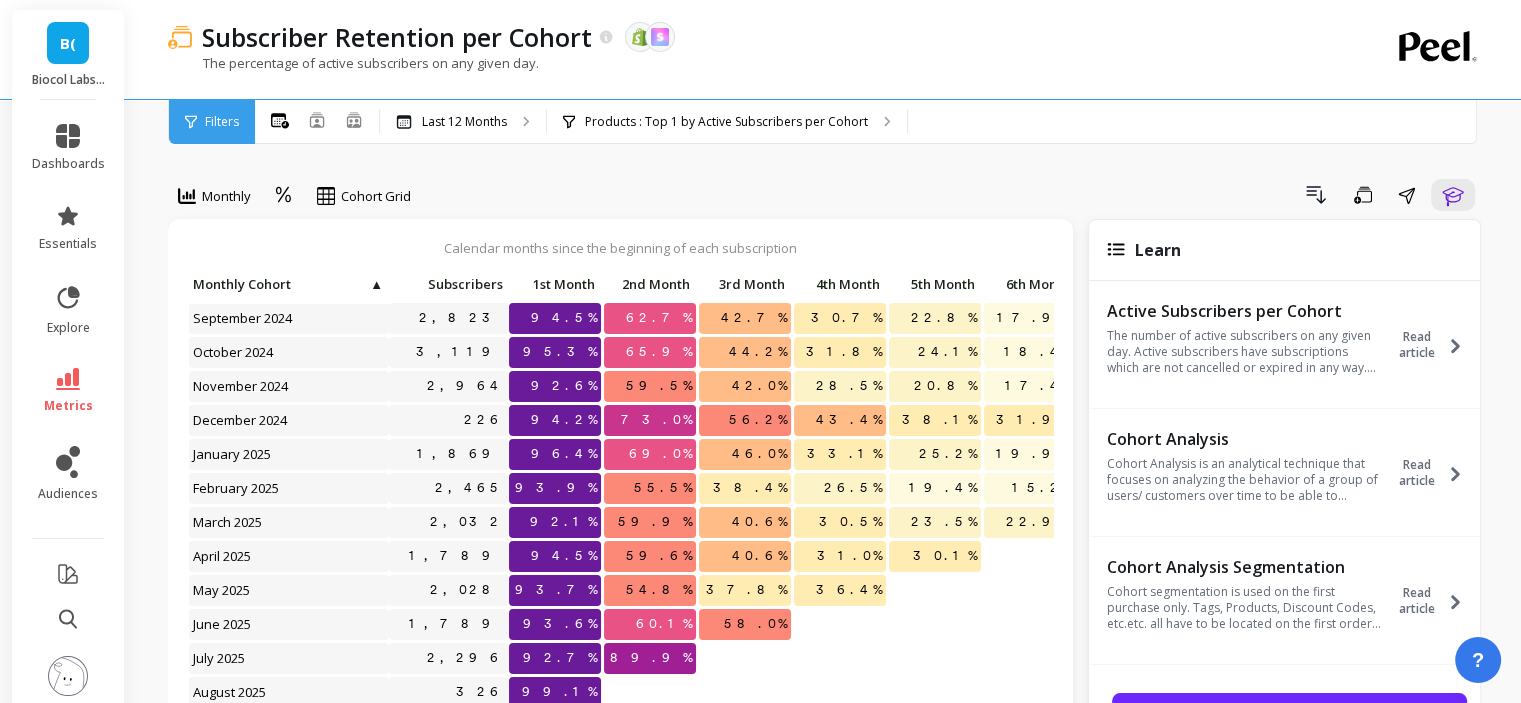 scroll, scrollTop: 16, scrollLeft: 0, axis: vertical 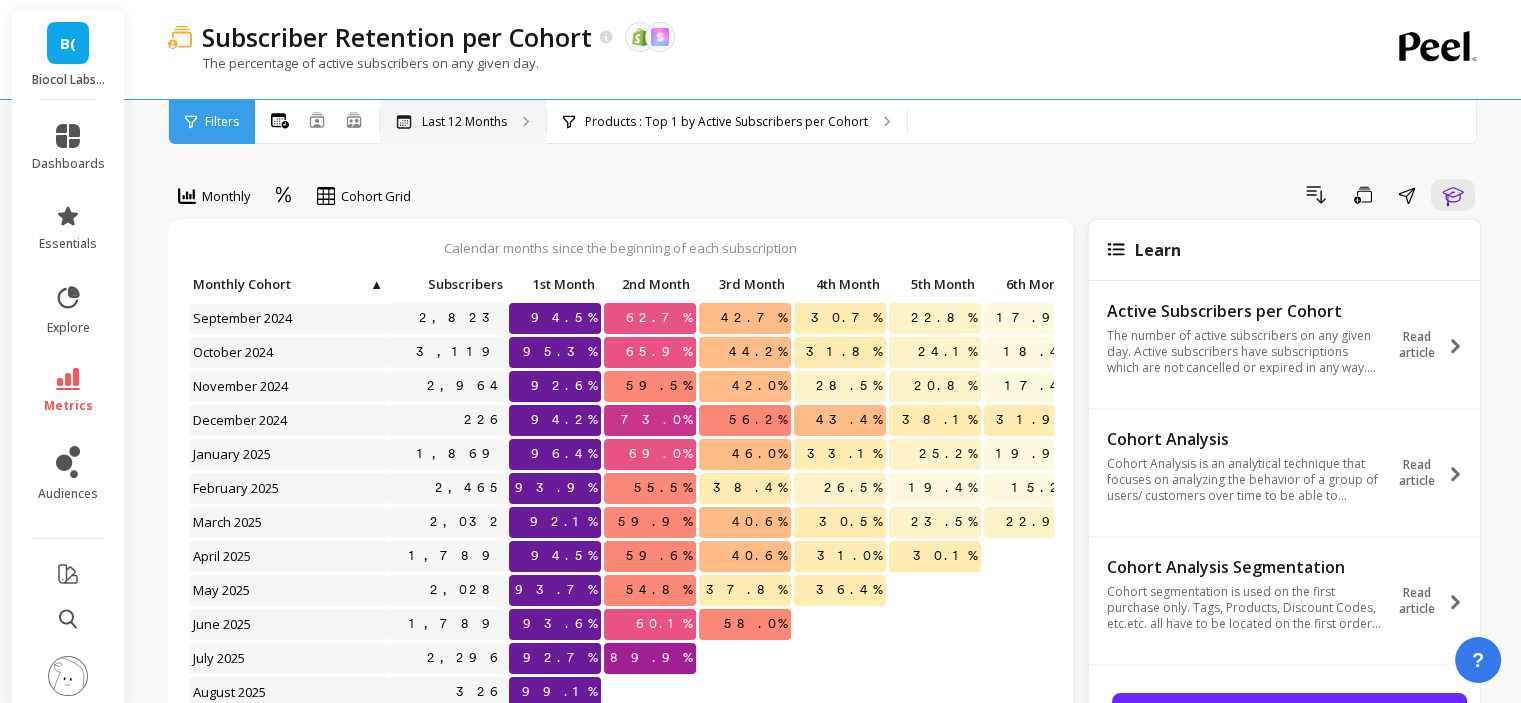 click on "Last 12 Months" at bounding box center [463, 122] 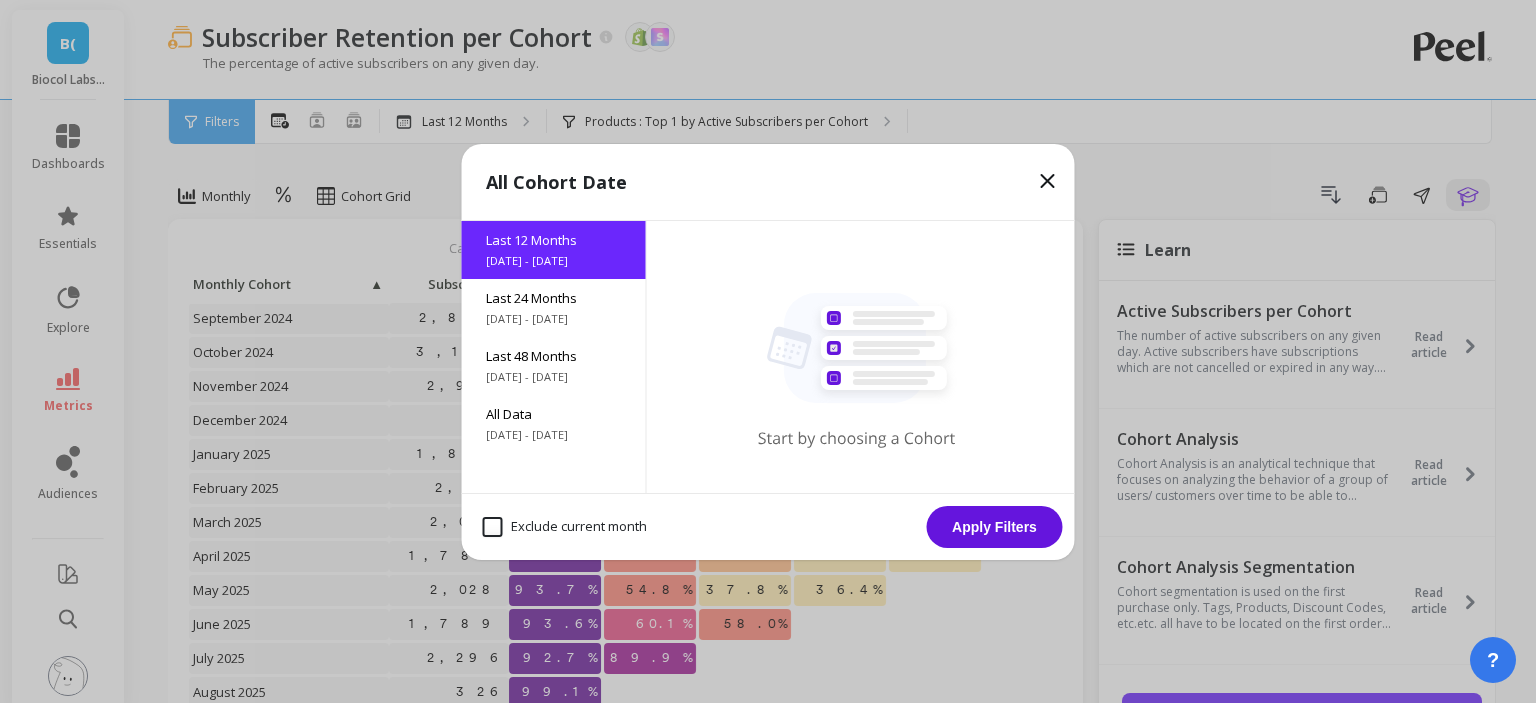 click 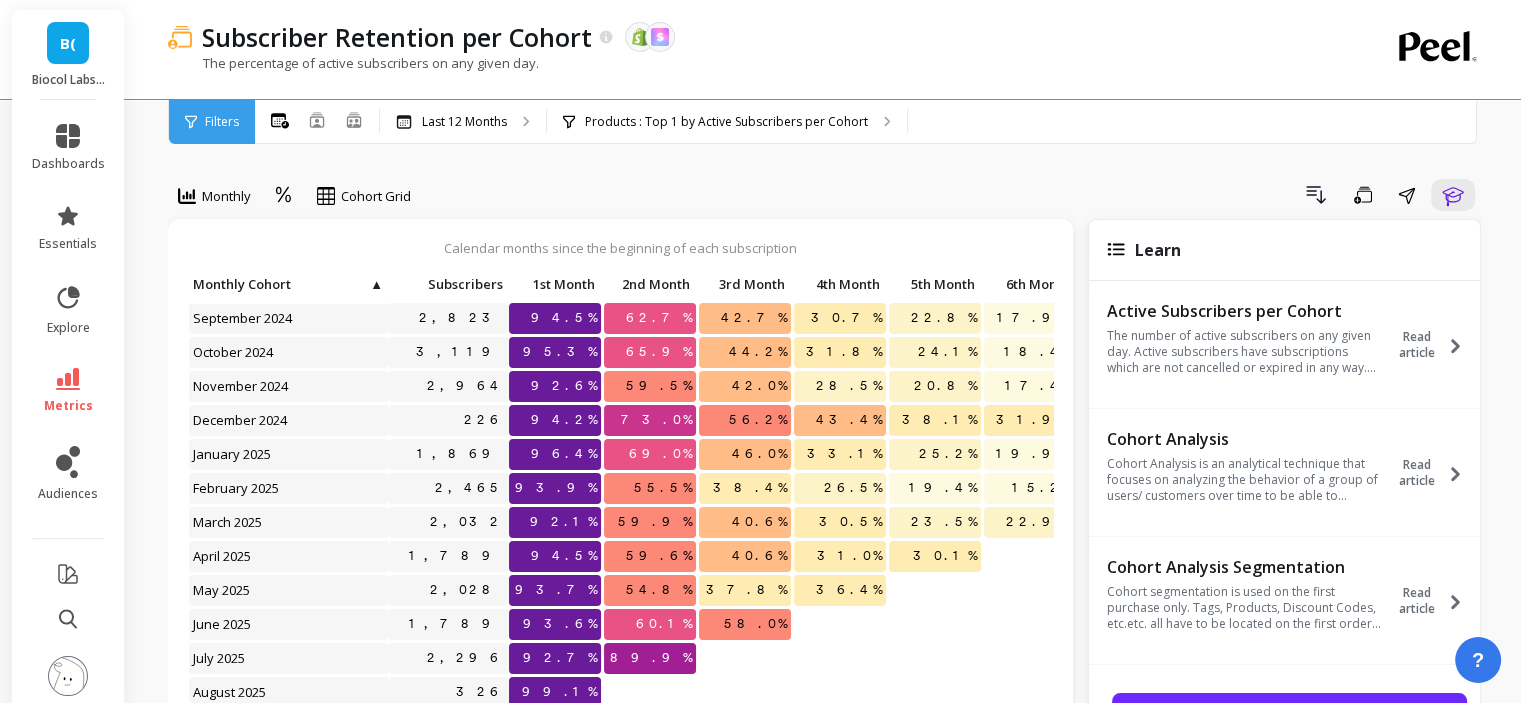 scroll, scrollTop: 16, scrollLeft: 0, axis: vertical 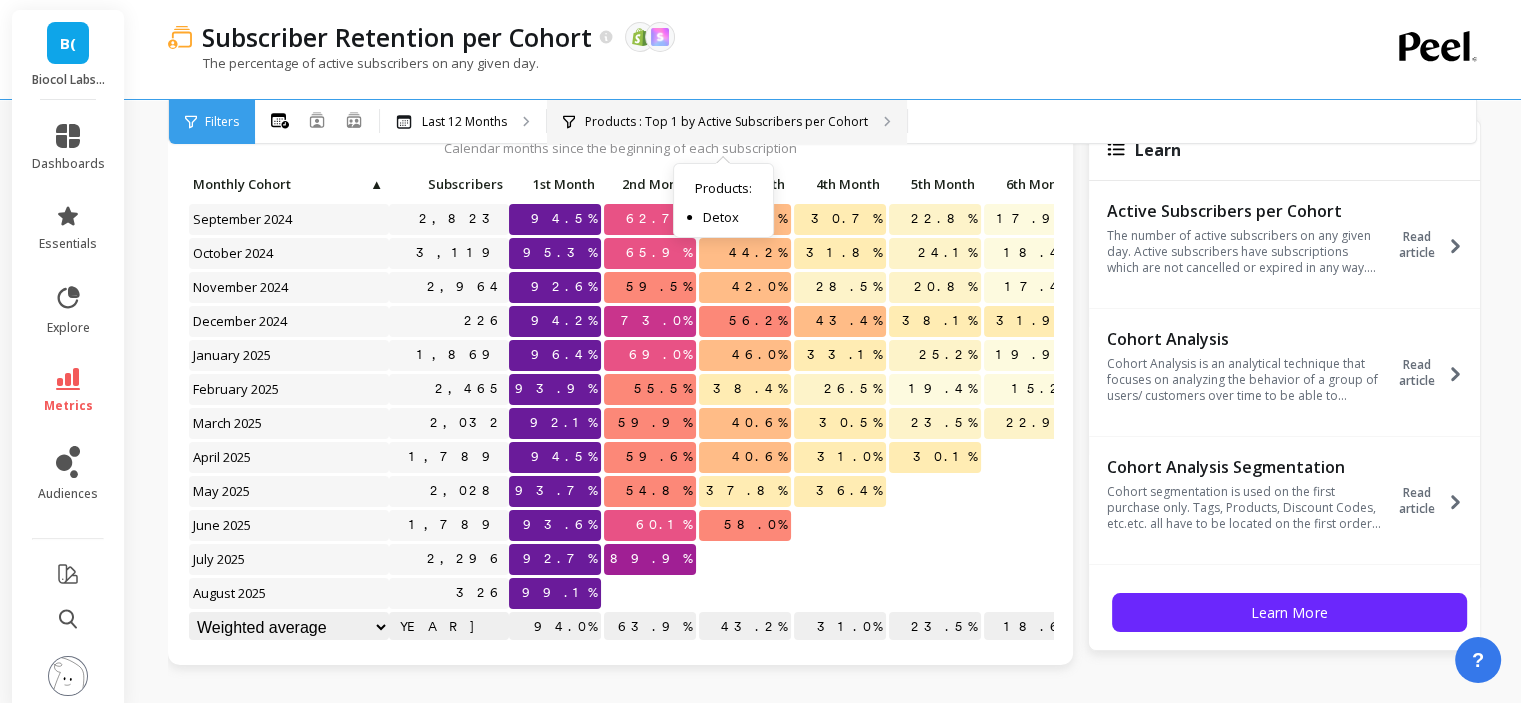 click on "Products : Top 1 by Active Subscribers per Cohort Products : Detox" at bounding box center (727, 122) 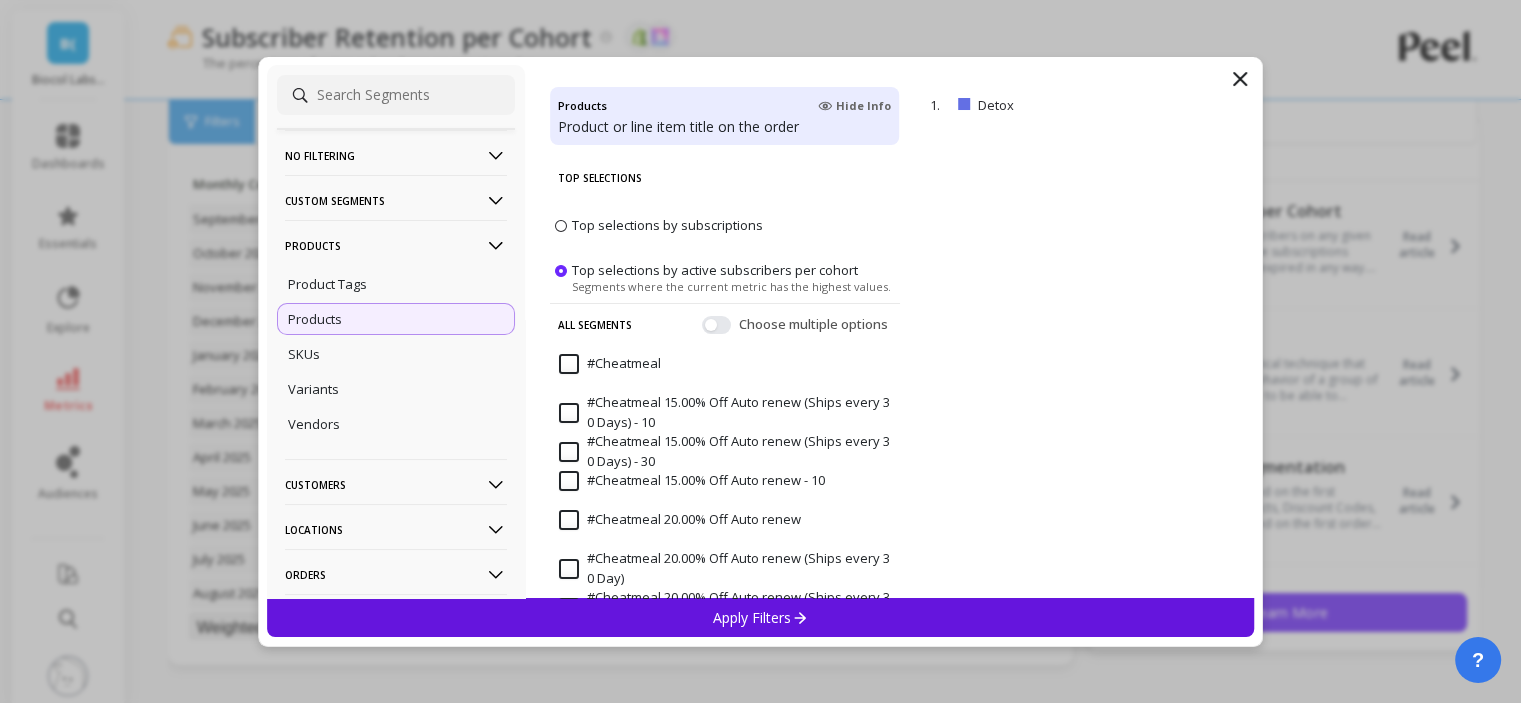 click 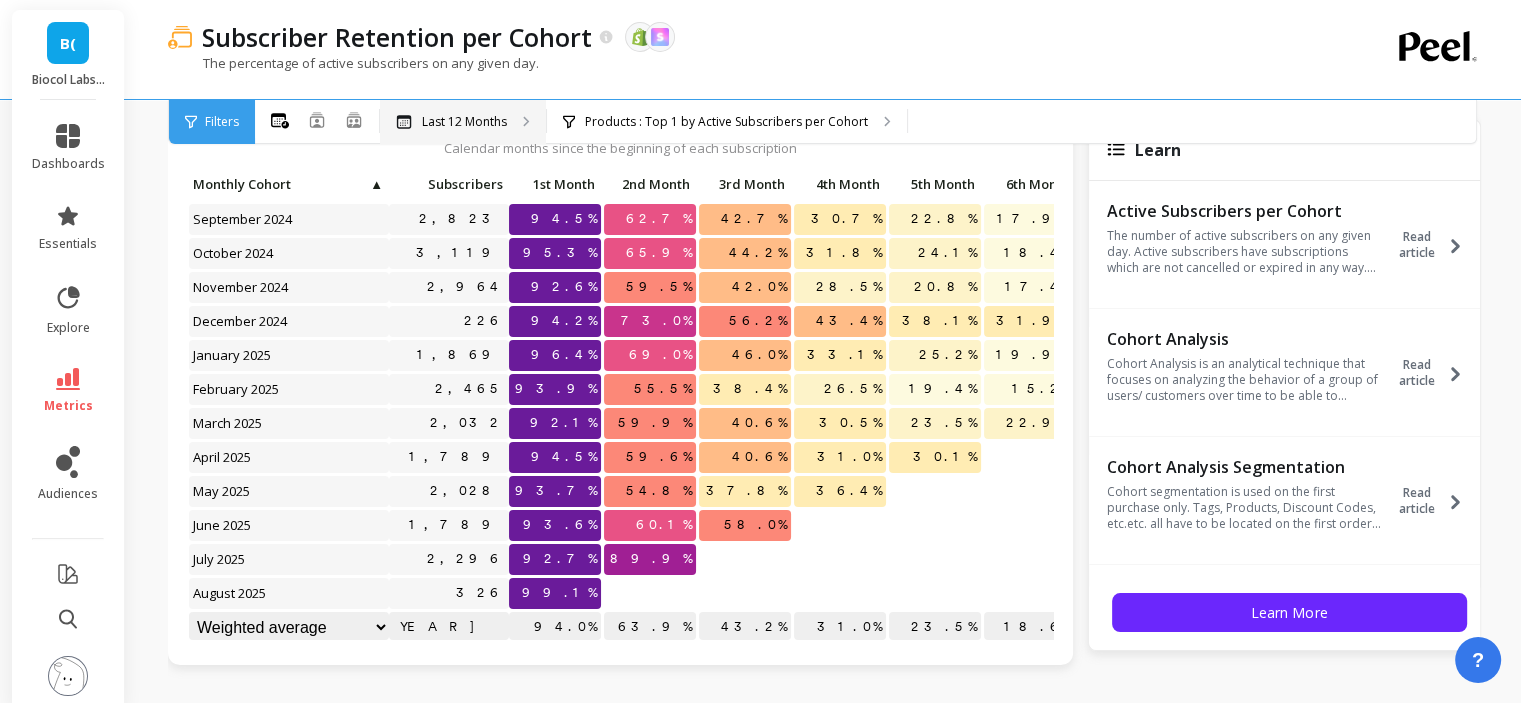 click on "Last 12 Months" at bounding box center (464, 122) 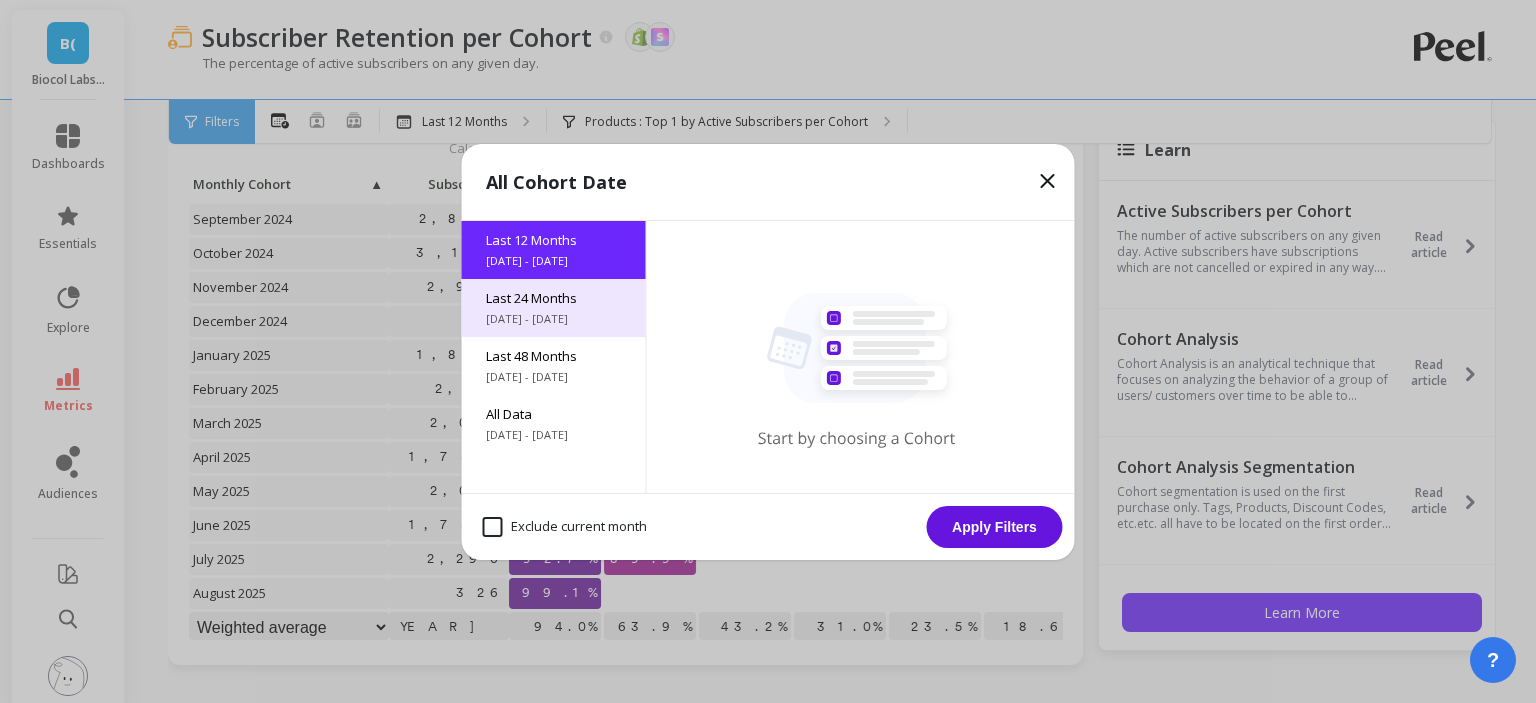 click on "8/5/2023 - 8/5/2025" at bounding box center (554, 319) 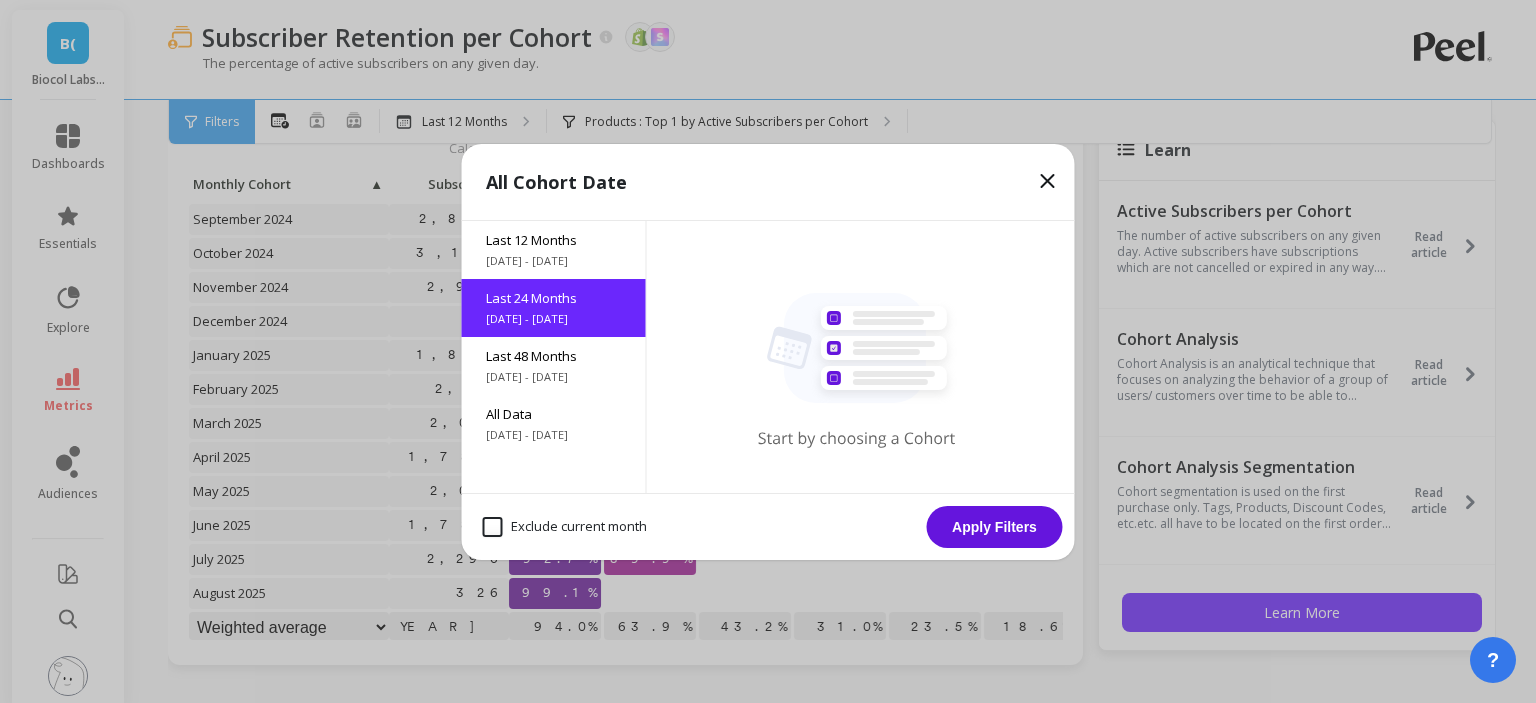 click on "Apply Filters" at bounding box center [995, 527] 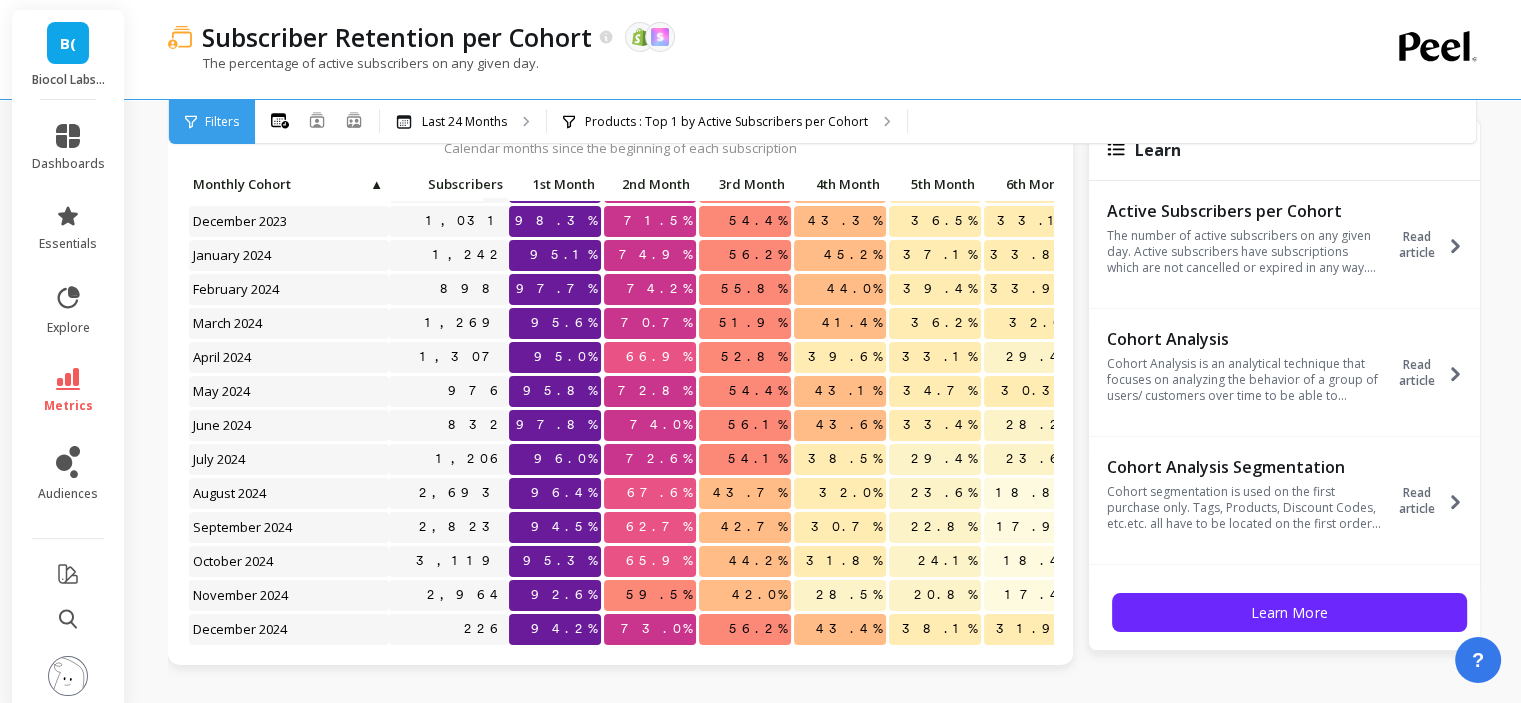 scroll, scrollTop: 200, scrollLeft: 0, axis: vertical 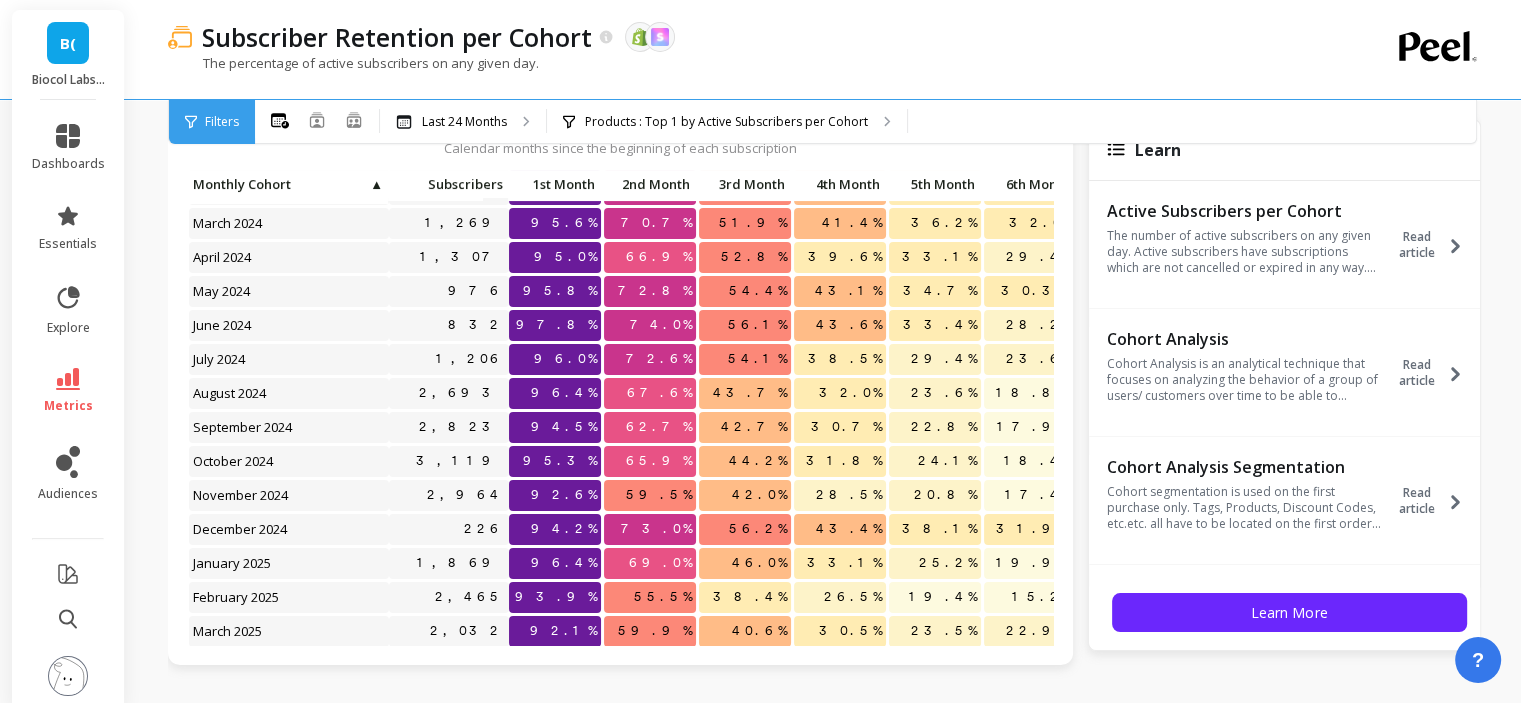 click on "67.6%" at bounding box center (659, 393) 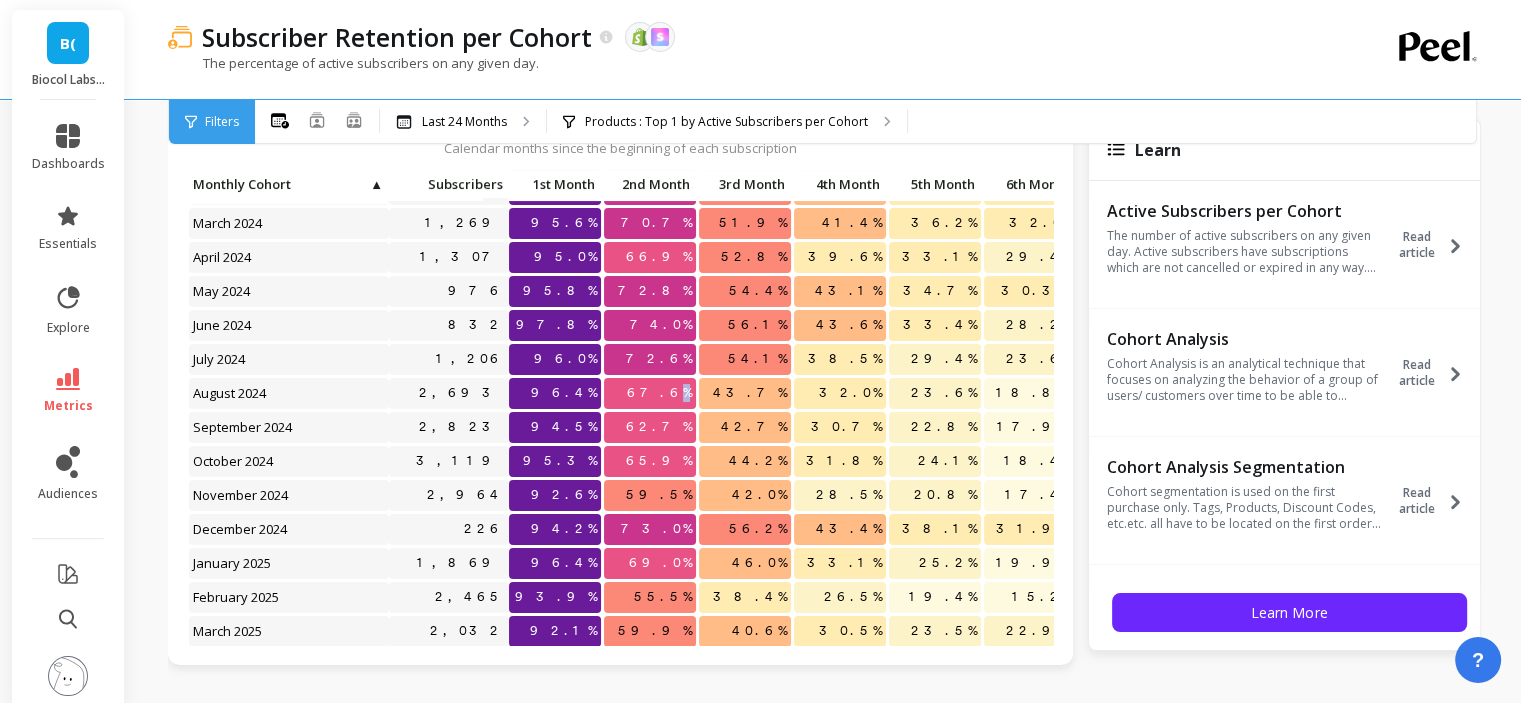 click on "67.6%" at bounding box center (659, 393) 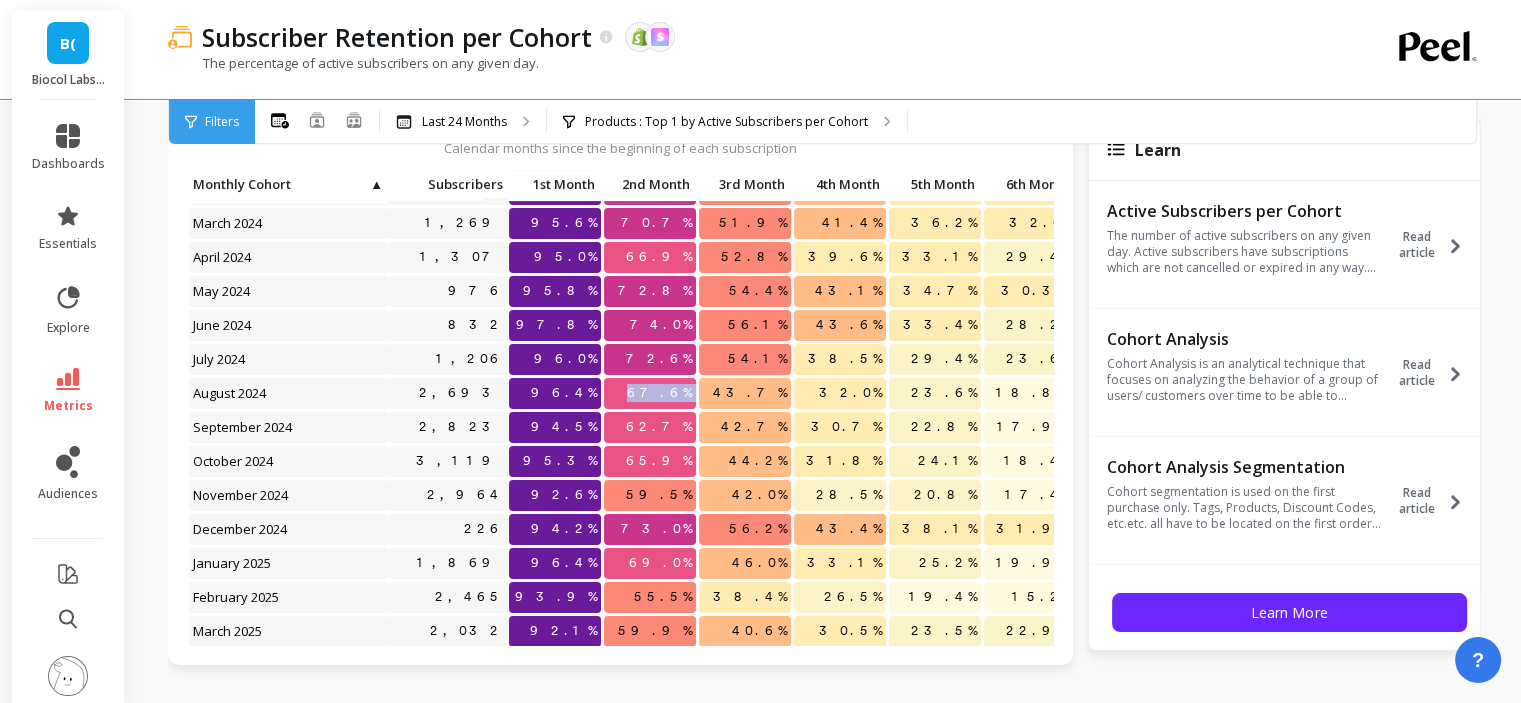 click on "67.6%" at bounding box center (659, 393) 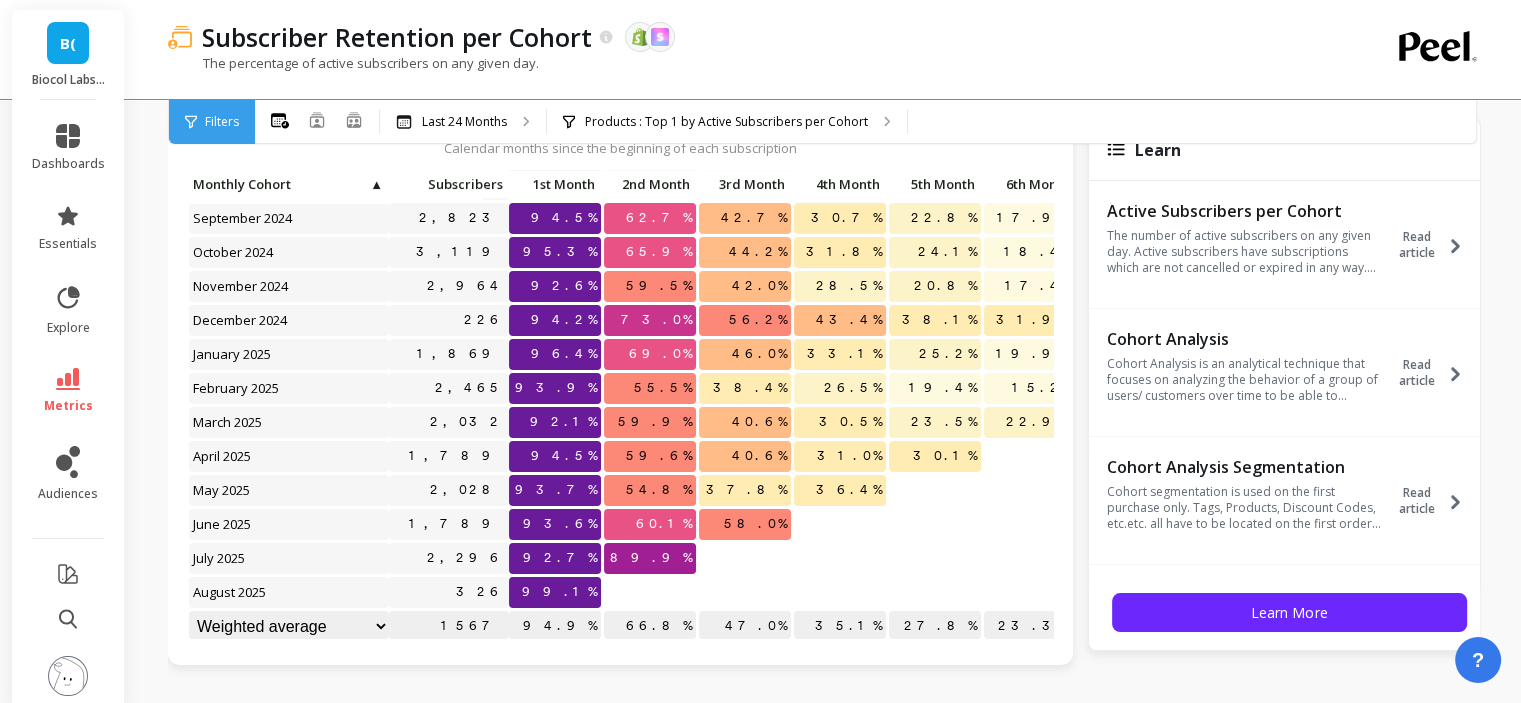 scroll, scrollTop: 424, scrollLeft: 0, axis: vertical 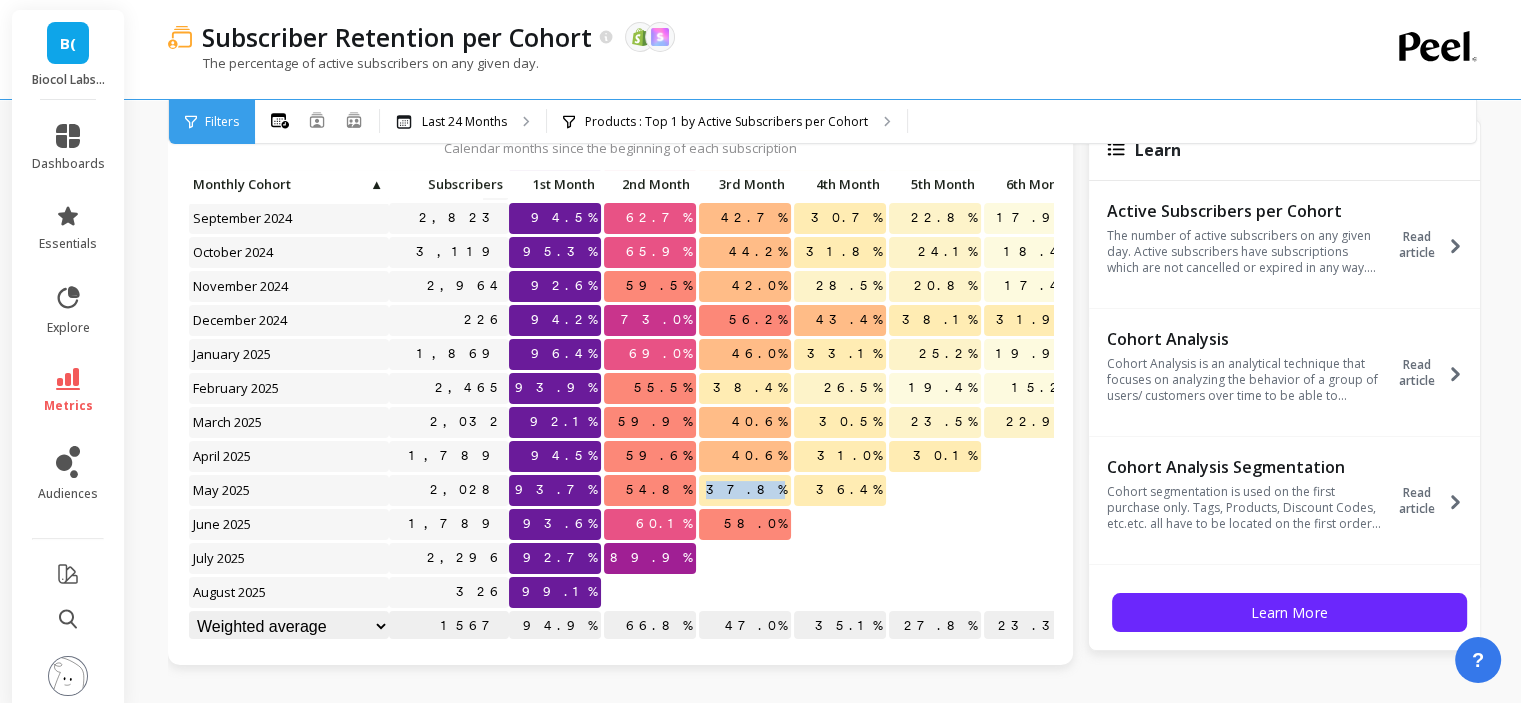 drag, startPoint x: 748, startPoint y: 475, endPoint x: 788, endPoint y: 476, distance: 40.012497 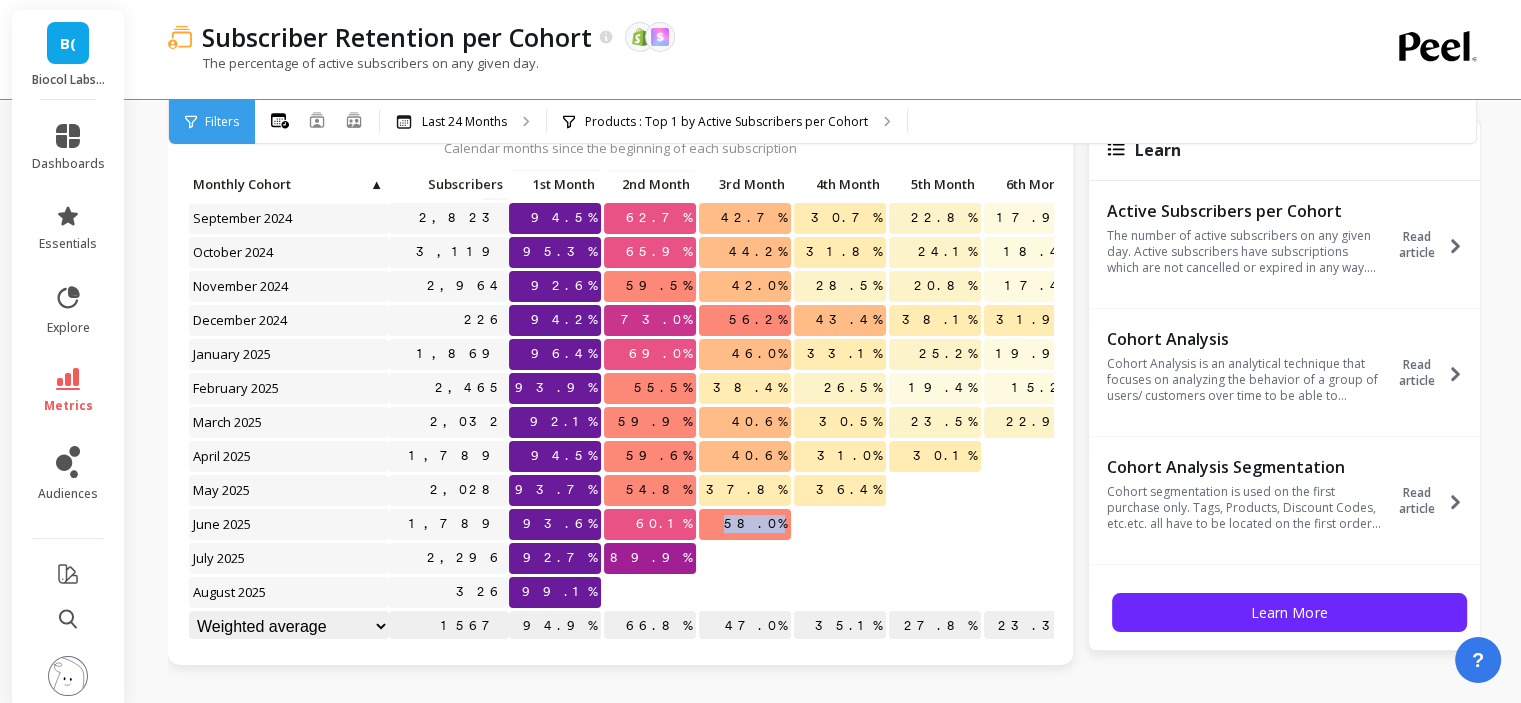 drag, startPoint x: 768, startPoint y: 513, endPoint x: 804, endPoint y: 513, distance: 36 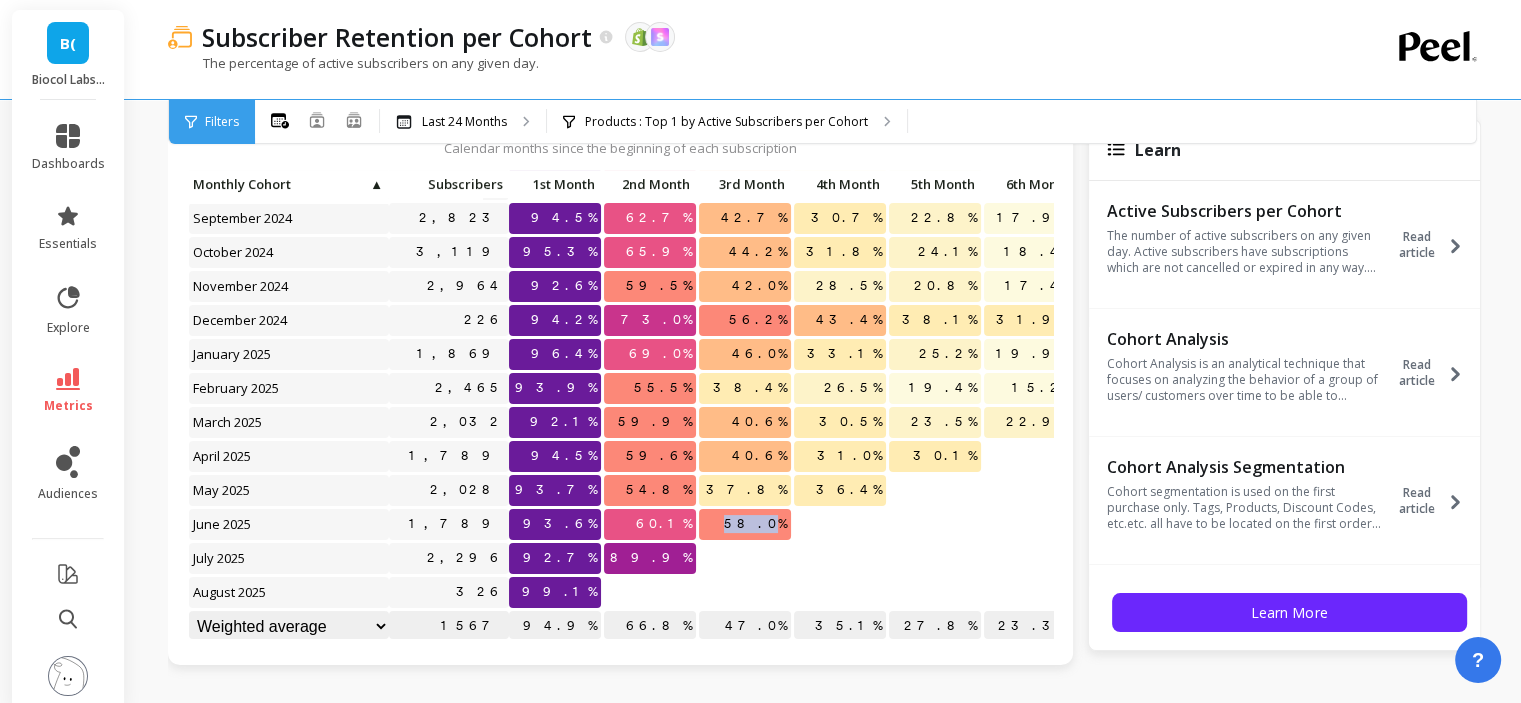 drag, startPoint x: 771, startPoint y: 515, endPoint x: 816, endPoint y: 517, distance: 45.044422 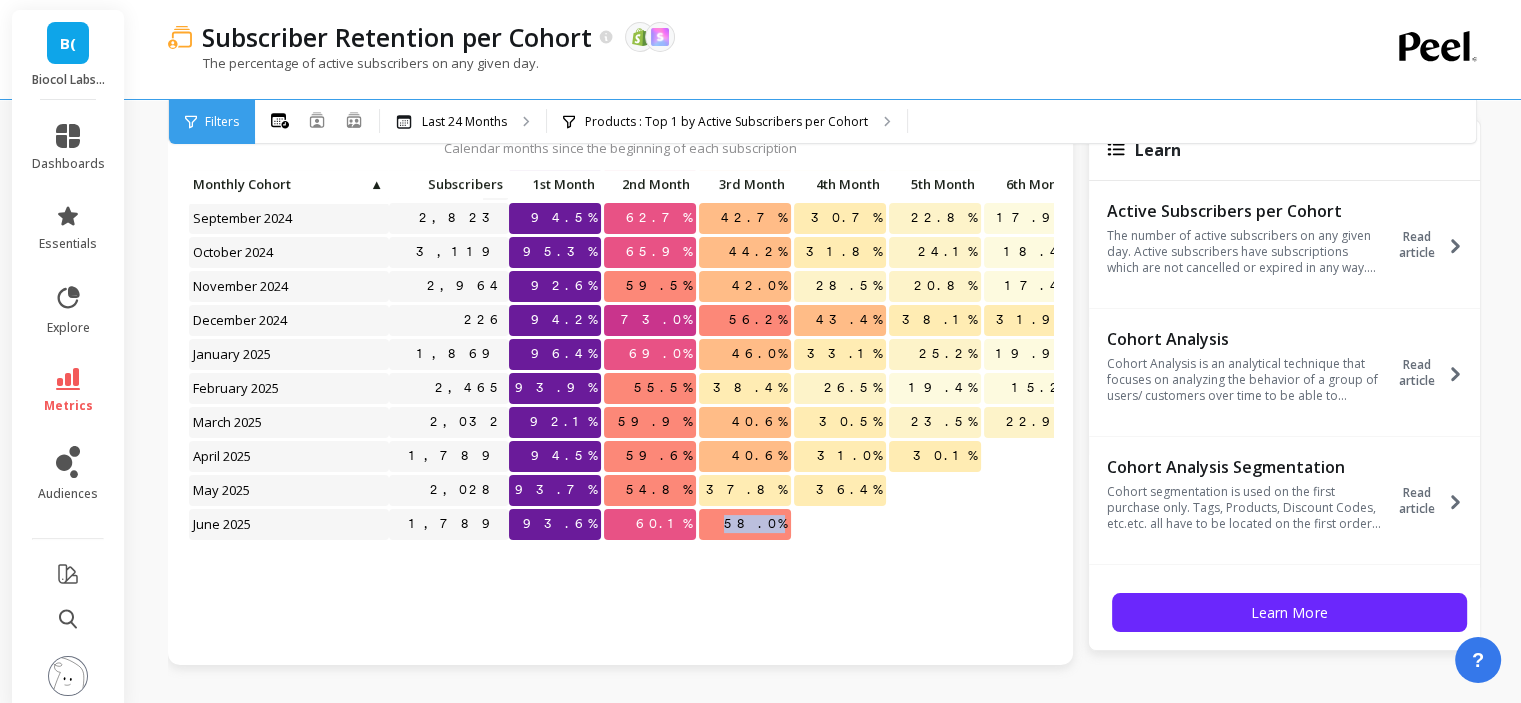 scroll, scrollTop: 0, scrollLeft: 0, axis: both 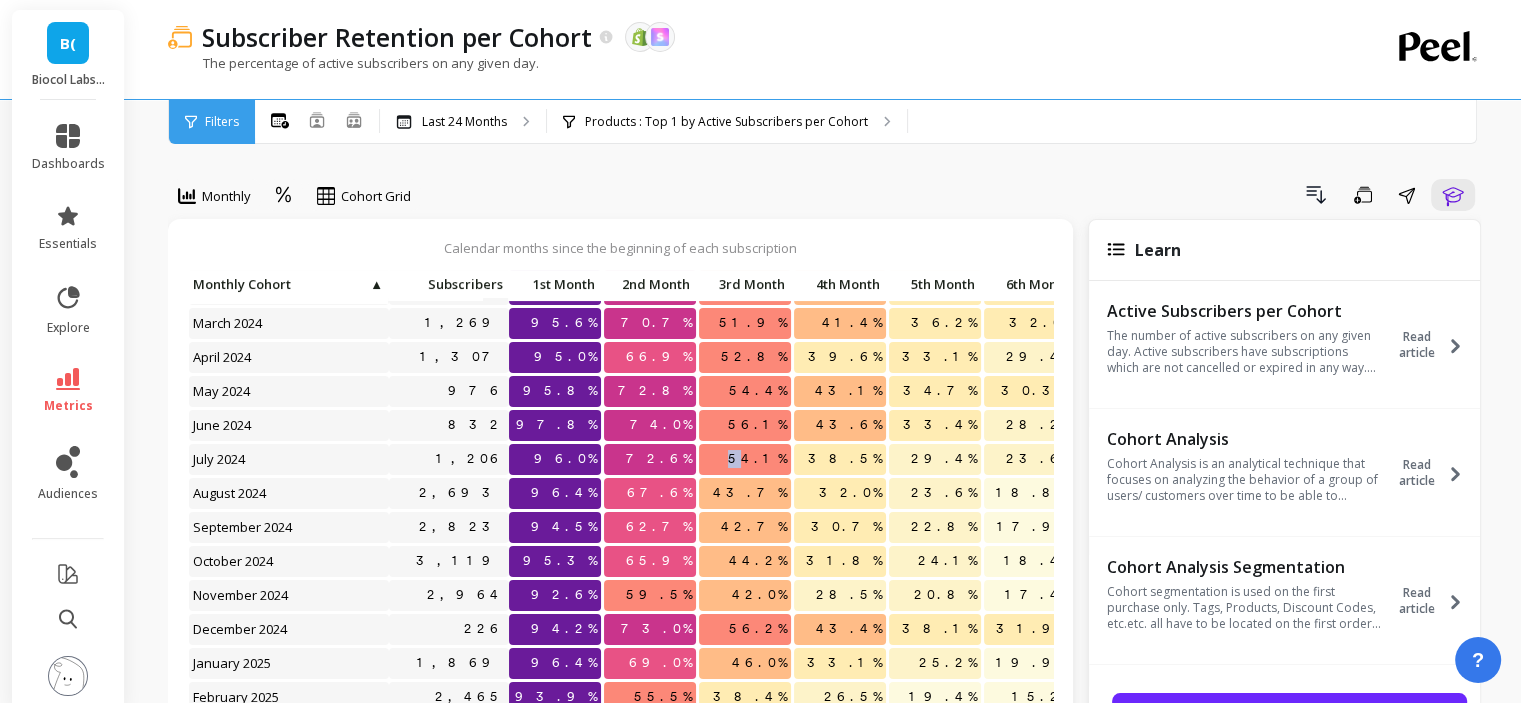 drag, startPoint x: 781, startPoint y: 462, endPoint x: 798, endPoint y: 462, distance: 17 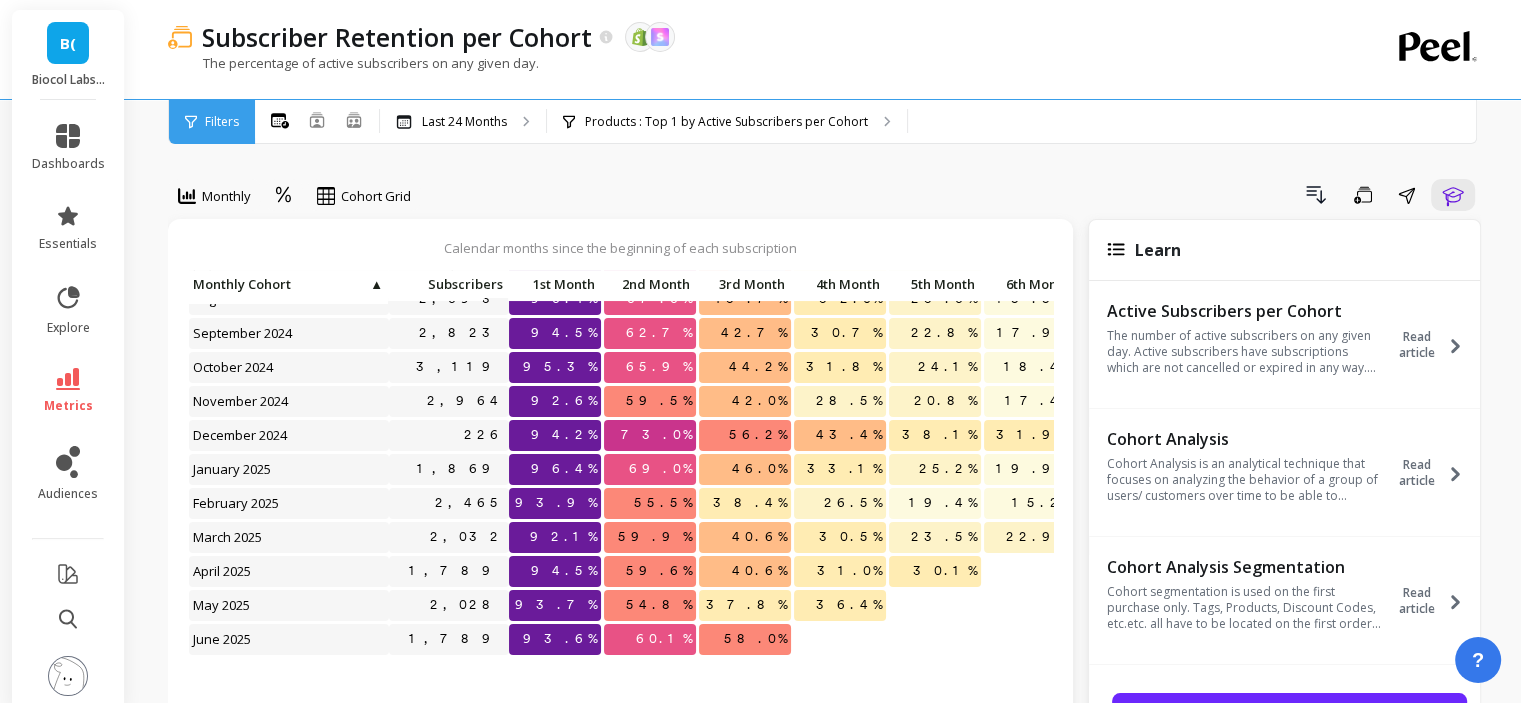 scroll, scrollTop: 424, scrollLeft: 0, axis: vertical 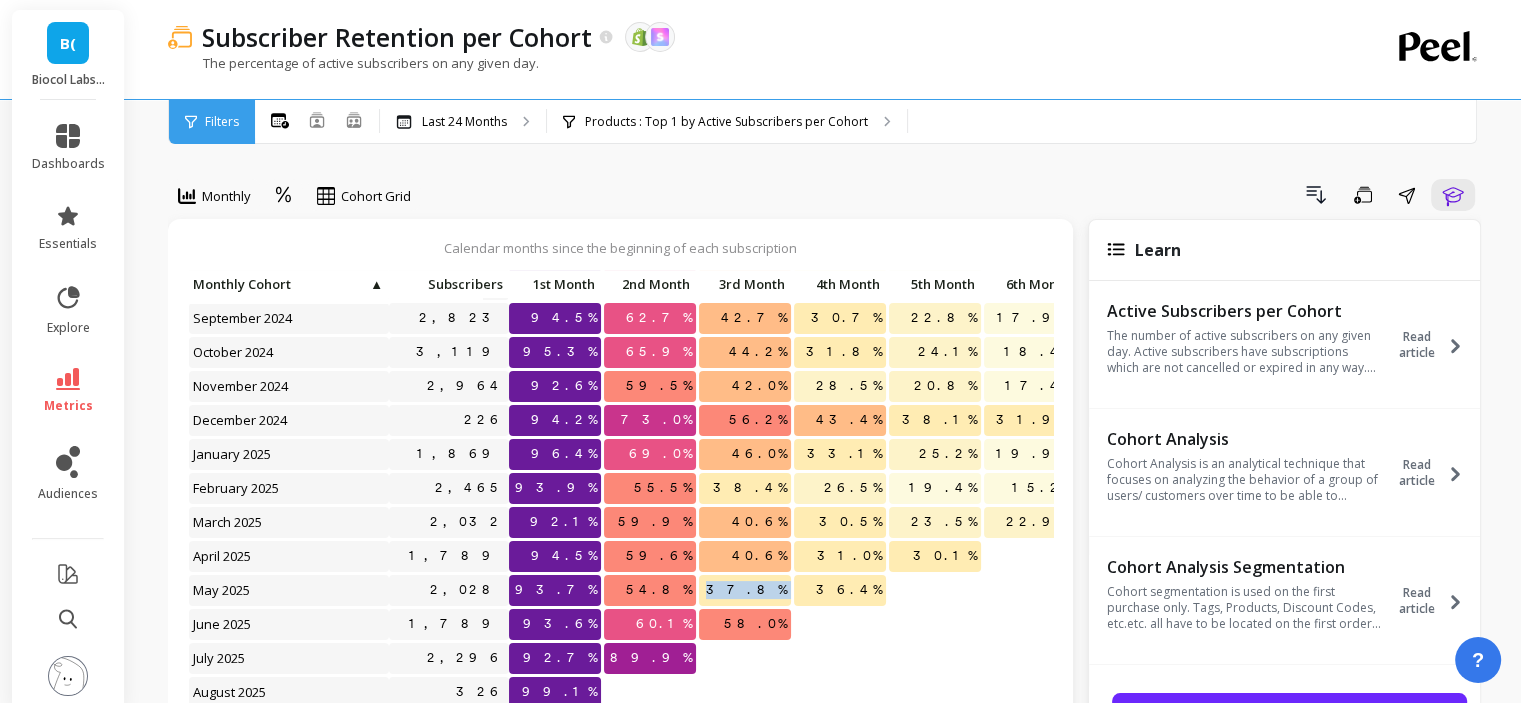 drag, startPoint x: 745, startPoint y: 571, endPoint x: 802, endPoint y: 576, distance: 57.21888 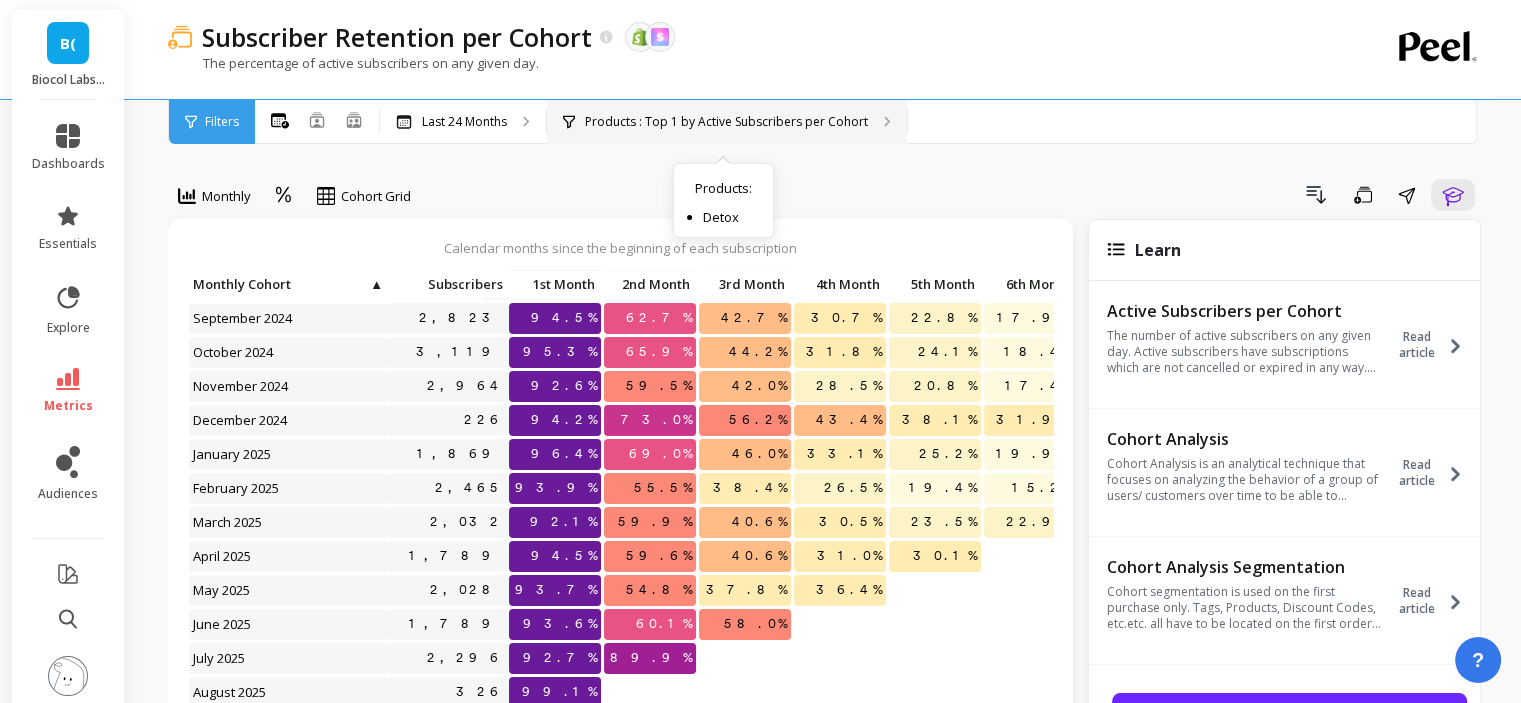 click on "Products : Top 1 by Active Subscribers per Cohort" at bounding box center [726, 122] 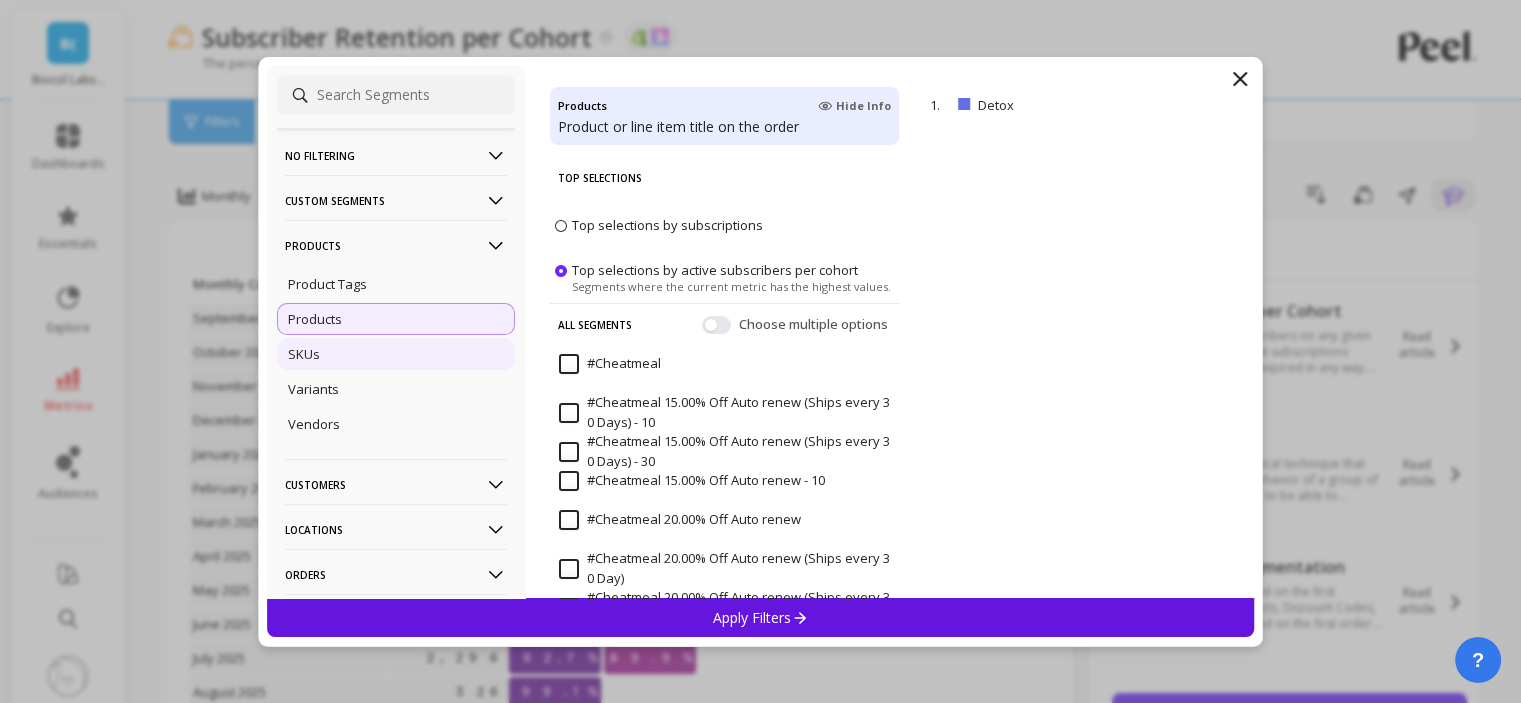 click on "SKUs" at bounding box center [396, 354] 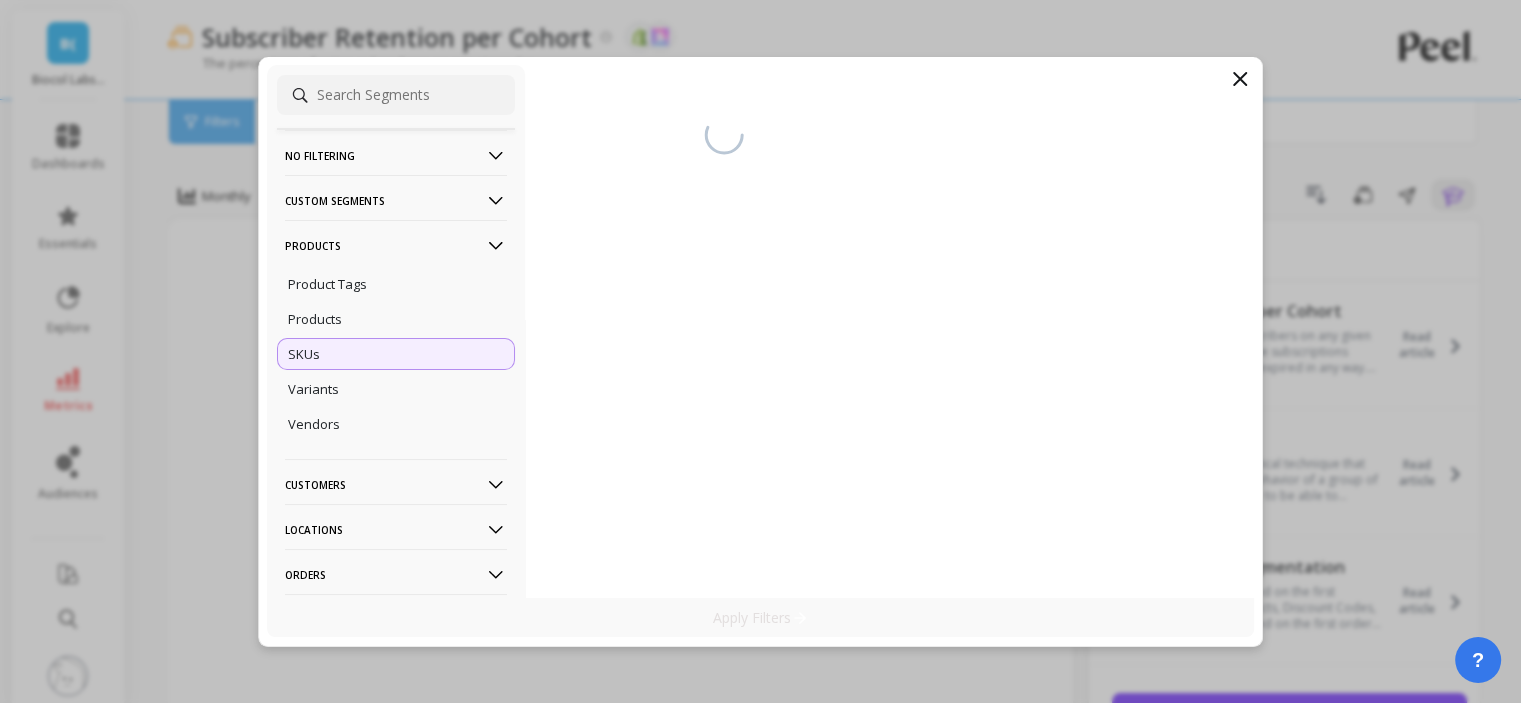 click on "Products" at bounding box center [396, 245] 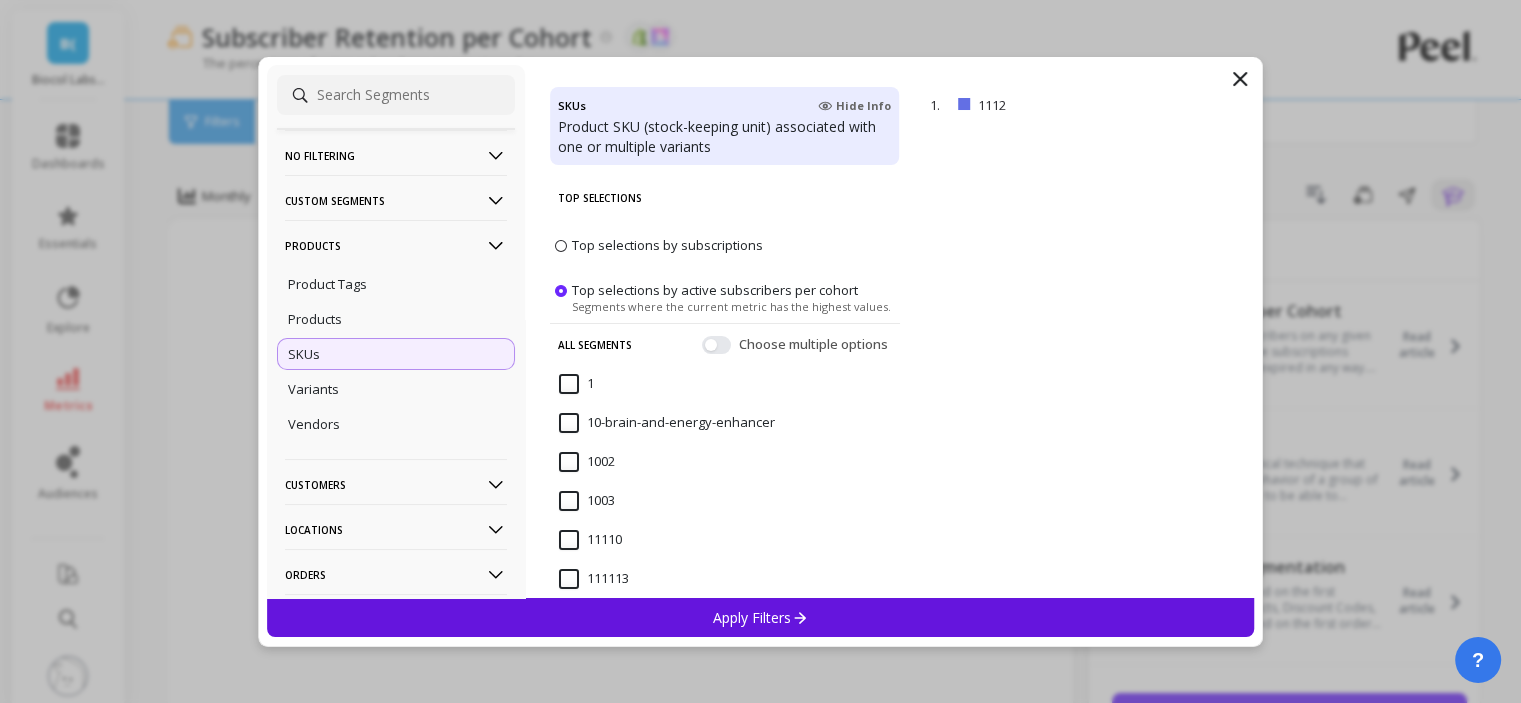 click on "Products" at bounding box center [396, 245] 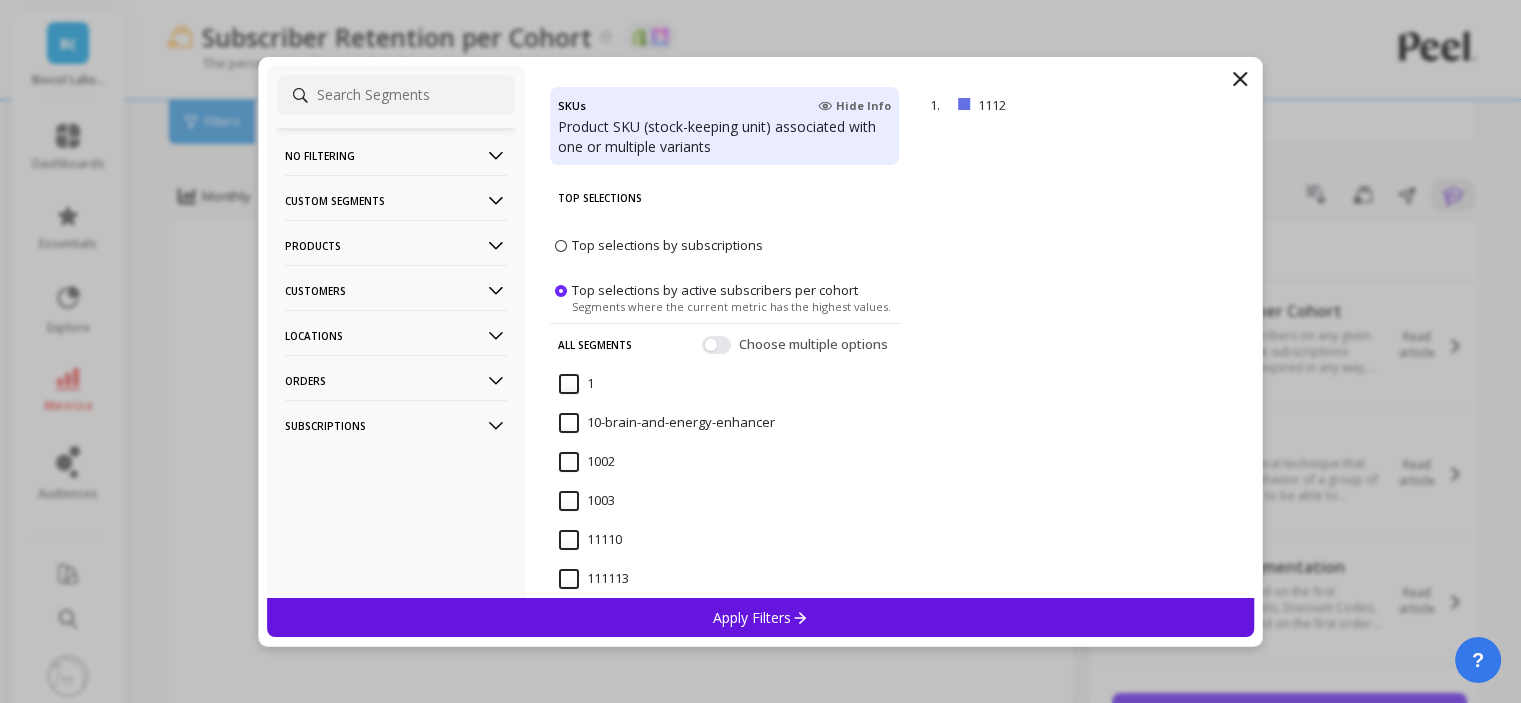 click on "Customers" at bounding box center [396, 290] 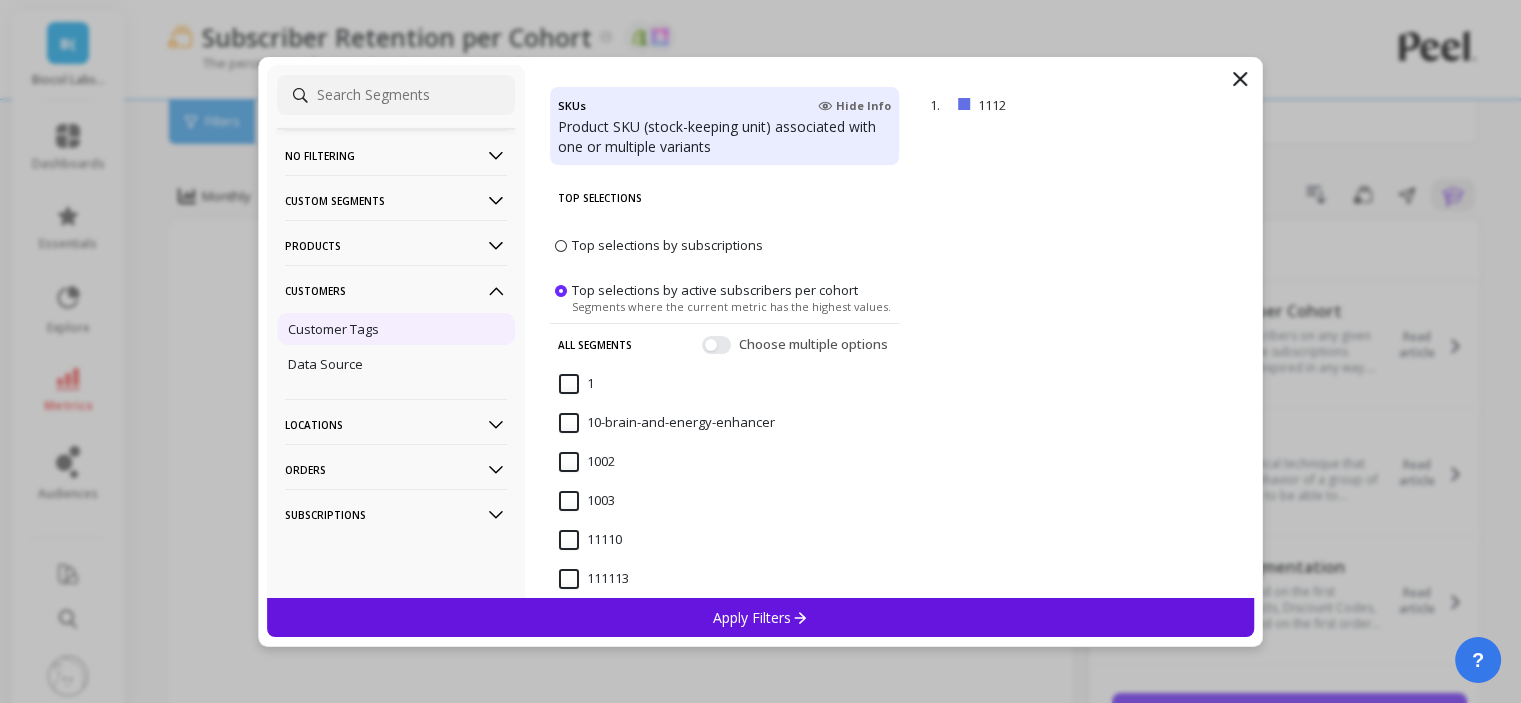 click on "Customer Tags" at bounding box center [333, 329] 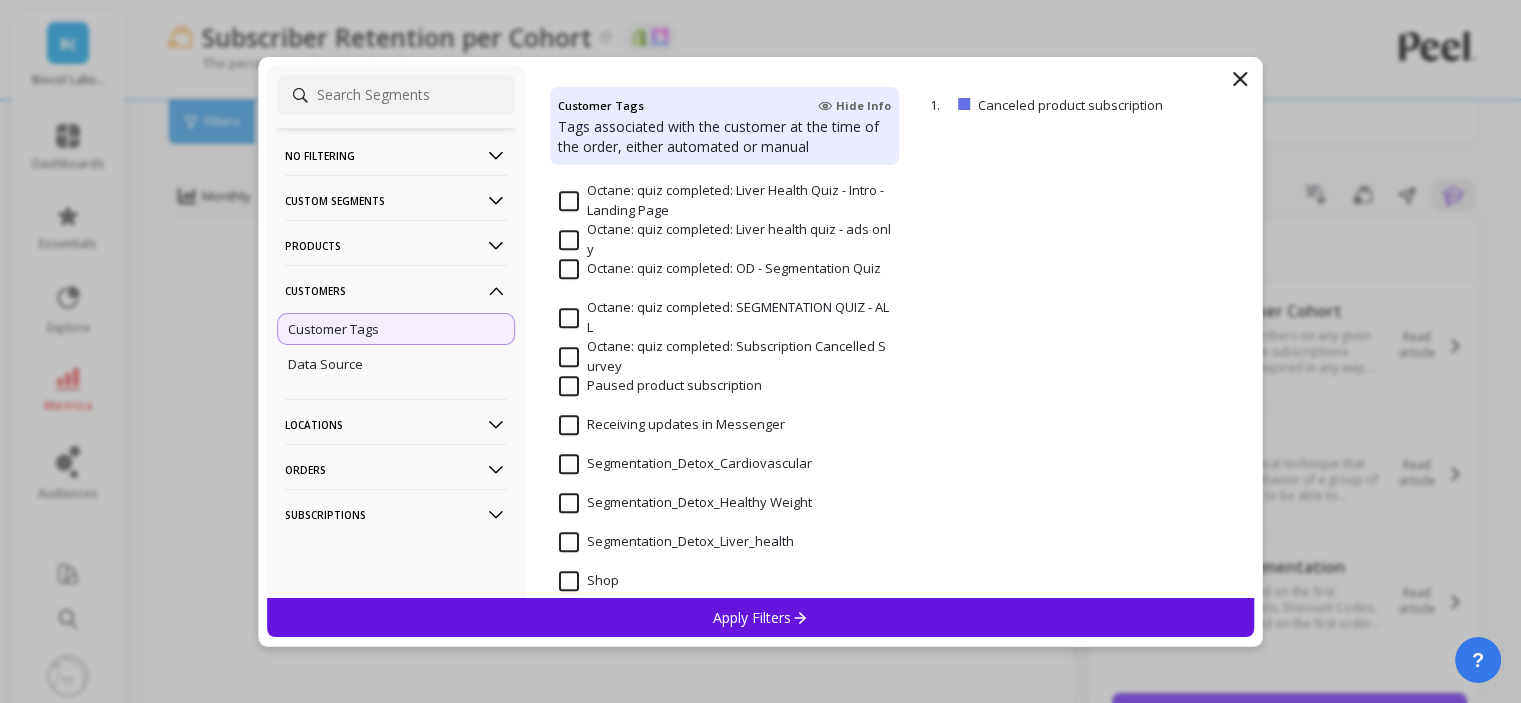 scroll, scrollTop: 1100, scrollLeft: 0, axis: vertical 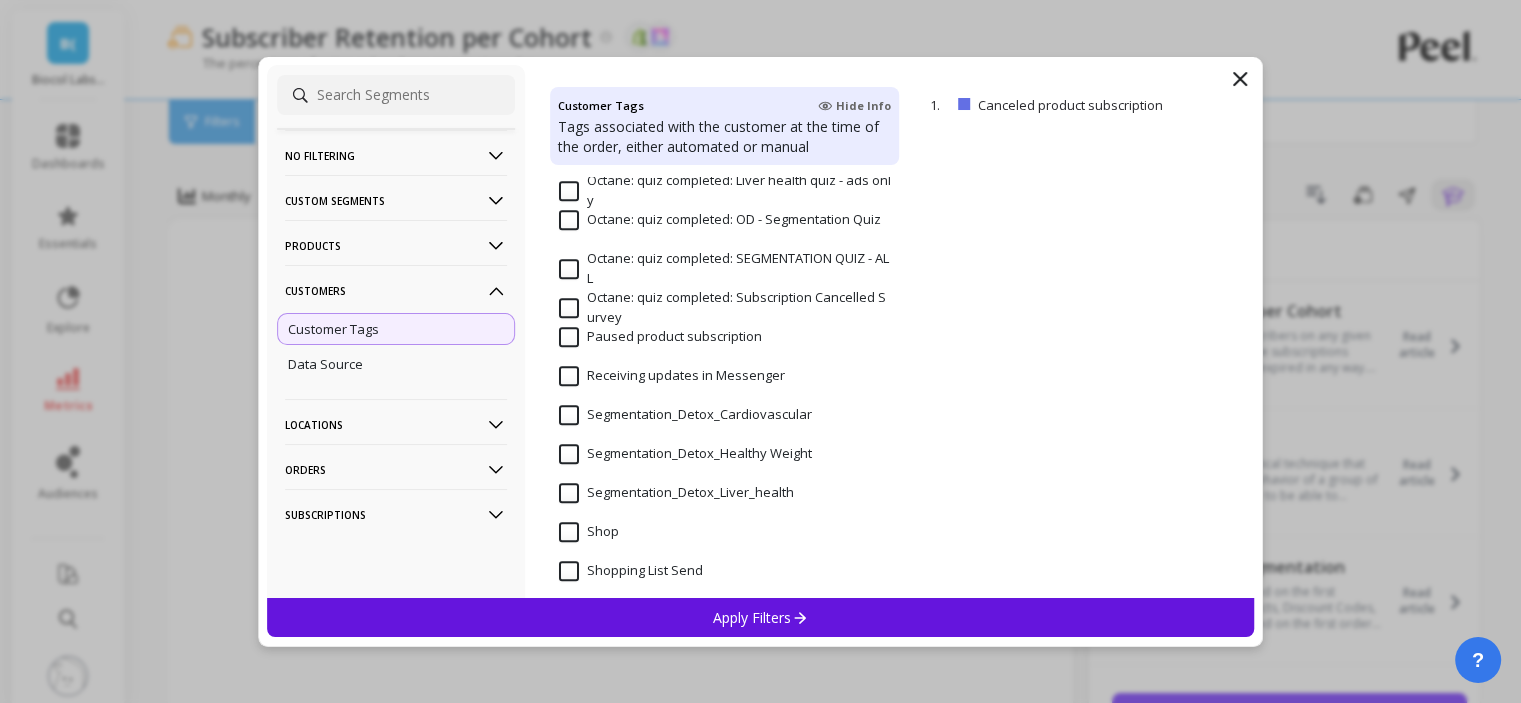 click on "Segmentation_Detox_Cardiovascular" at bounding box center (685, 415) 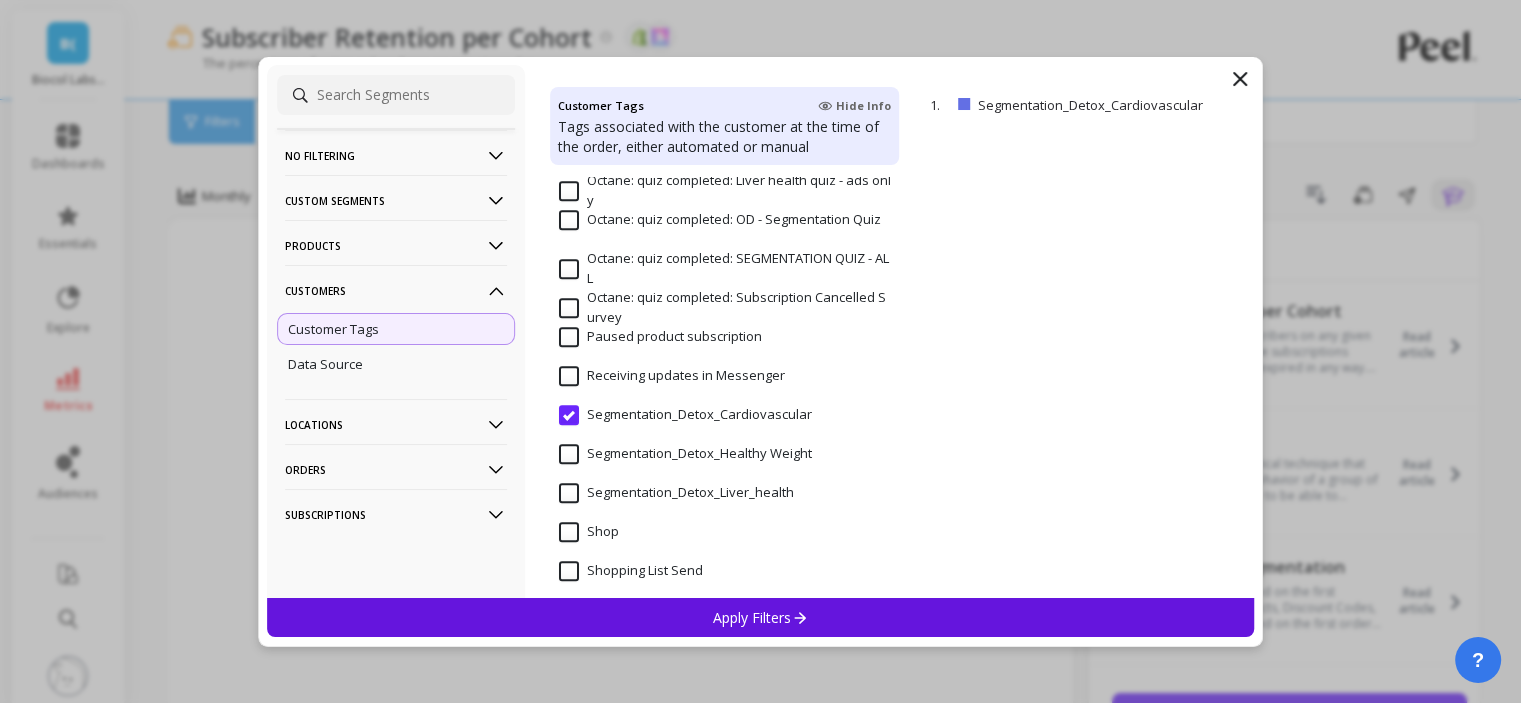 click on "Segmentation_Detox_Healthy Weight" at bounding box center (685, 465) 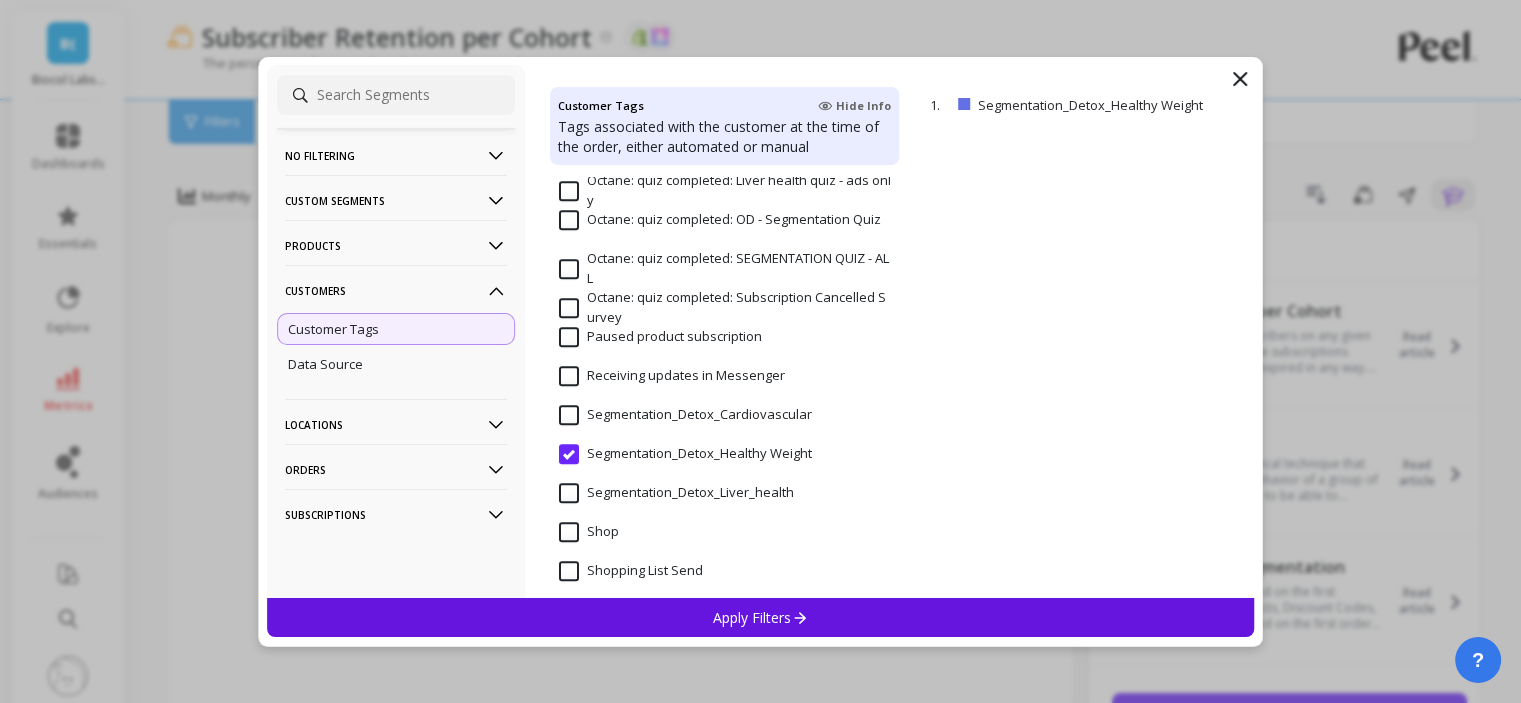 click on "Apply Filters" at bounding box center [760, 617] 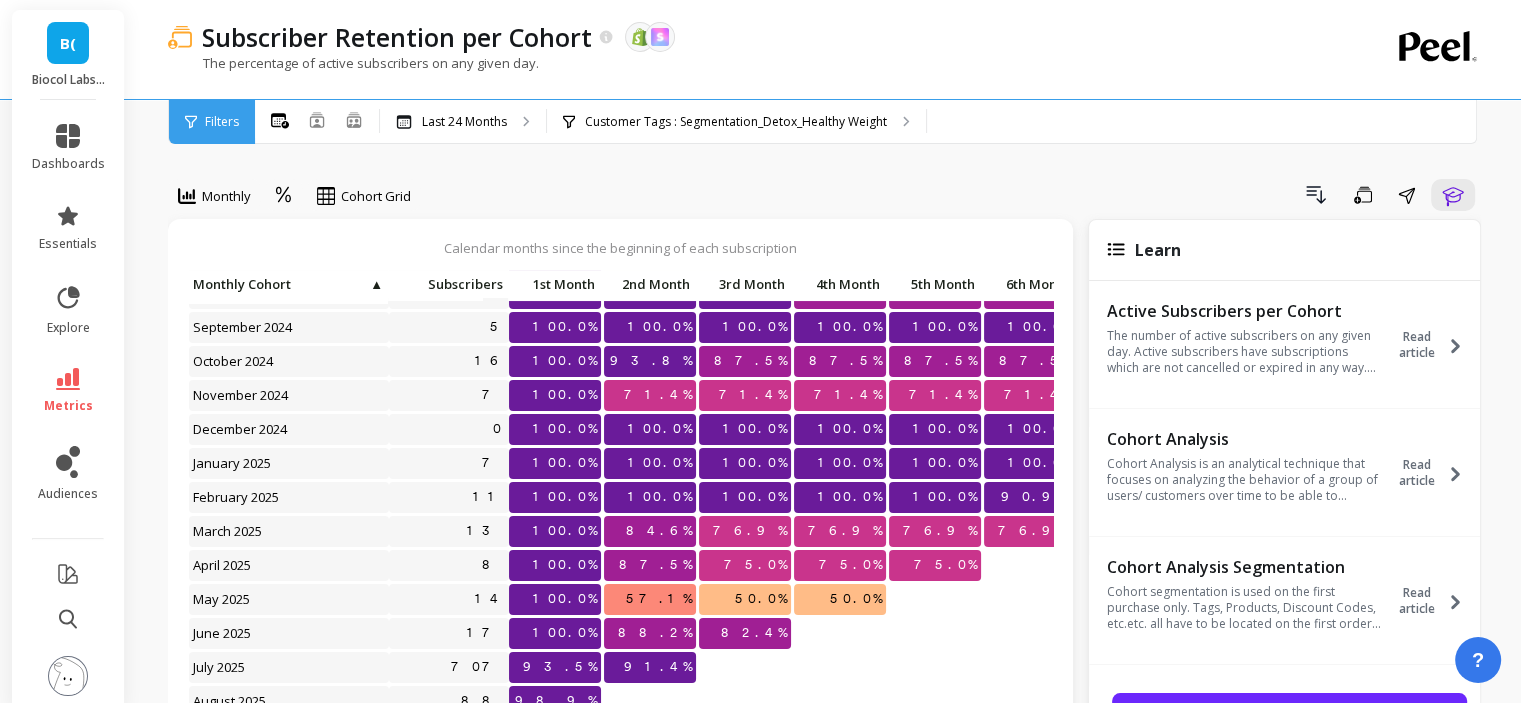 scroll, scrollTop: 424, scrollLeft: 0, axis: vertical 